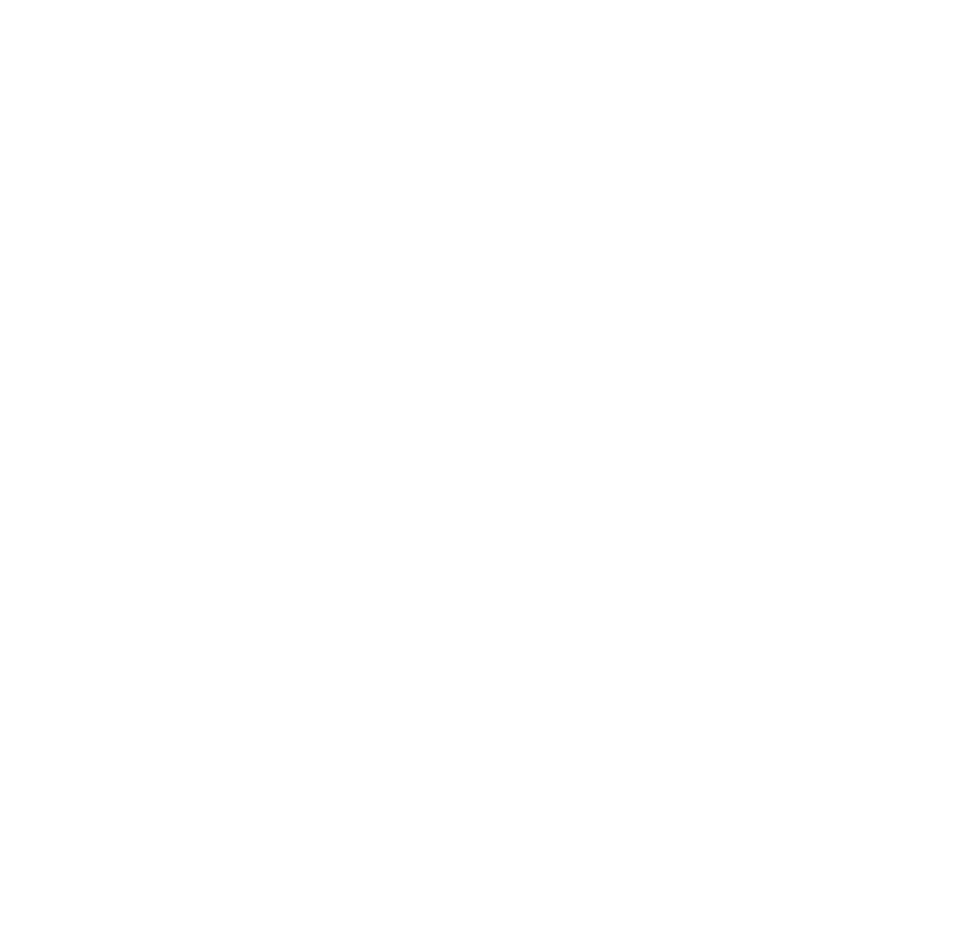 scroll, scrollTop: 0, scrollLeft: 0, axis: both 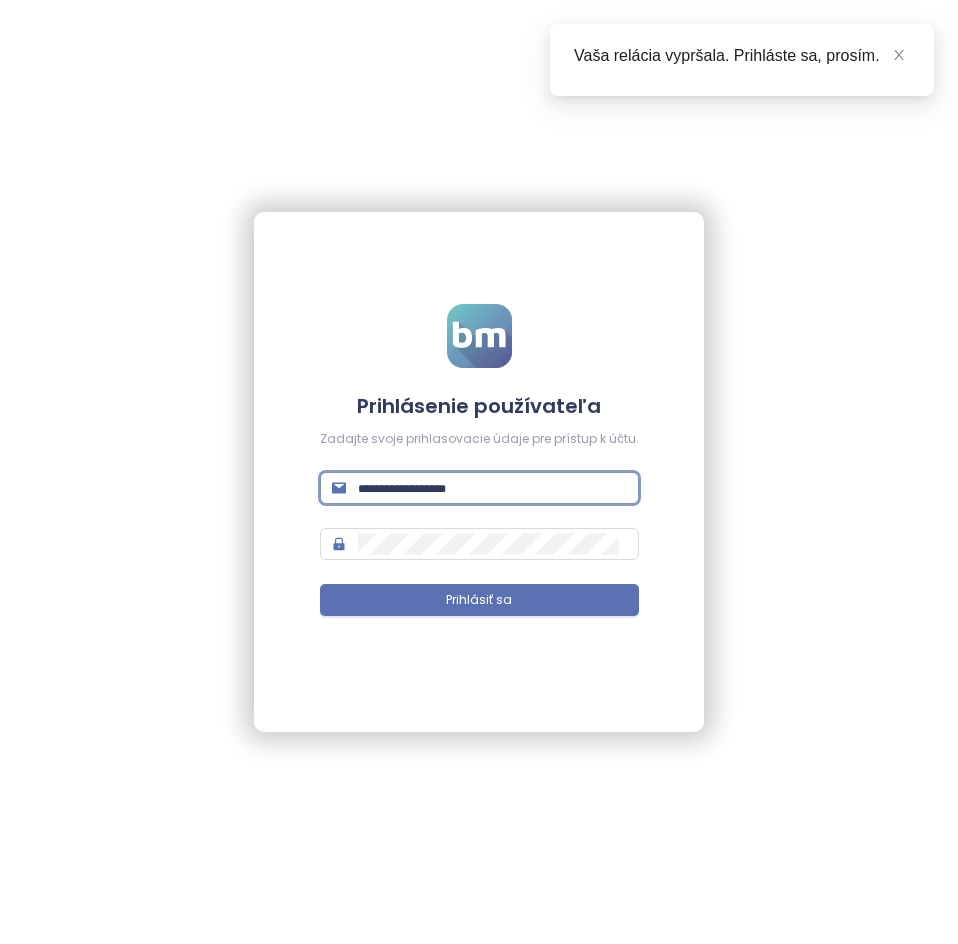 click at bounding box center (492, 488) 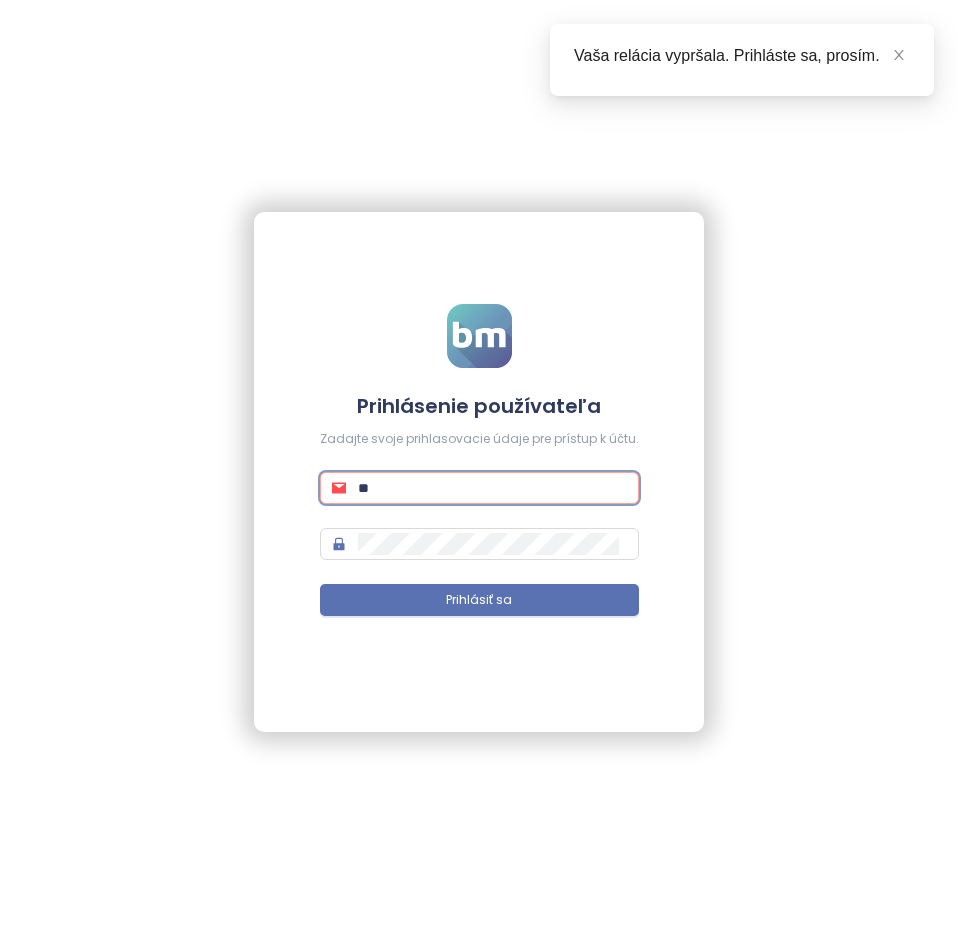 click on "**" at bounding box center (492, 488) 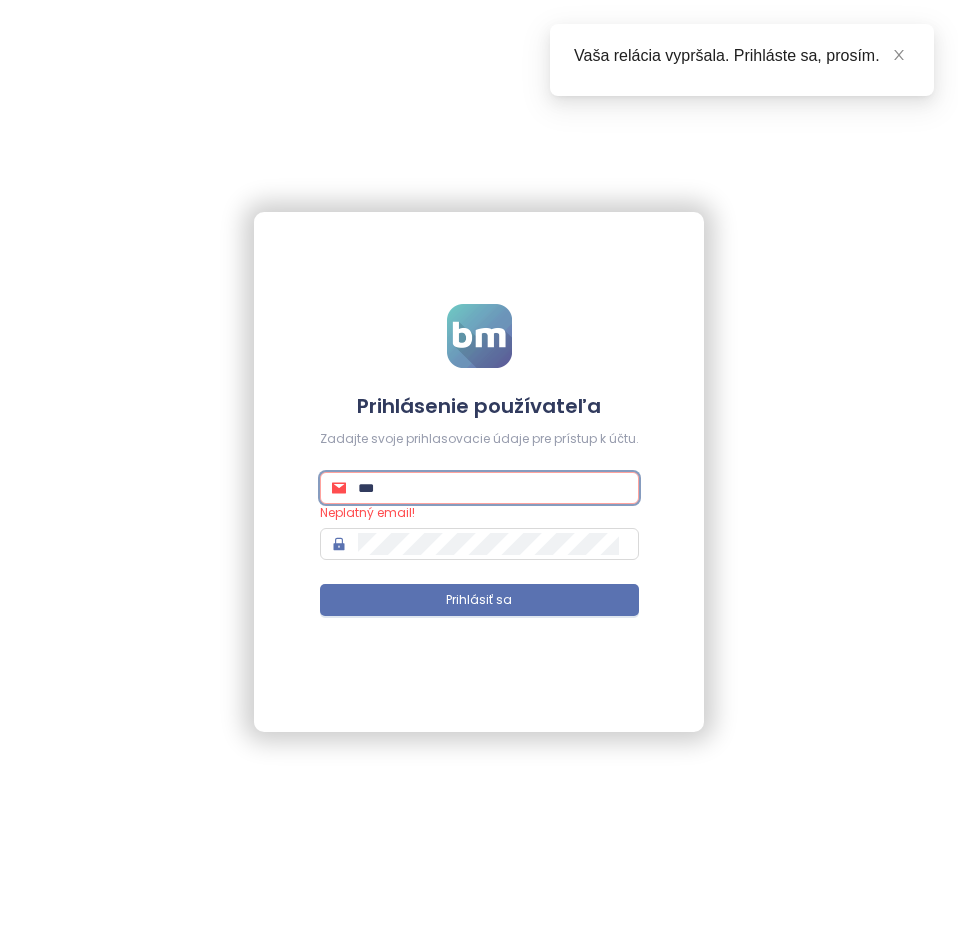 type on "****" 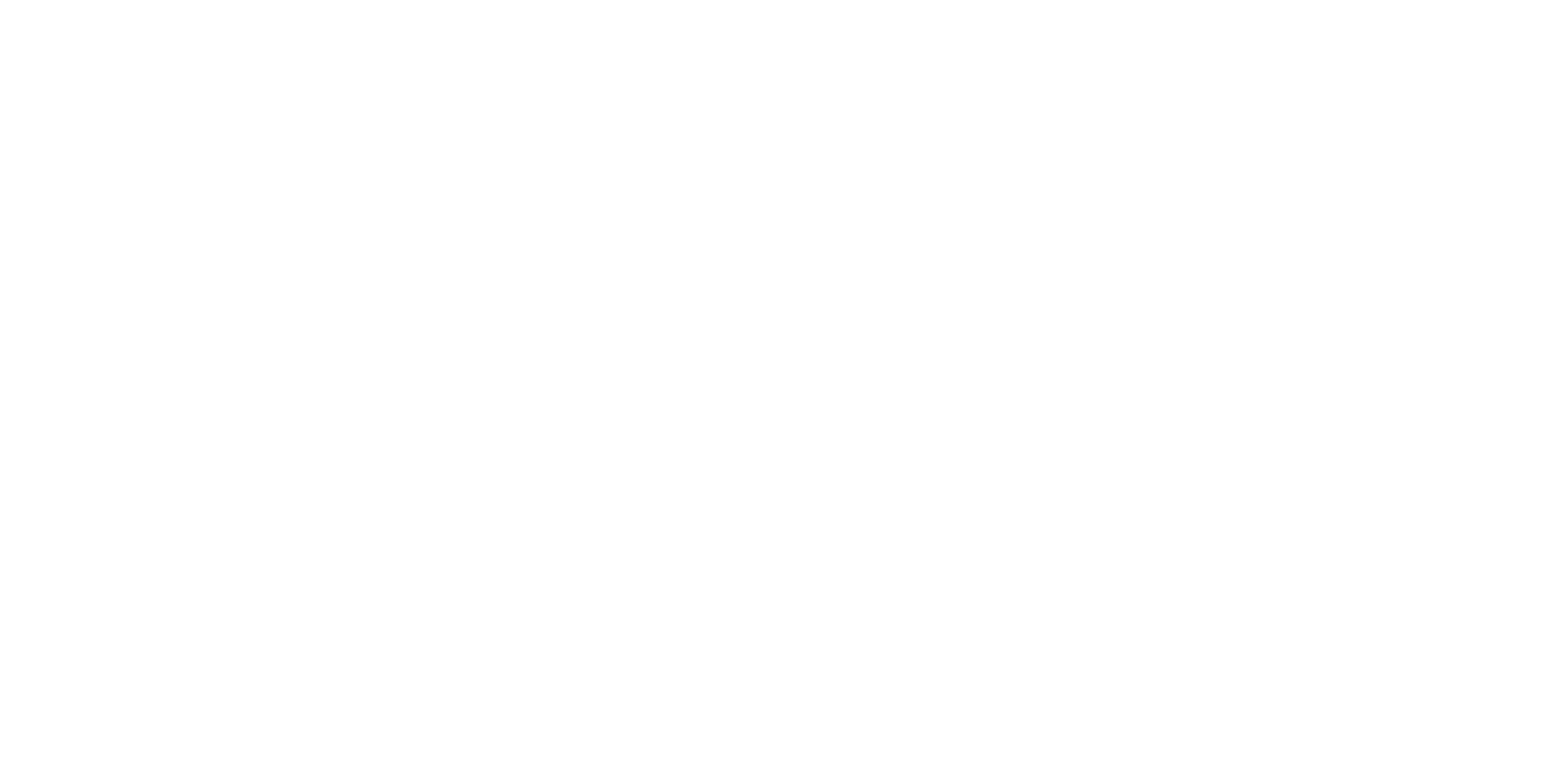 scroll, scrollTop: 0, scrollLeft: 0, axis: both 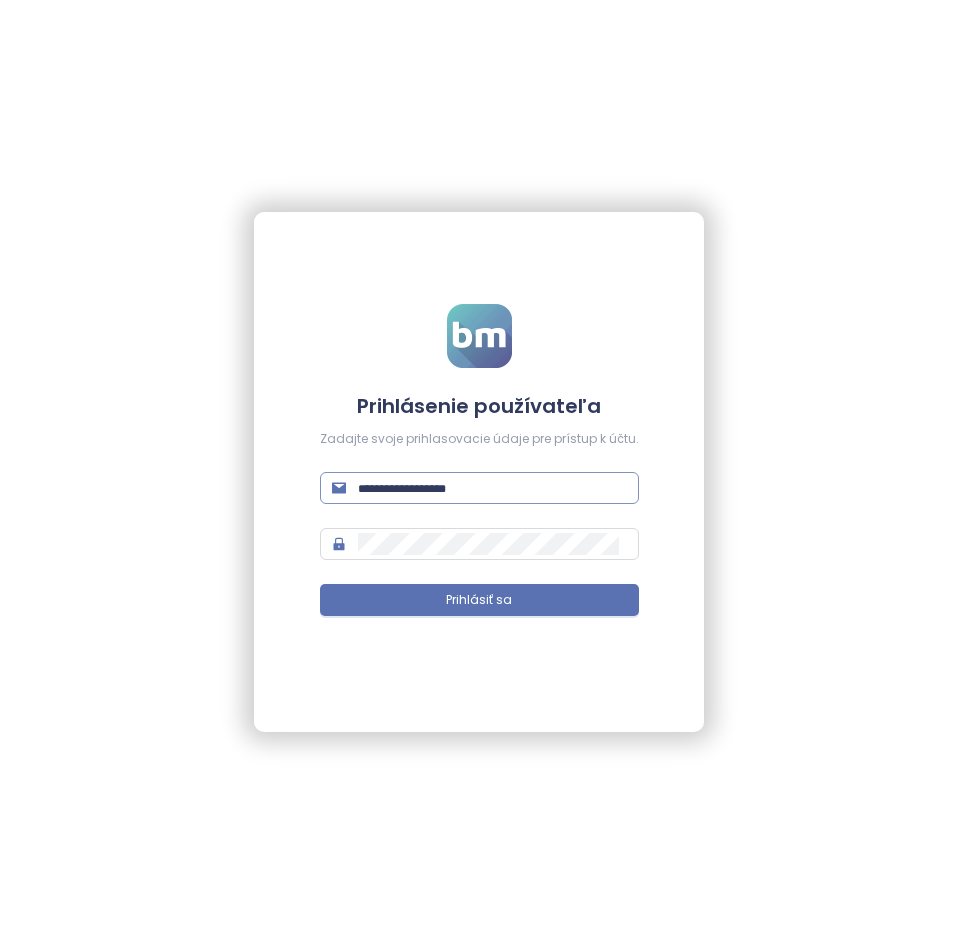 click at bounding box center [492, 488] 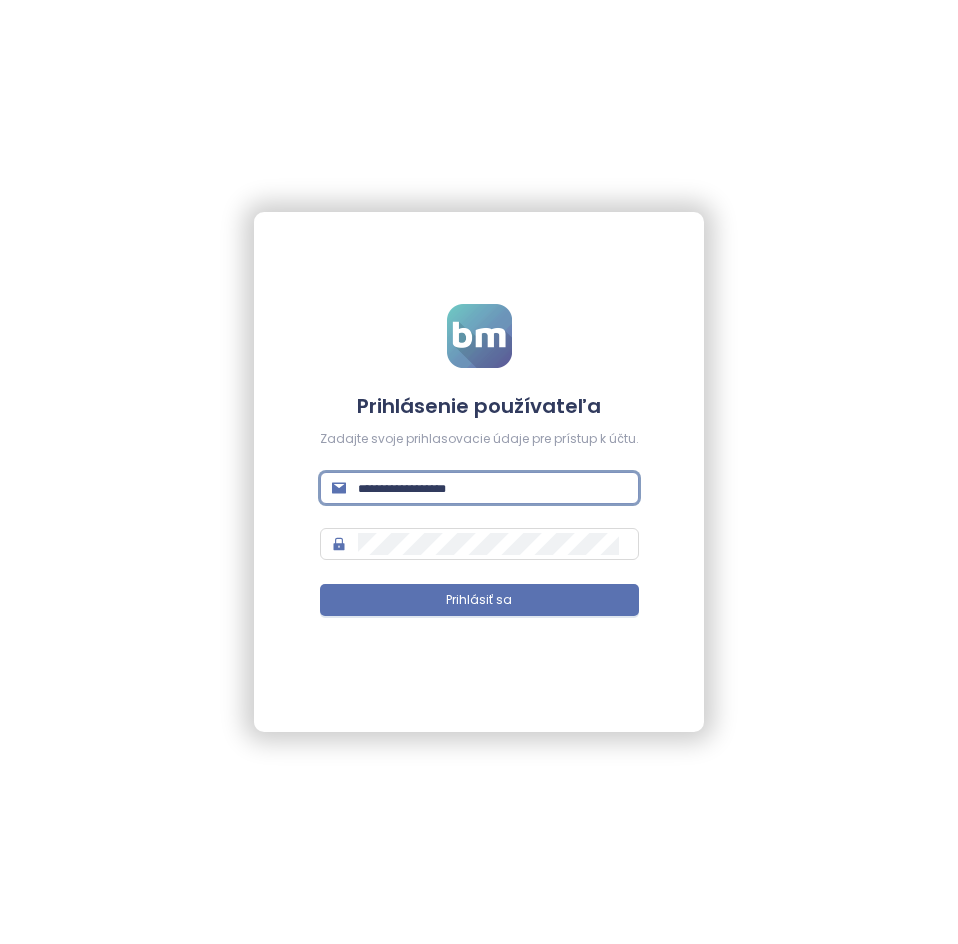 click at bounding box center [492, 488] 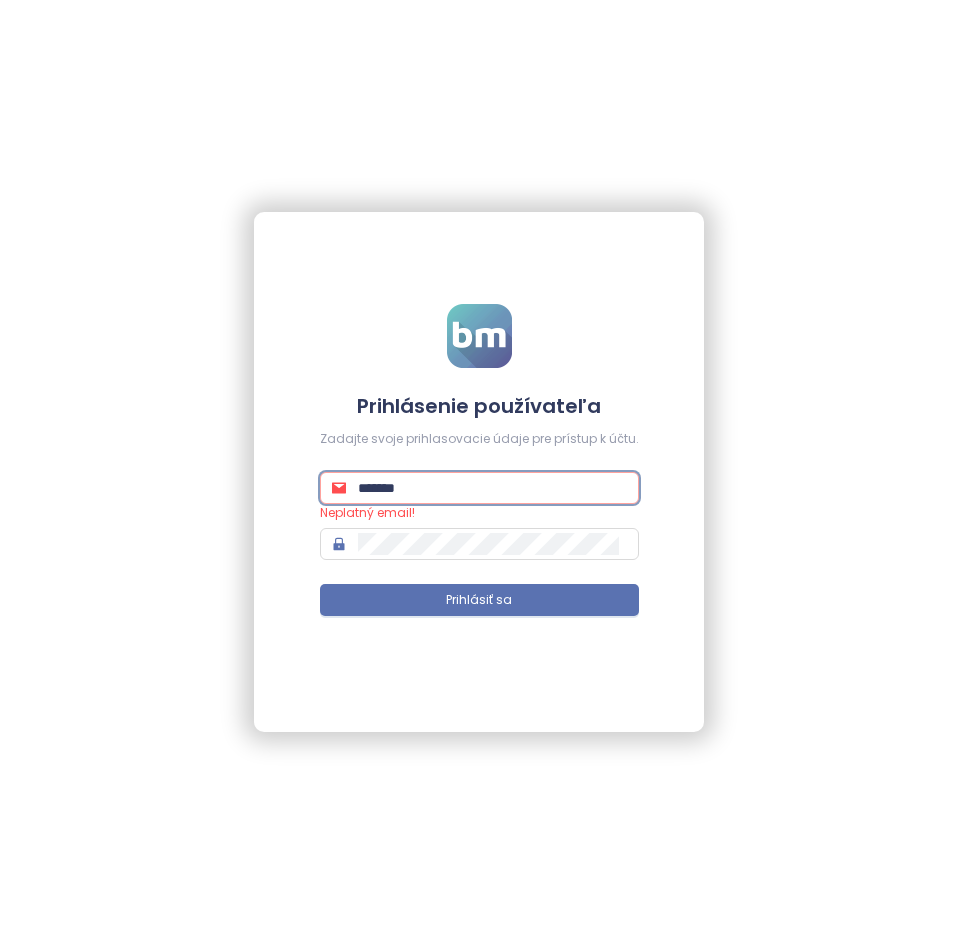 type on "**********" 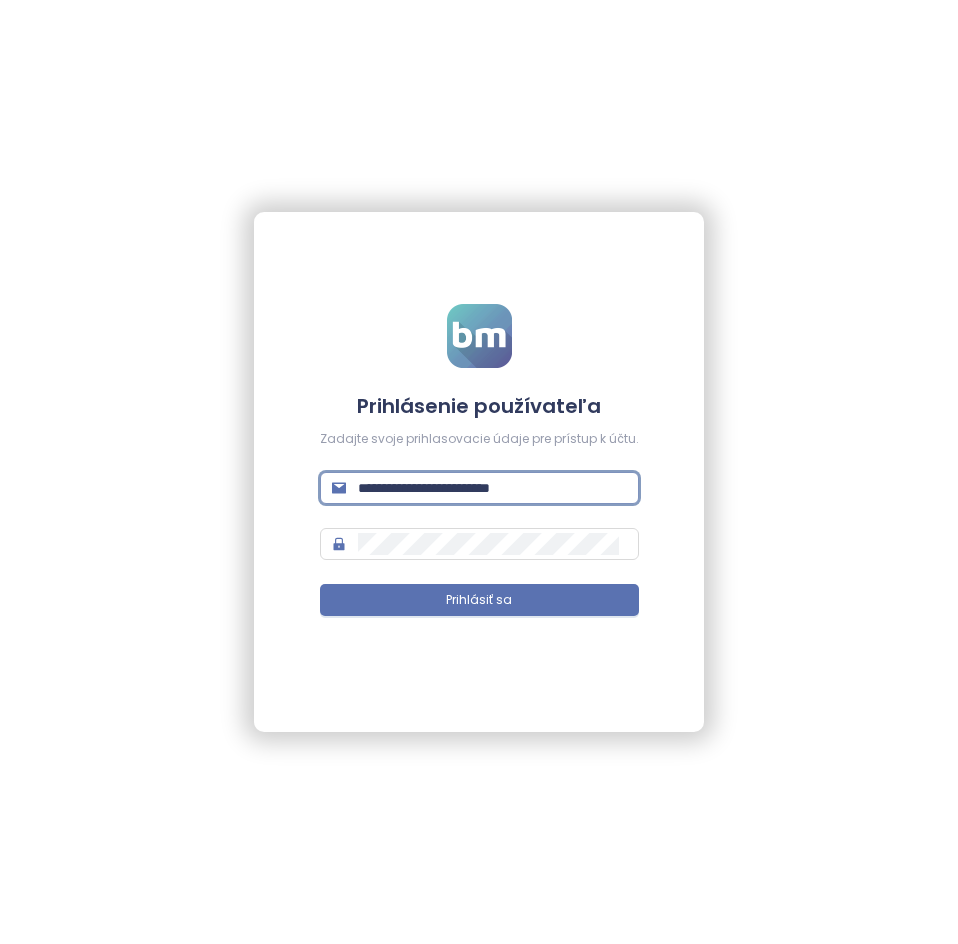 click on "Prihlásiť sa" at bounding box center (479, 600) 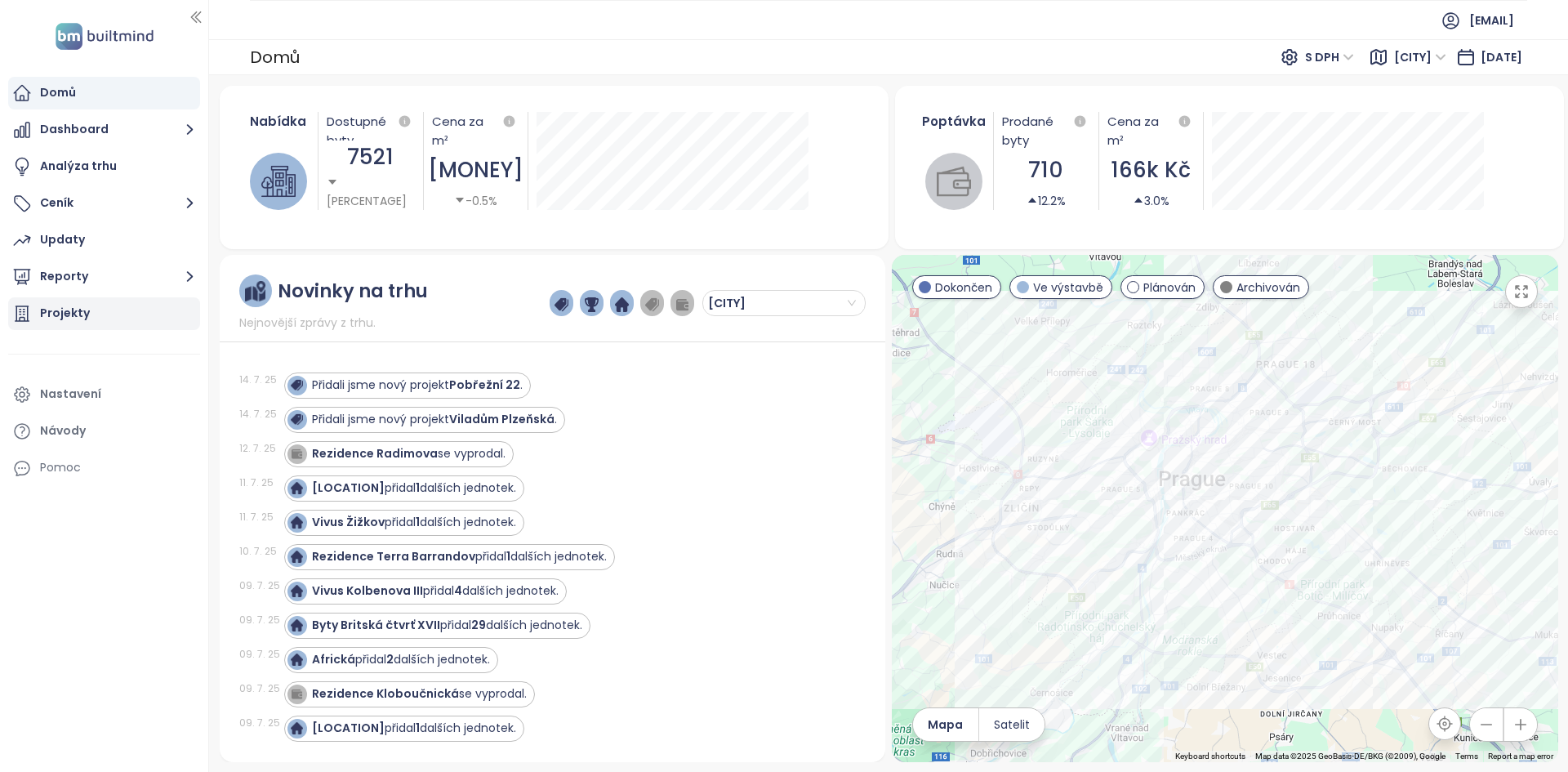 click on "Projekty" at bounding box center (65, 313) 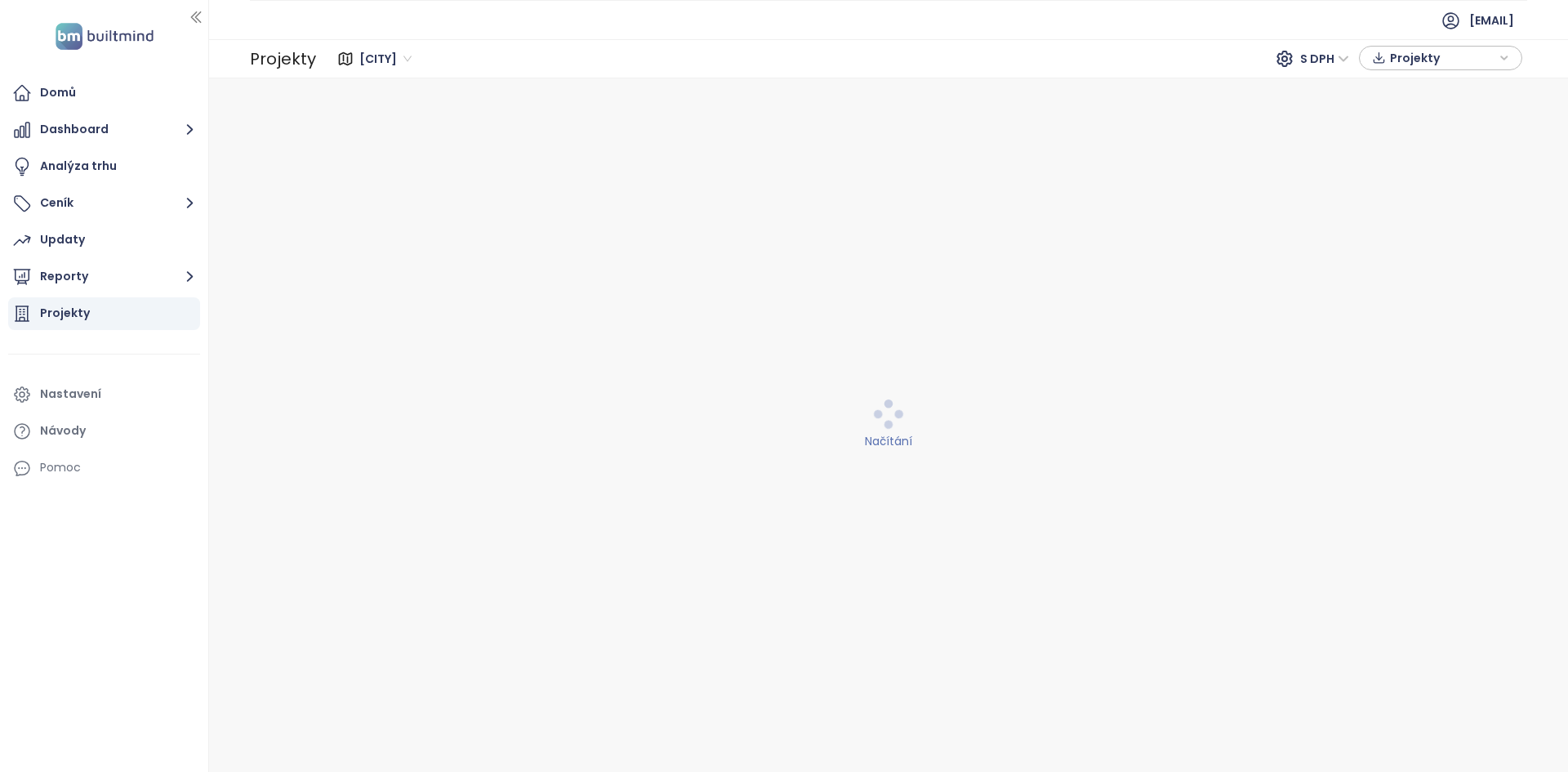 click on "[CITY]" at bounding box center (921, 59) 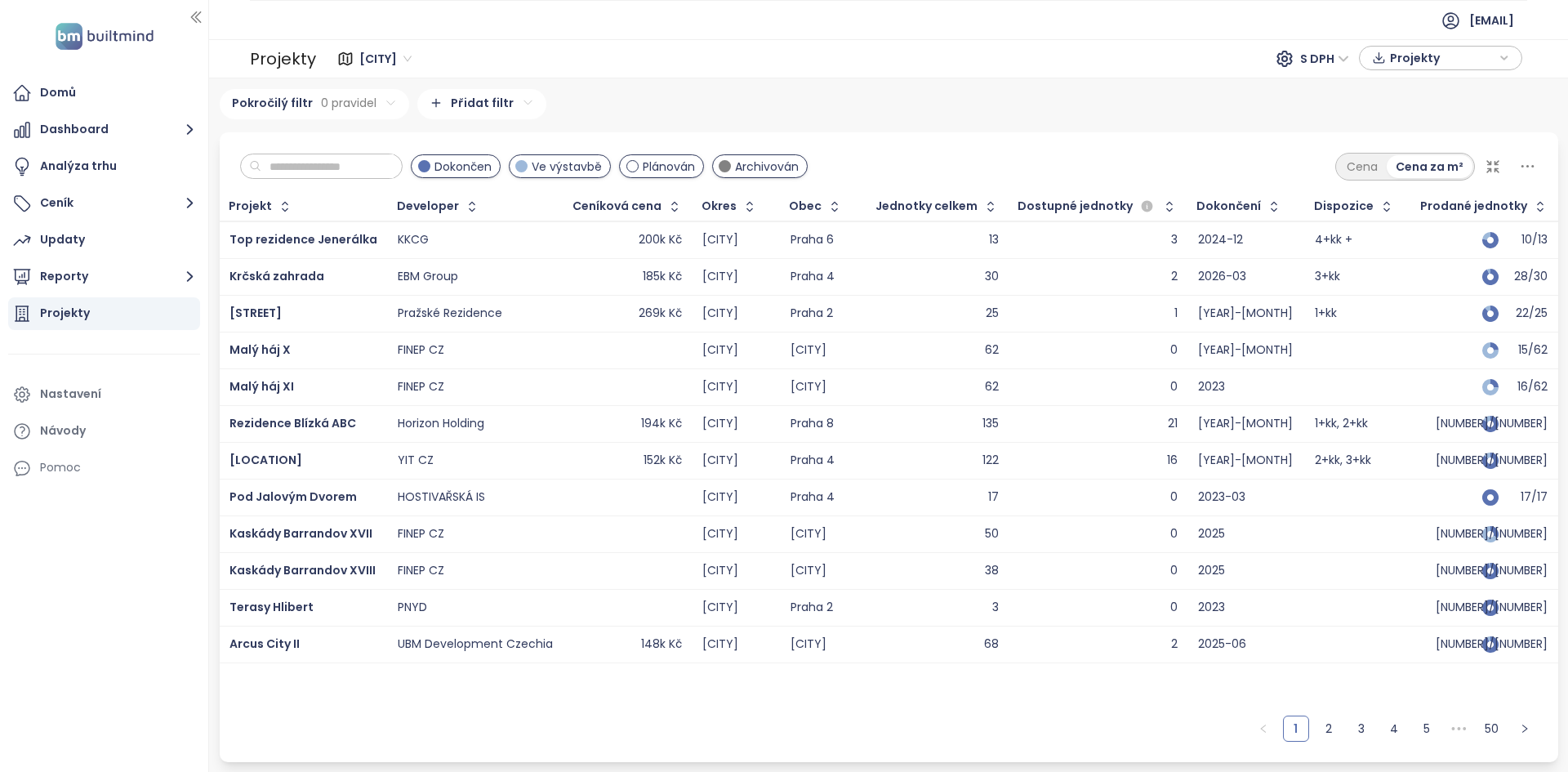 click 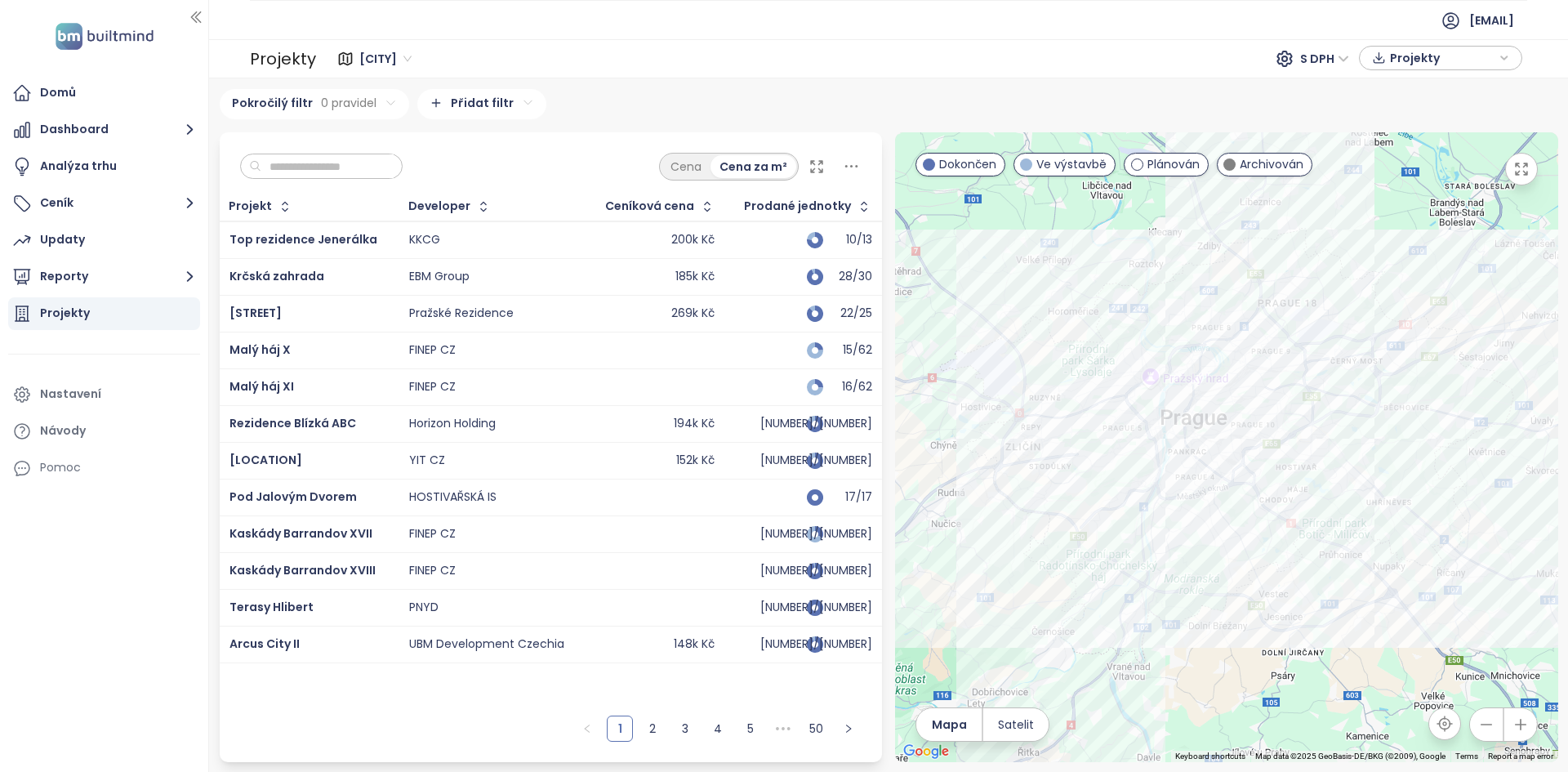 click at bounding box center [327, 167] 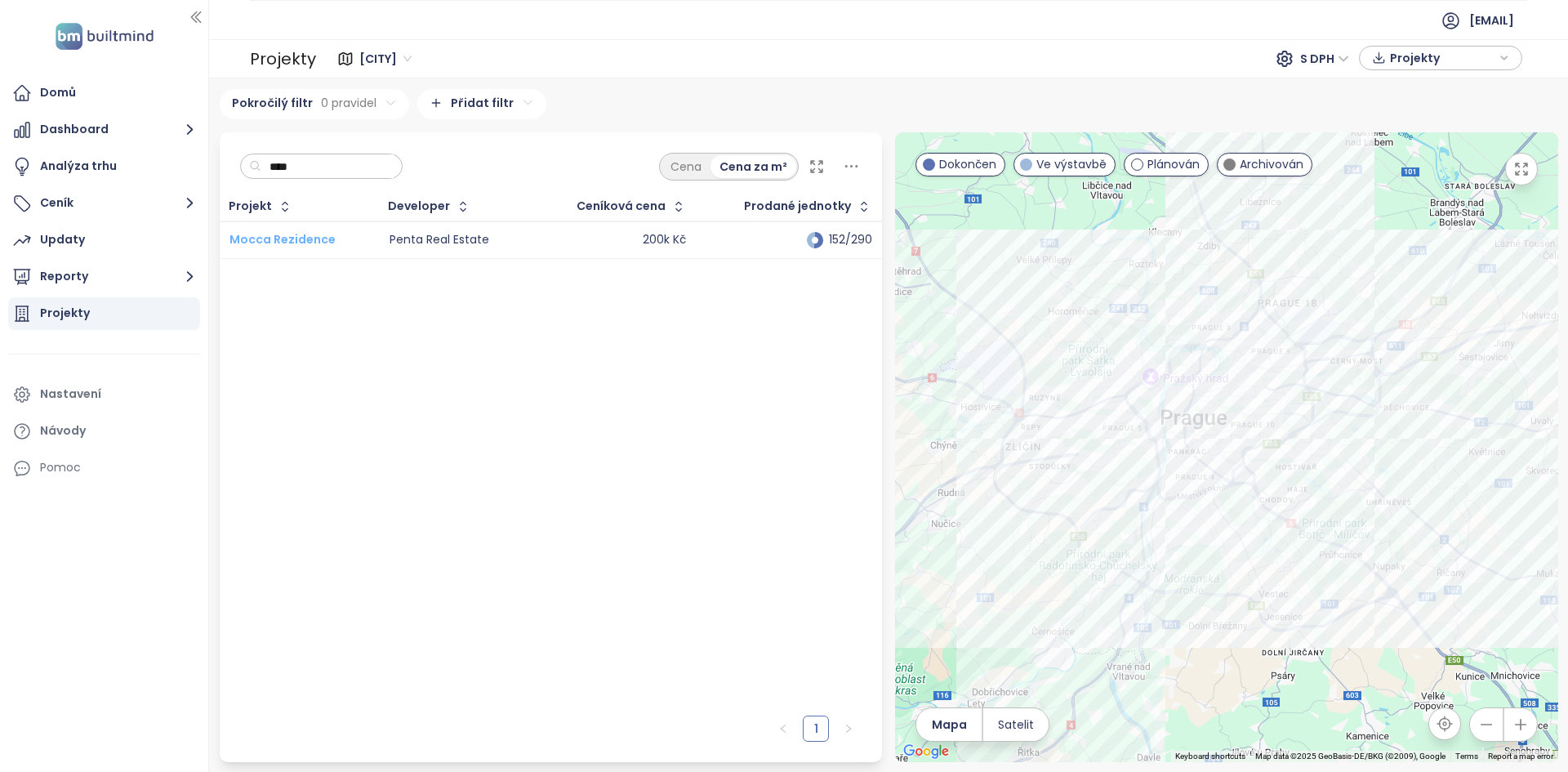 type on "****" 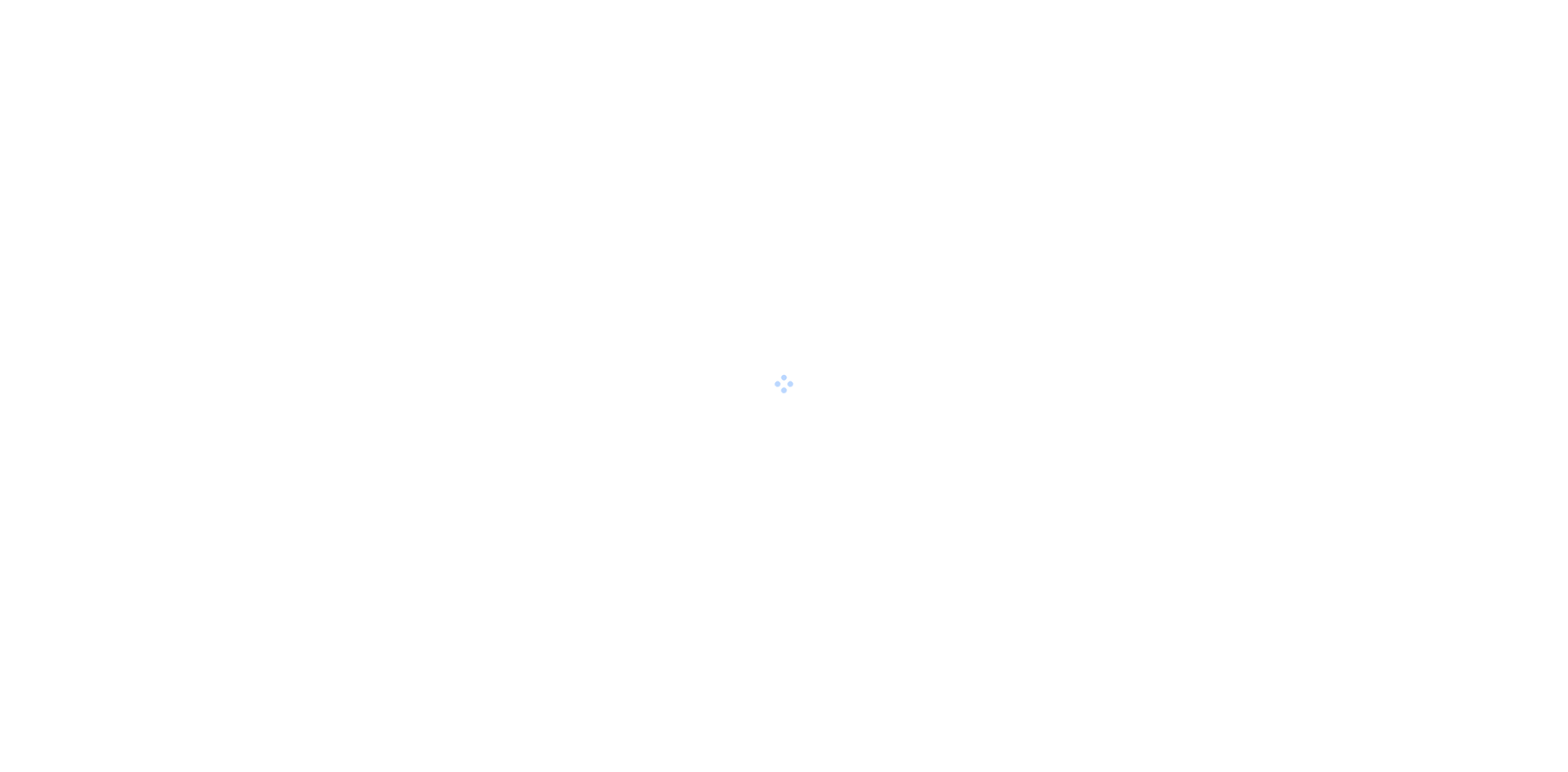scroll, scrollTop: 0, scrollLeft: 0, axis: both 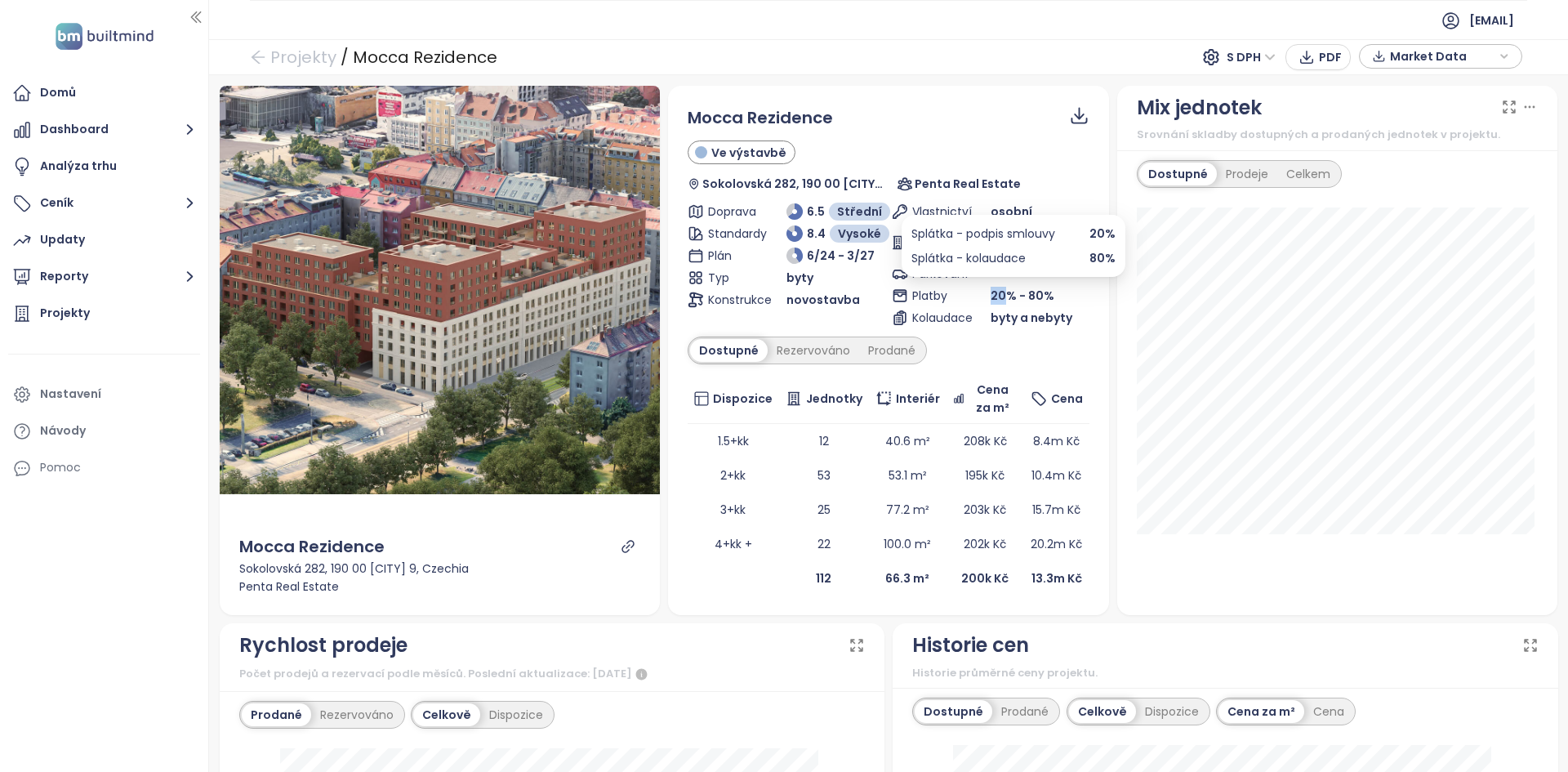 drag, startPoint x: 982, startPoint y: 305, endPoint x: 1000, endPoint y: 294, distance: 21.095023 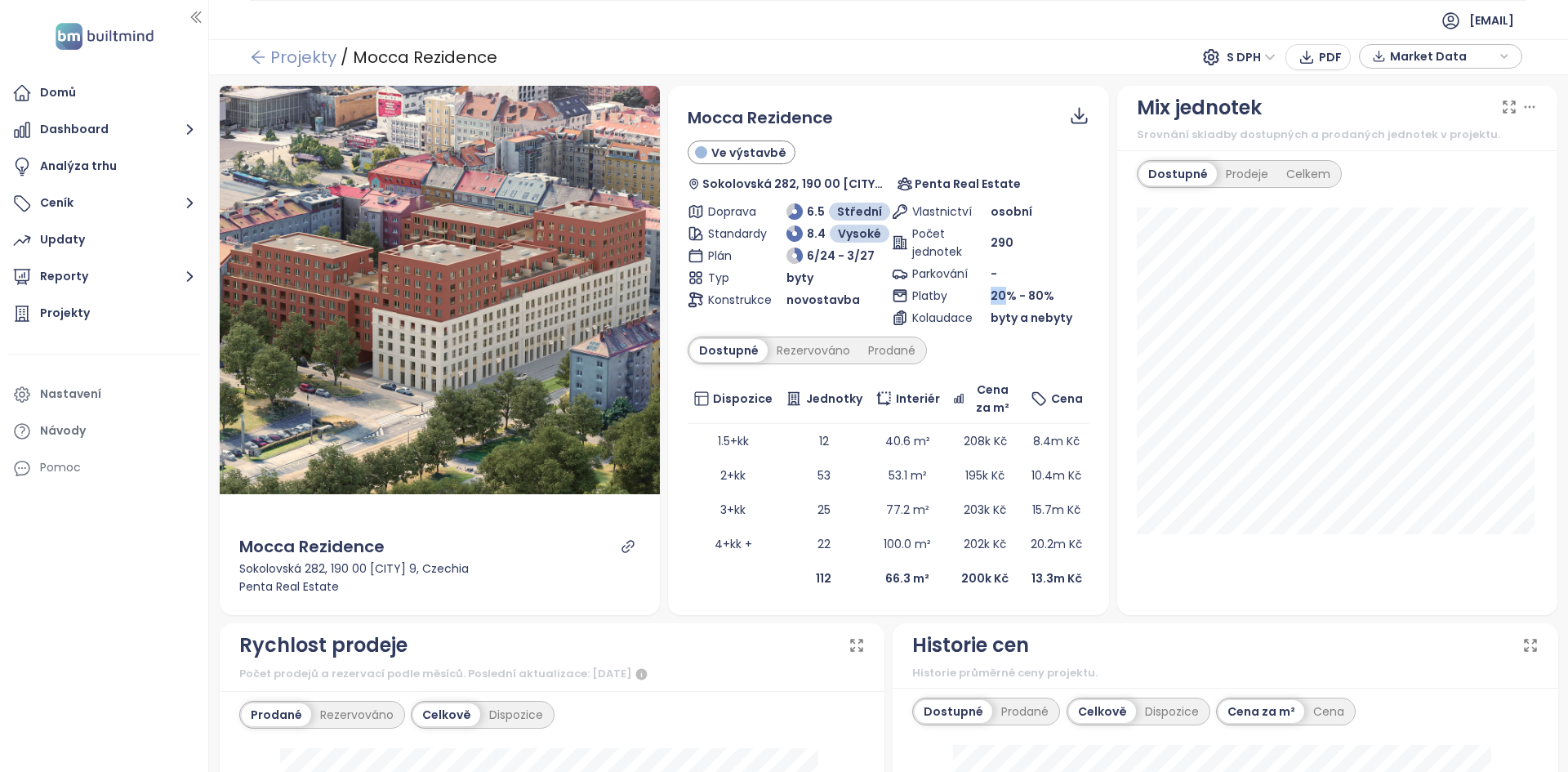 click on "Projekty" at bounding box center (293, 57) 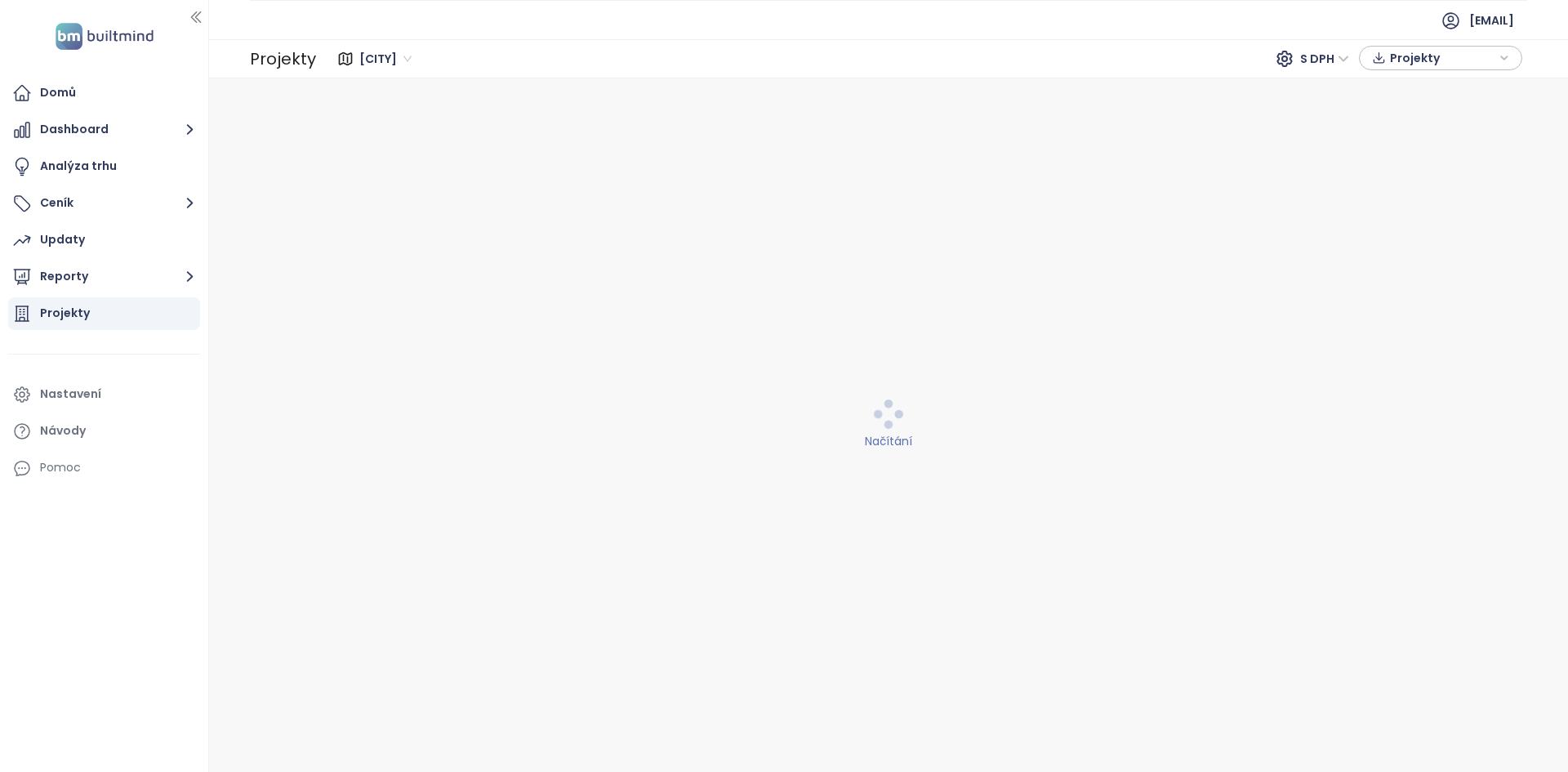 click on "[EMAIL]" at bounding box center (889, 20) 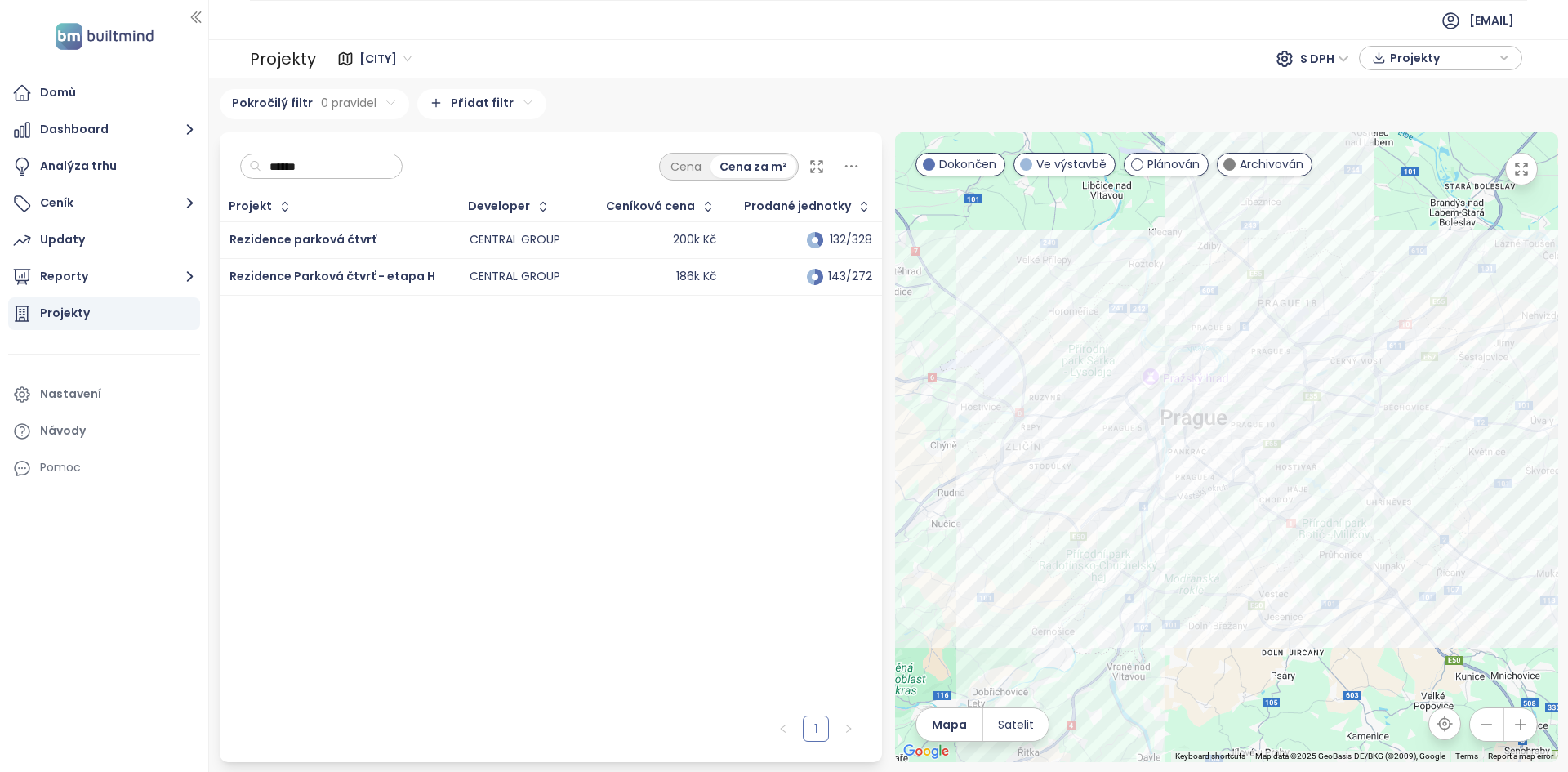 type on "******" 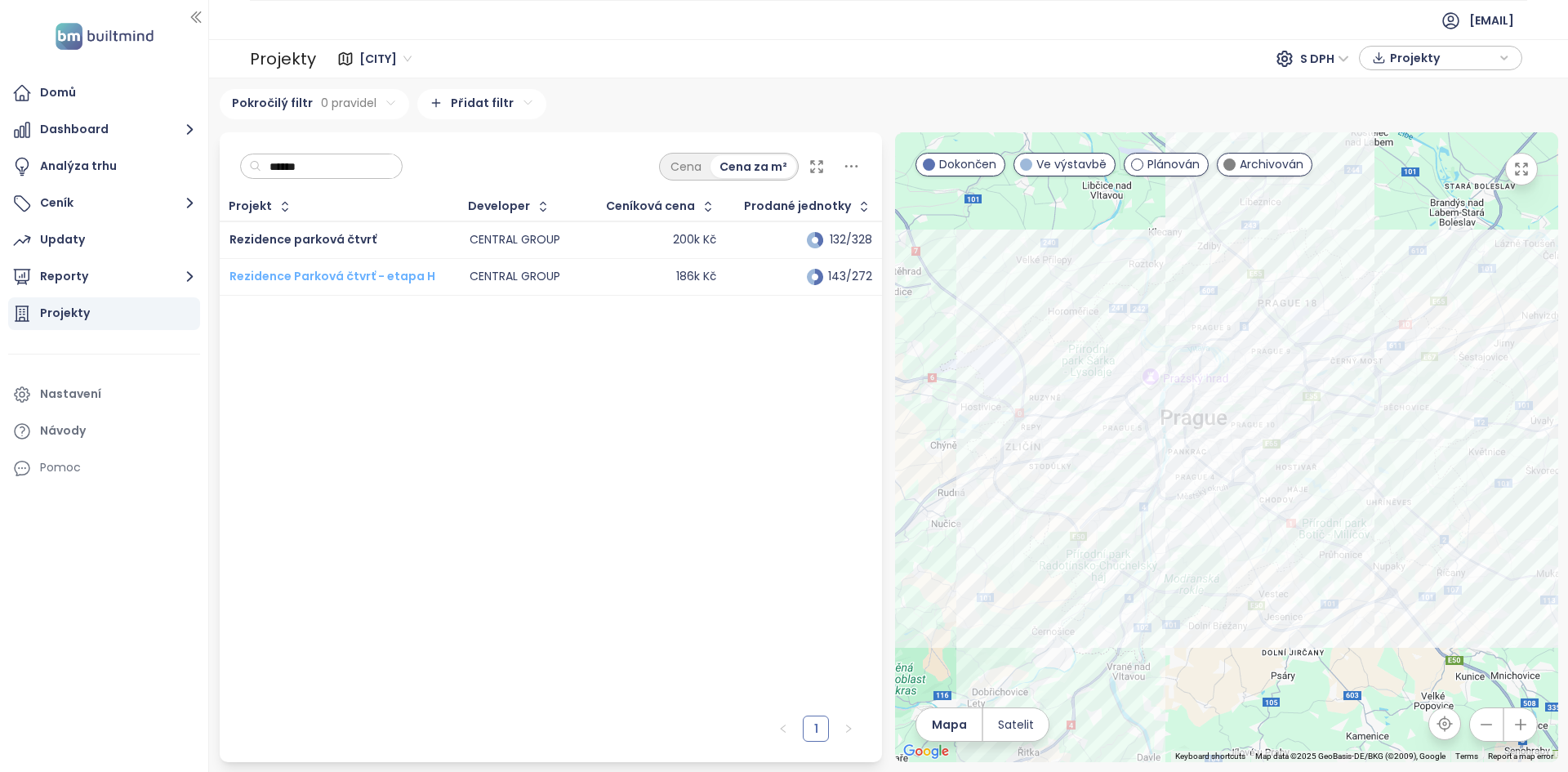 click on "Rezidence Parková čtvrť - etapa H" at bounding box center [332, 276] 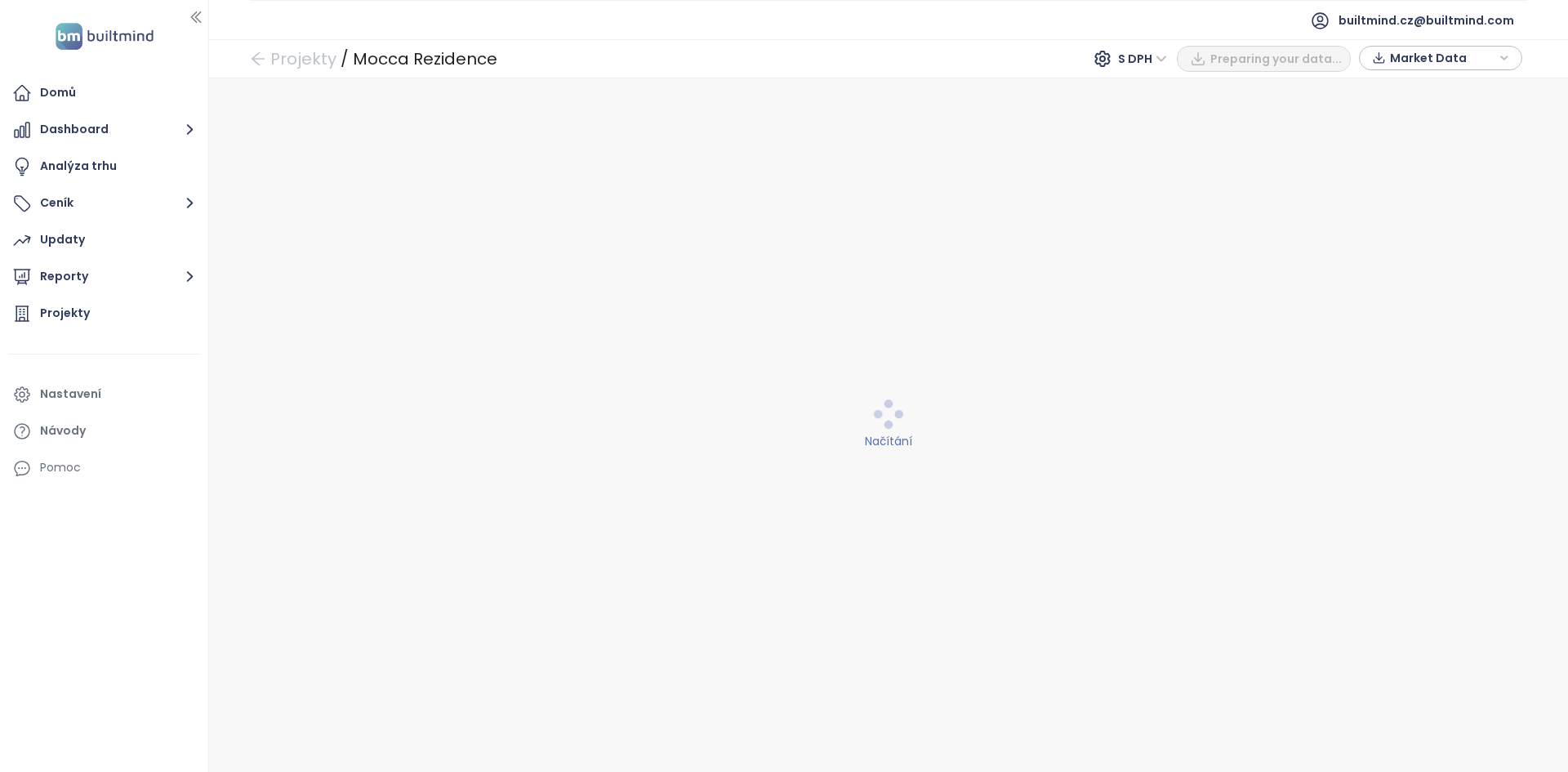 scroll, scrollTop: 0, scrollLeft: 0, axis: both 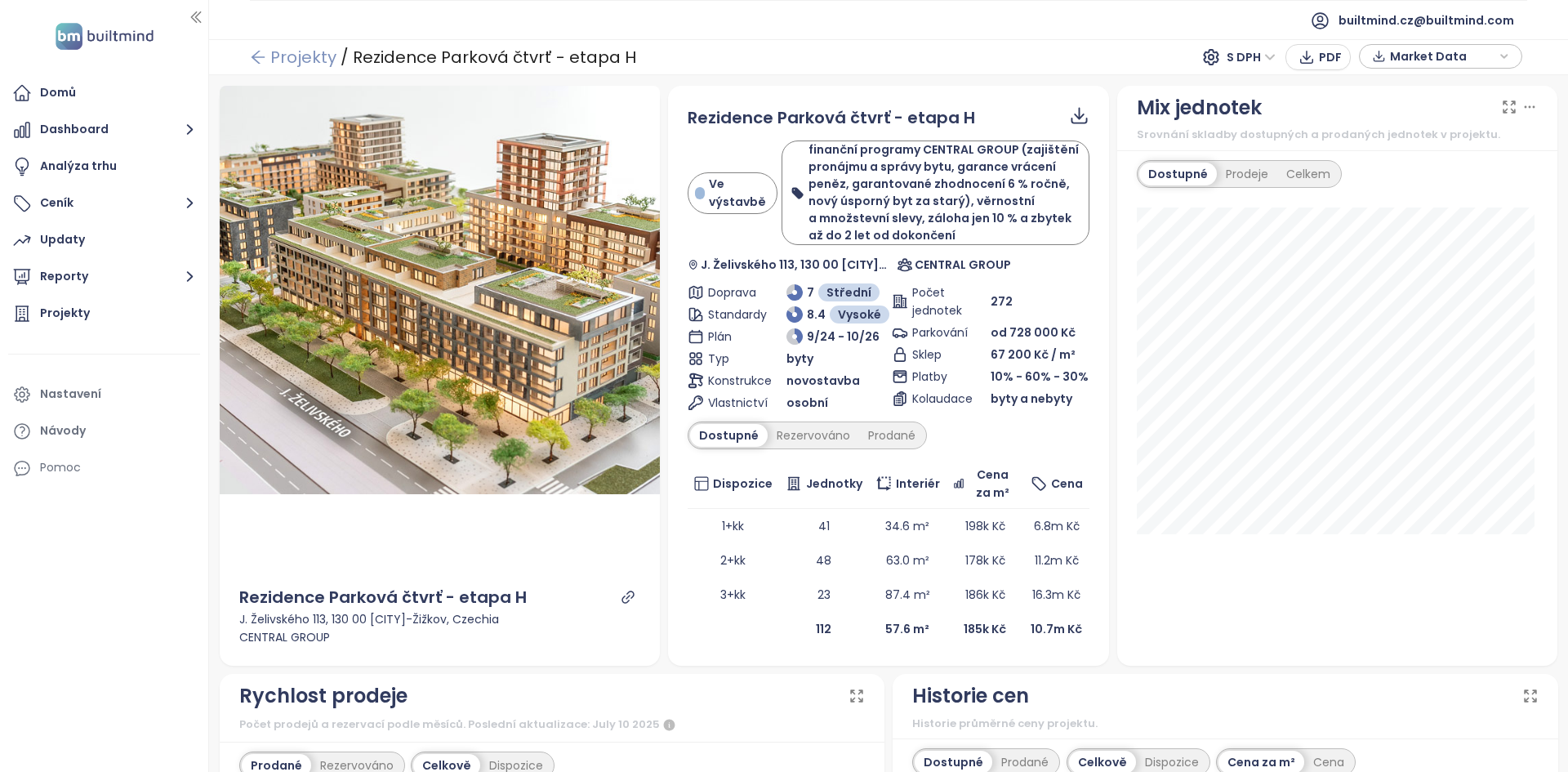 click on "Projekty" at bounding box center [293, 57] 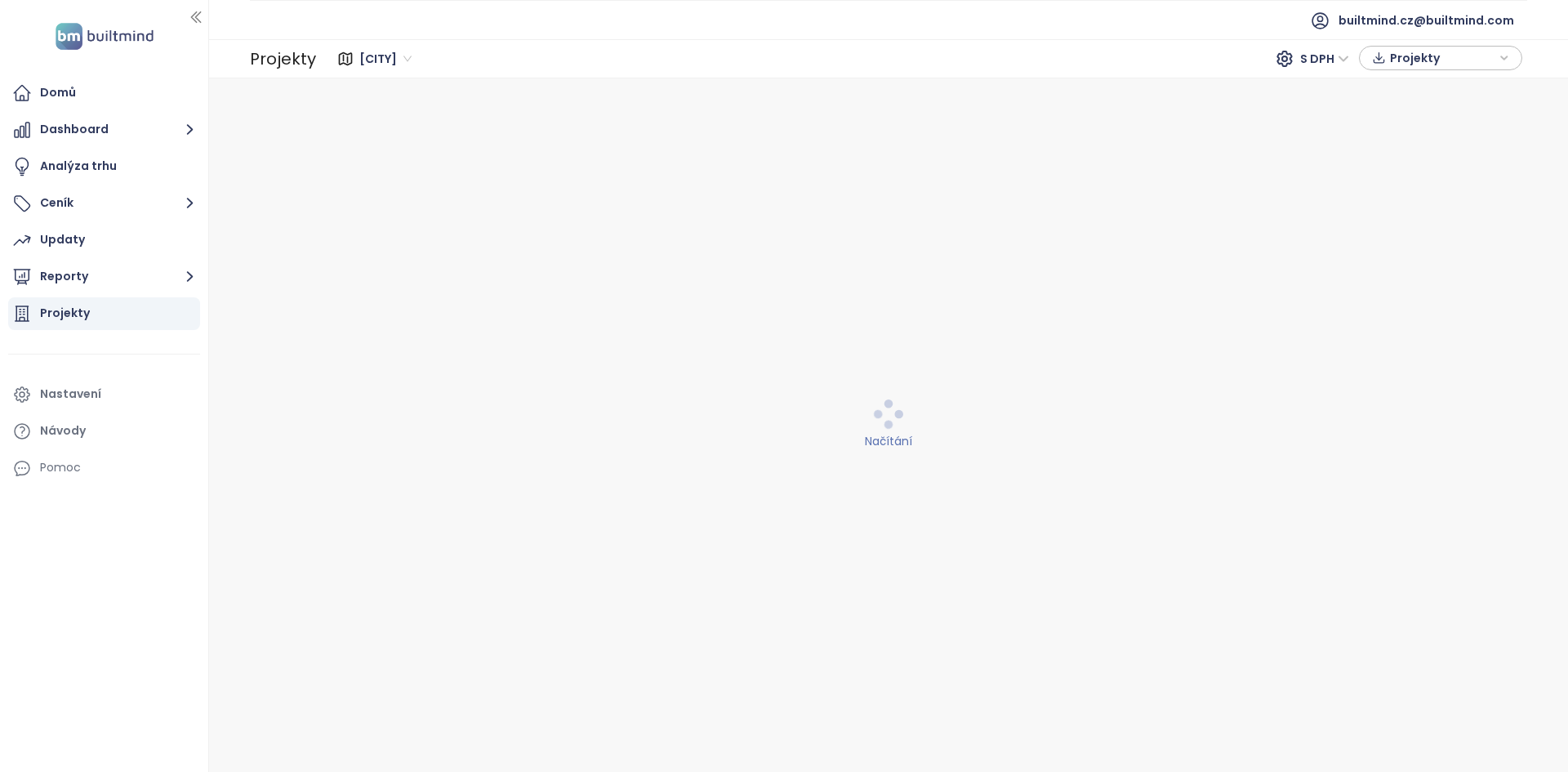 click on "Praha S DPH Projekty" at bounding box center (921, 59) 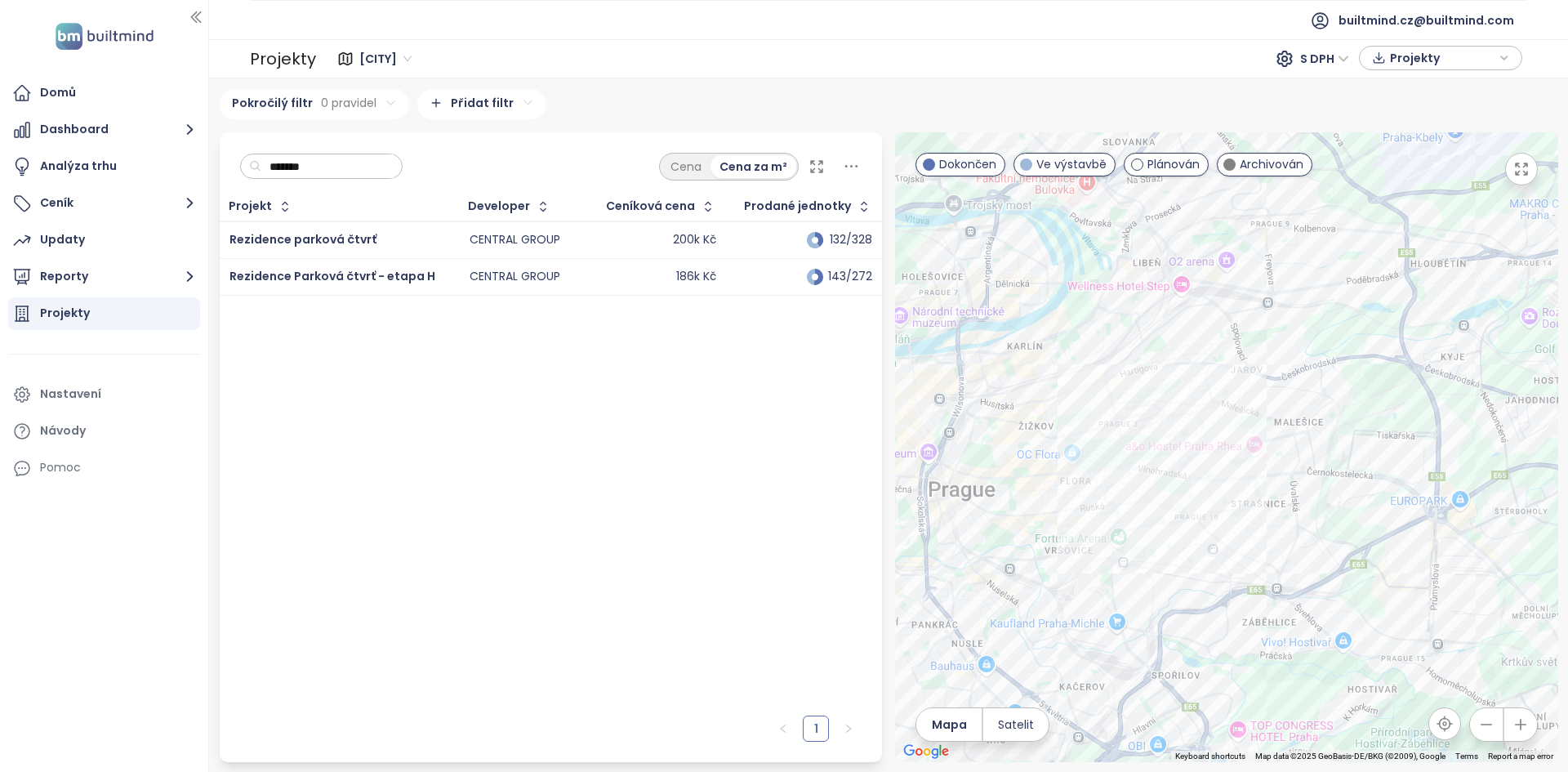 type on "*******" 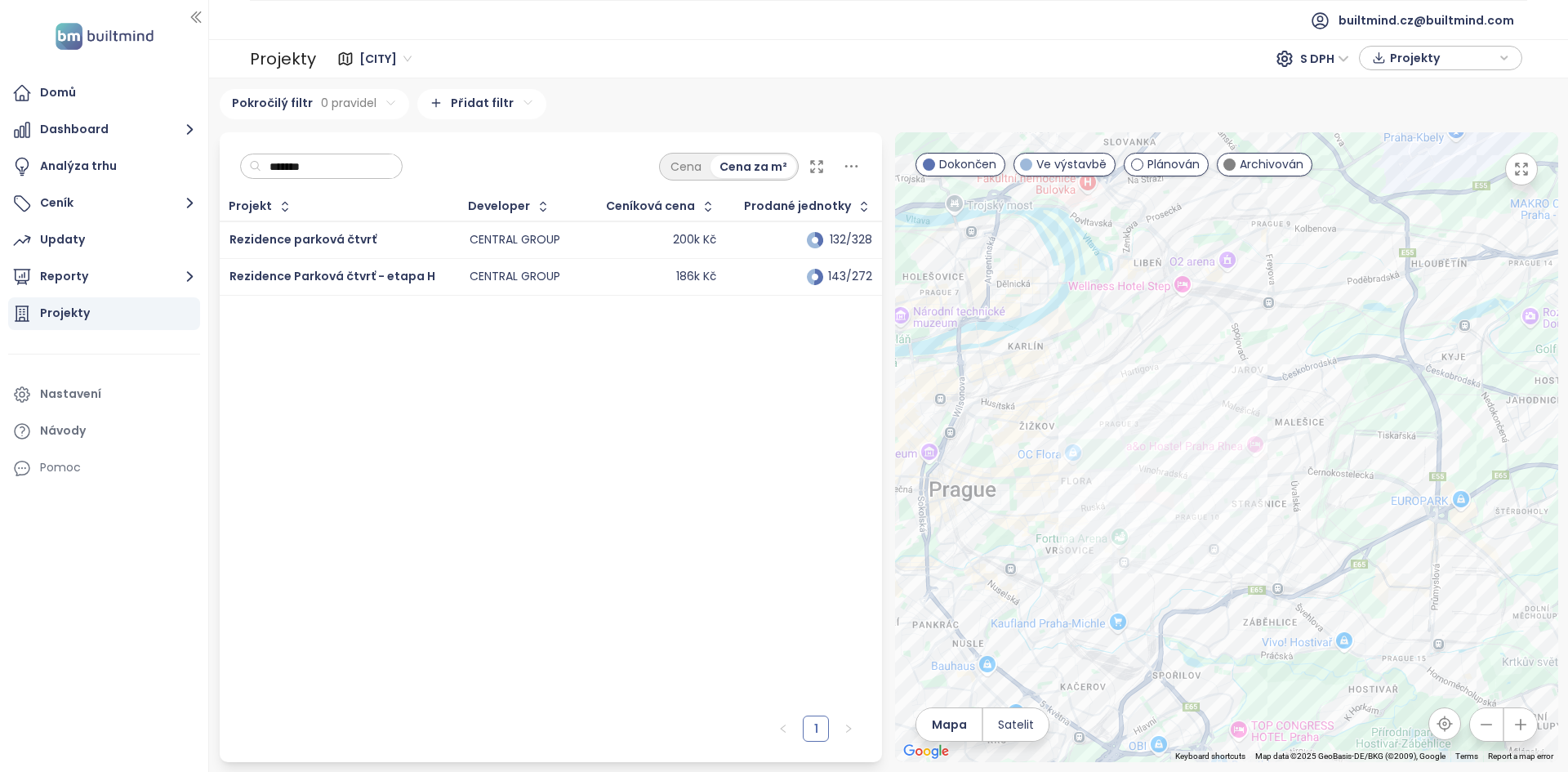 click at bounding box center (1227, 447) 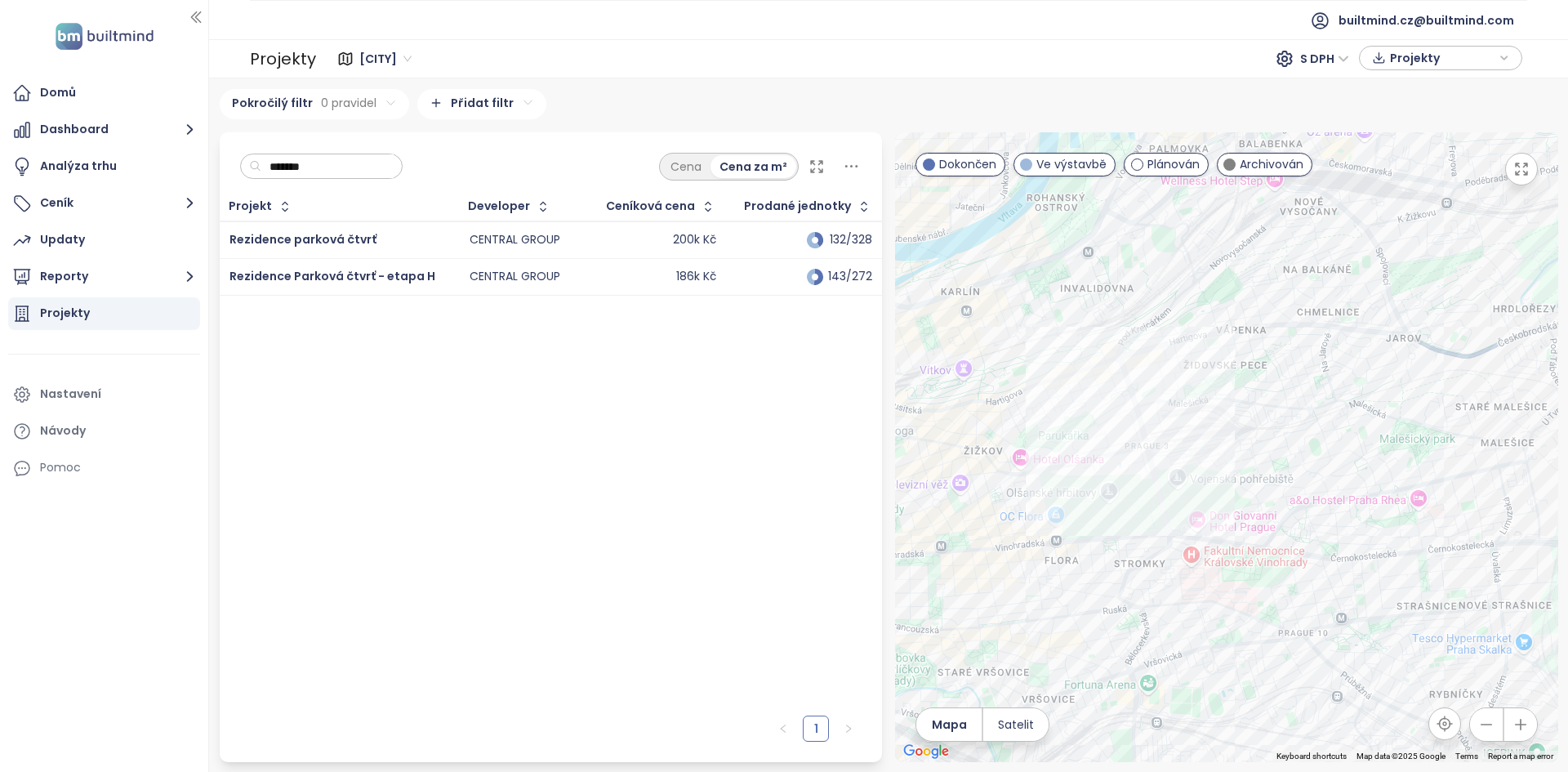 click at bounding box center (1227, 447) 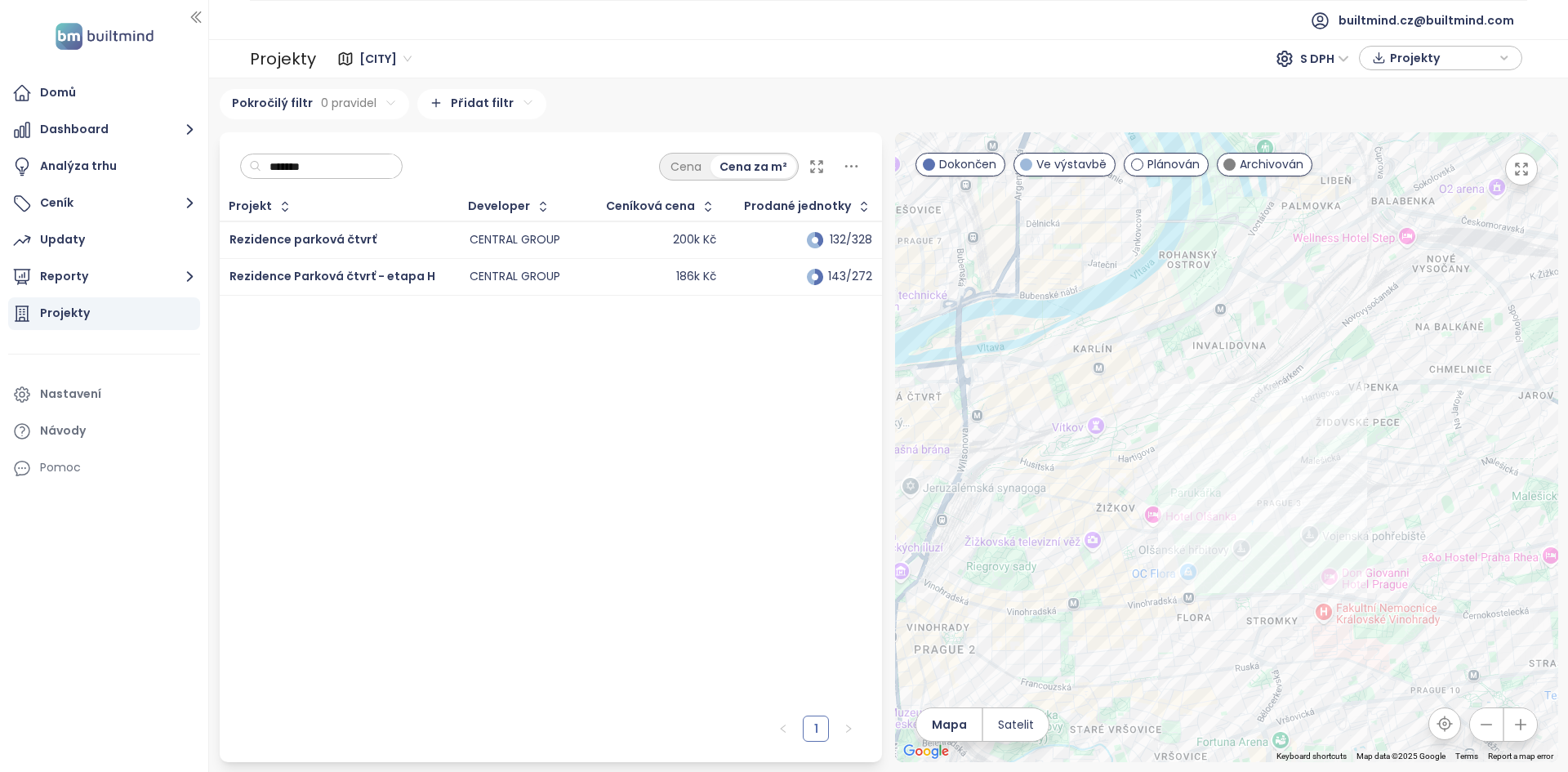 drag, startPoint x: 1086, startPoint y: 413, endPoint x: 1226, endPoint y: 472, distance: 151.92432 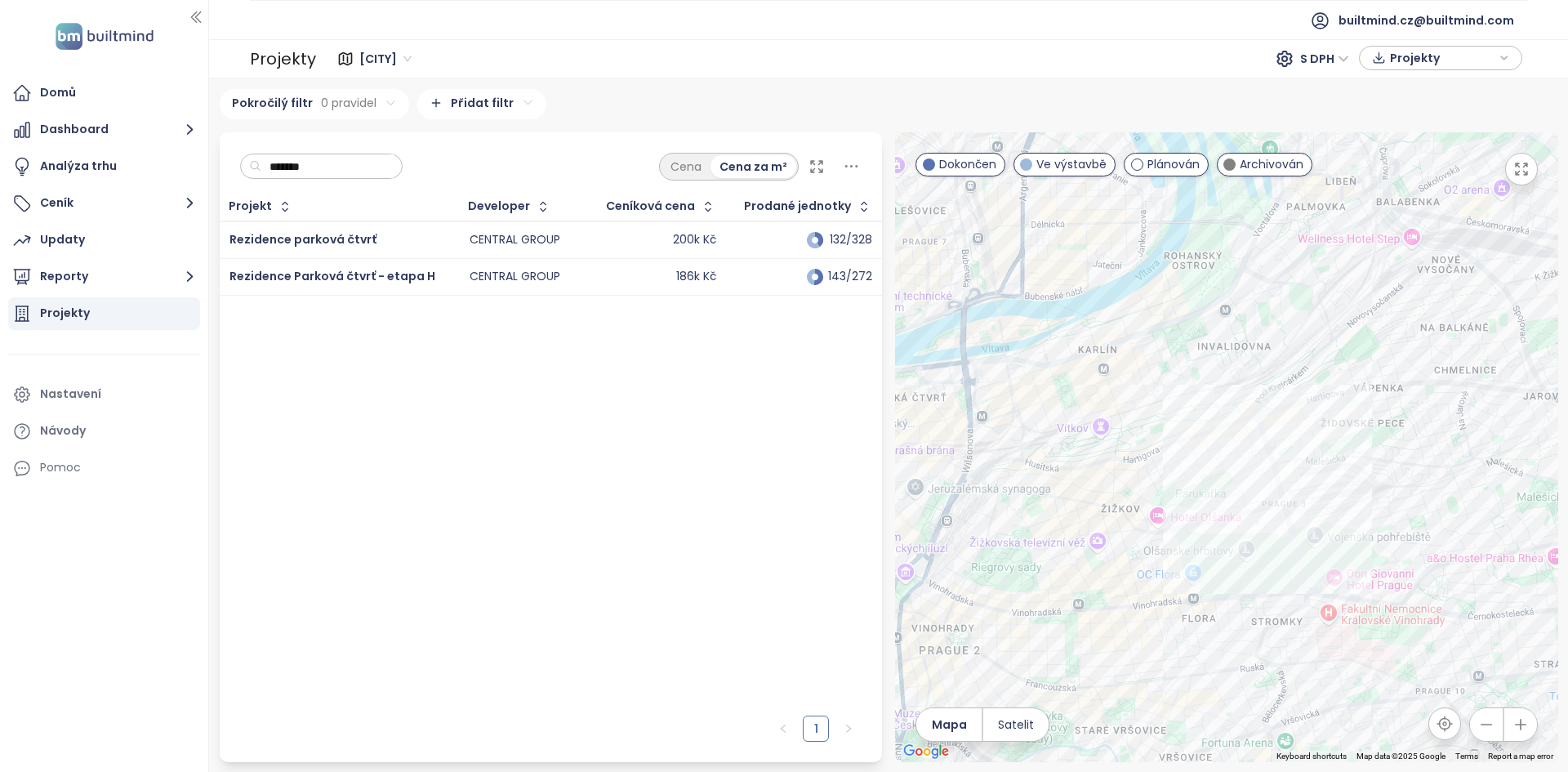 click at bounding box center [1227, 447] 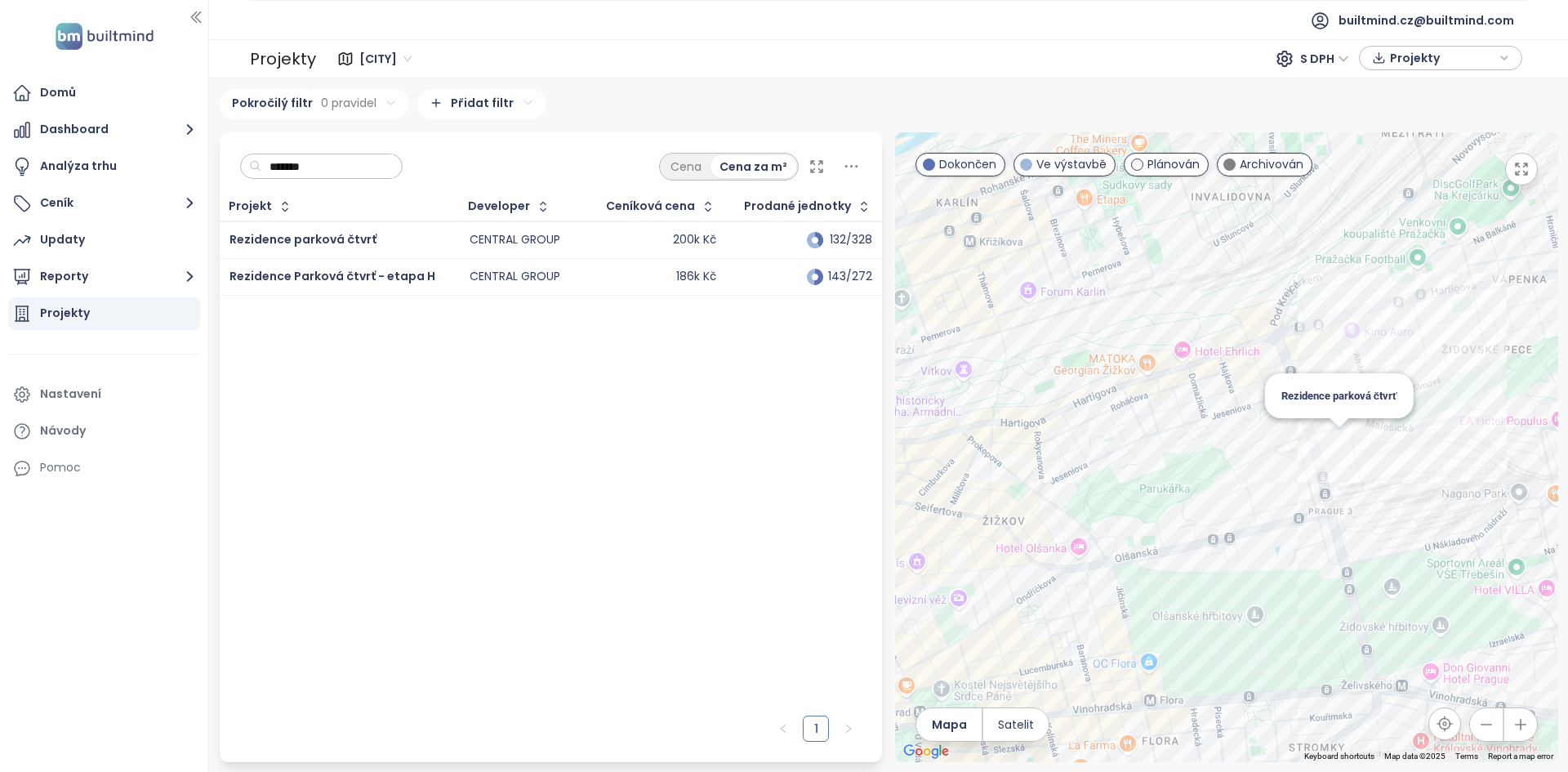 click on "Rezidence parková čtvrť" at bounding box center [1227, 447] 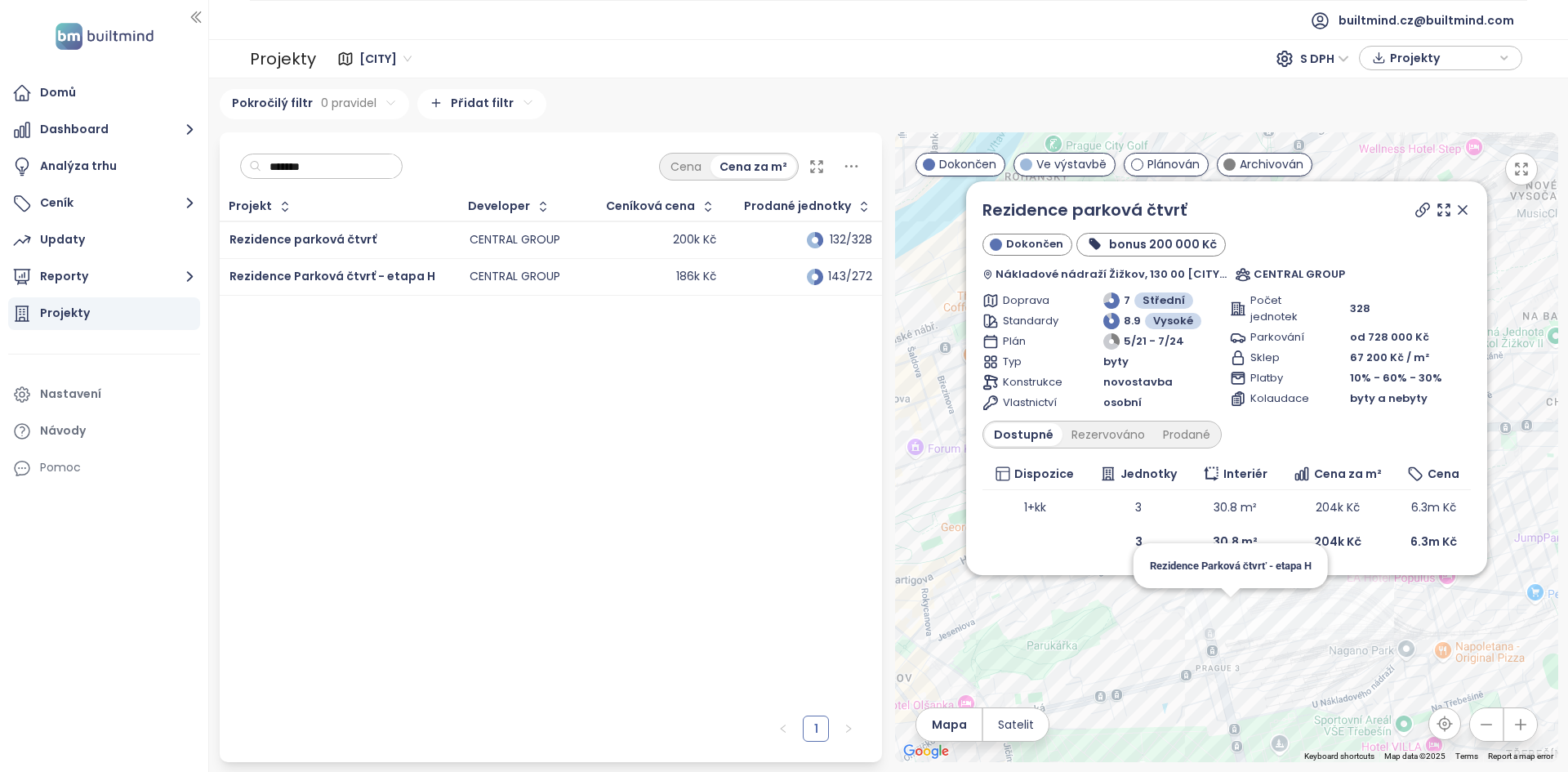 click on "Rezidence parková čtvrť Dokončen bonus 200 000 Kč Nákladové nádraží Žižkov, 130 00 Praha-Praha 3, Czechia CENTRAL GROUP Doprava 7 Střední Standardy 8.9 Vysoké Plán 5/21 - 7/24 Typ byty Konstrukce novostavba Vlastnictví osobní Počet jednotek 328 Parkování od 728 000 Kč Sklep 67 200 Kč / m² Platby 10% - 60% - 30% Kolaudace byty a nebyty Dostupné Rezervováno Prodané Dispozice Jednotky Interiér Cena za m² Cena 1+kk 3 30.8 m² 204k Kč 6.3m Kč 3 30.8 m² 204k Kč 6.3m Kč Rezidence Parková čtvrť - etapa H" at bounding box center (1227, 447) 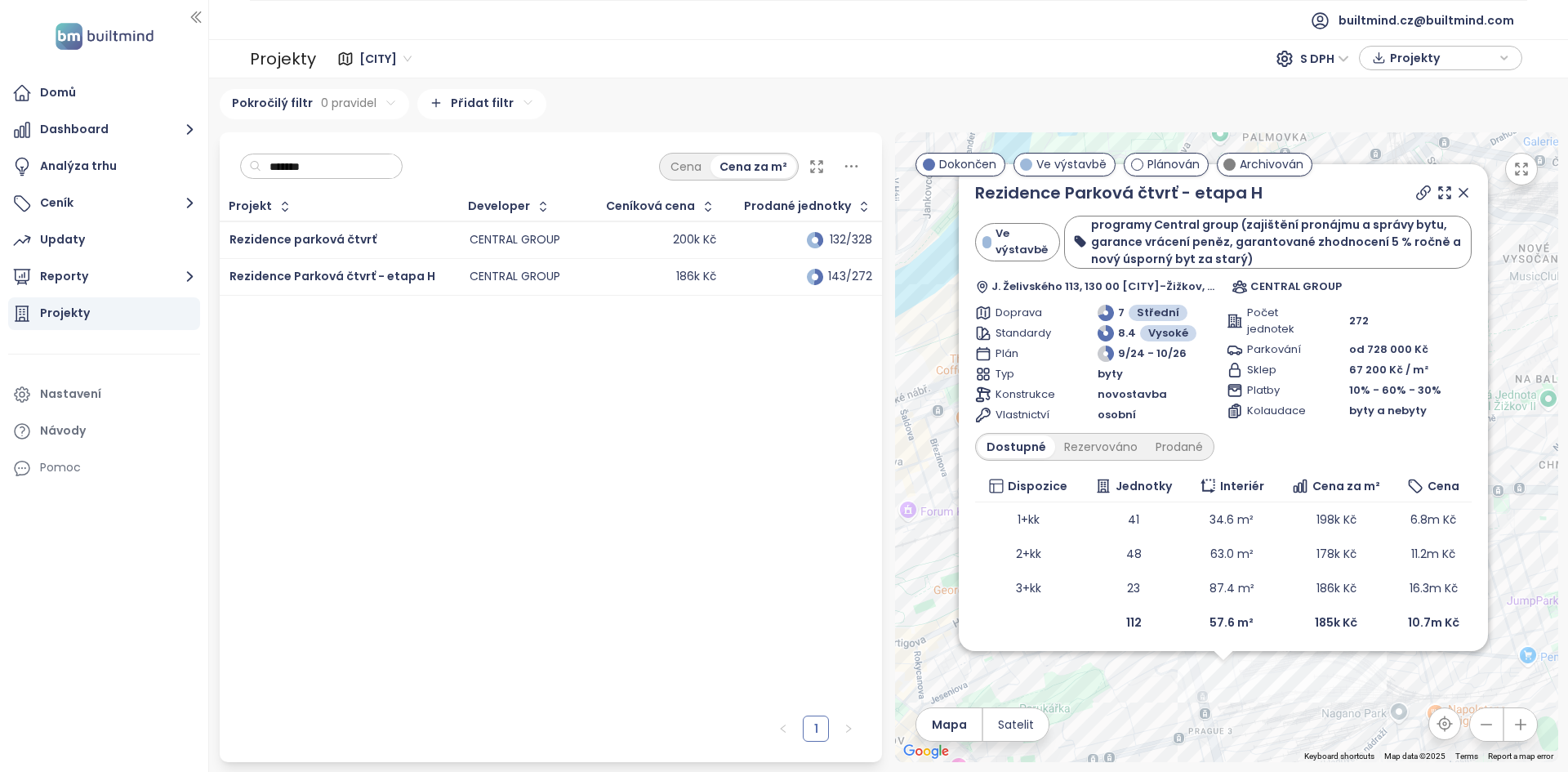 drag, startPoint x: 1186, startPoint y: 633, endPoint x: 1181, endPoint y: 799, distance: 166.07528 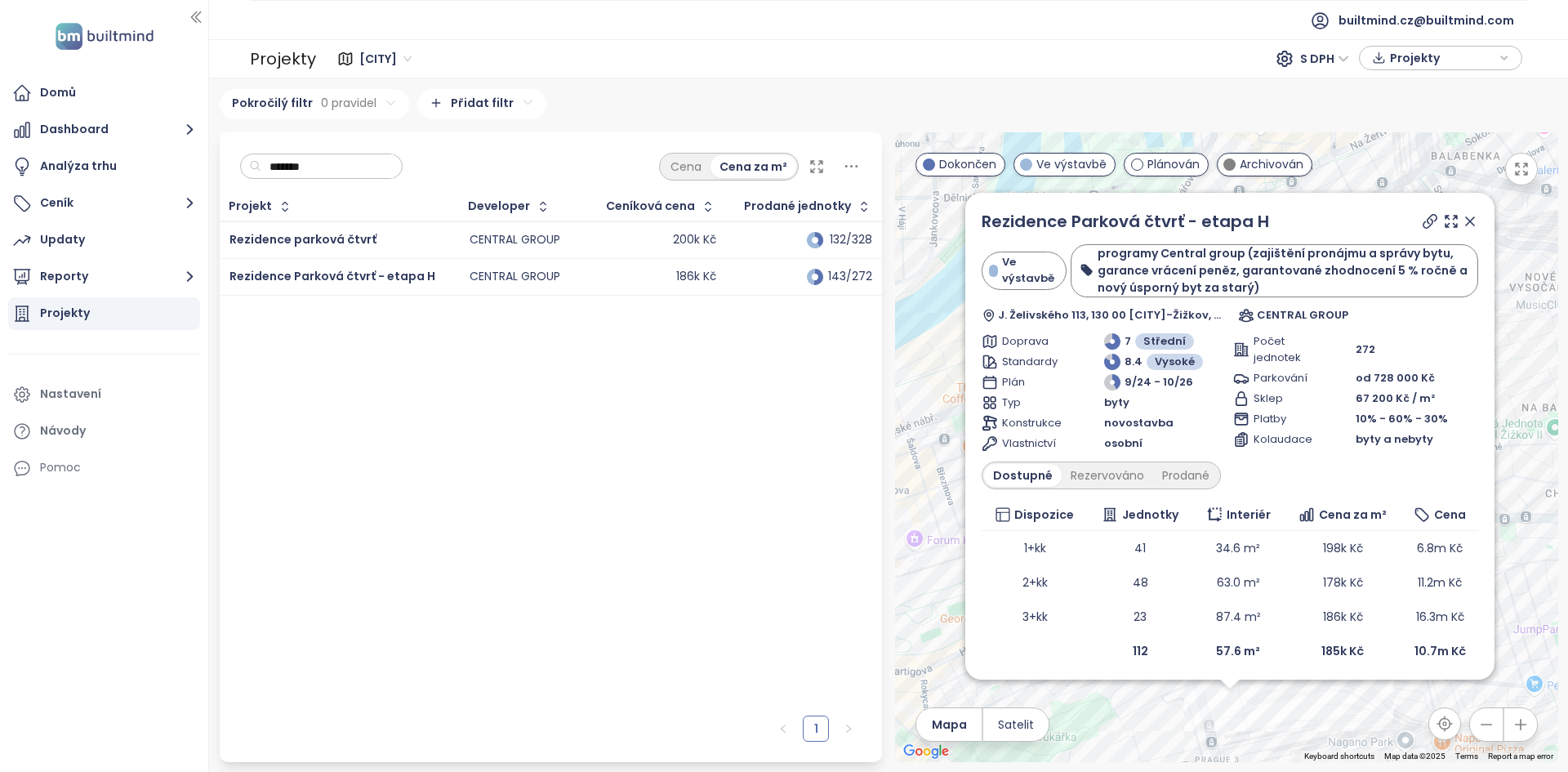 drag, startPoint x: 1167, startPoint y: 734, endPoint x: 1172, endPoint y: 768, distance: 34.365681 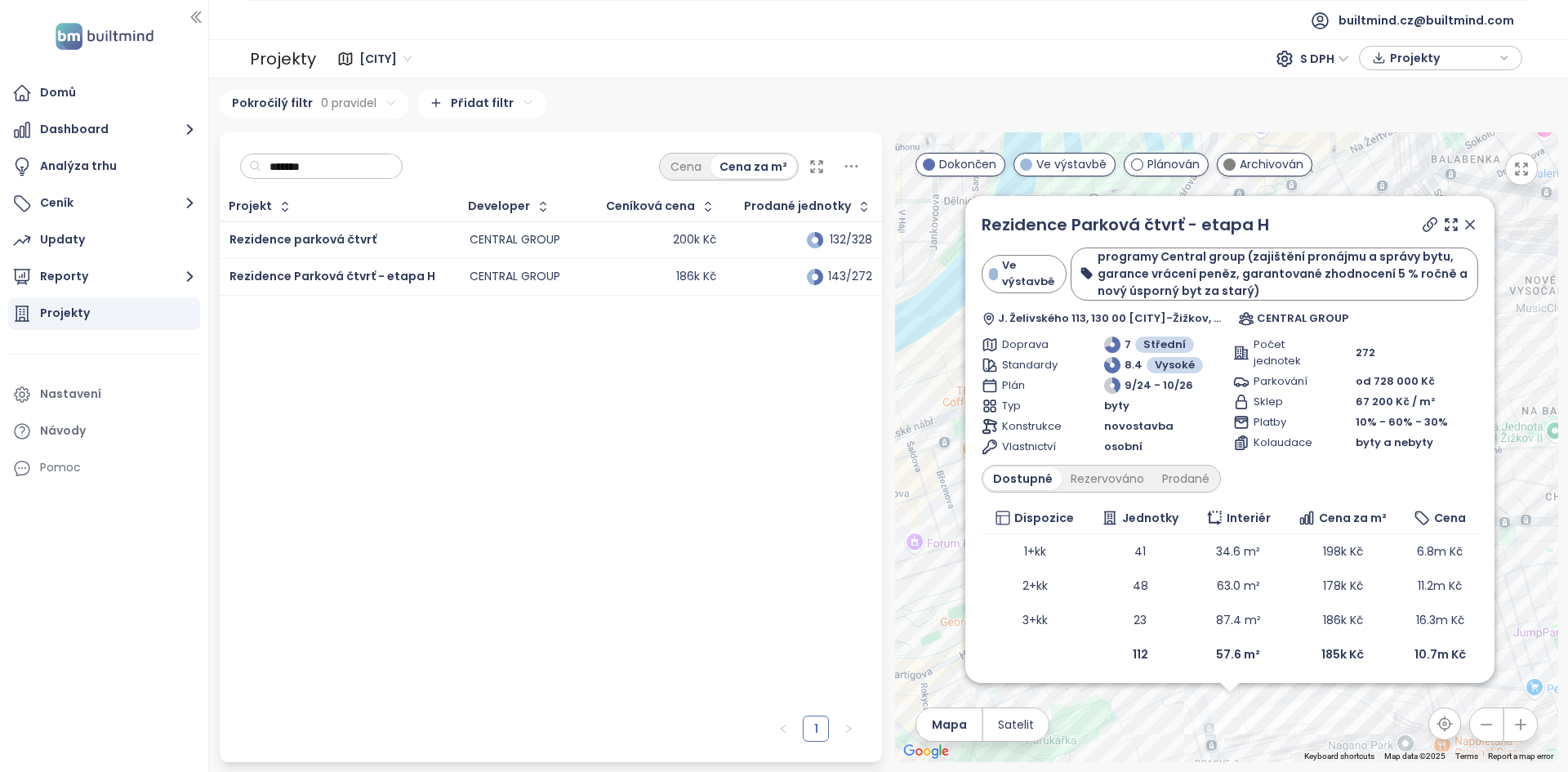 click 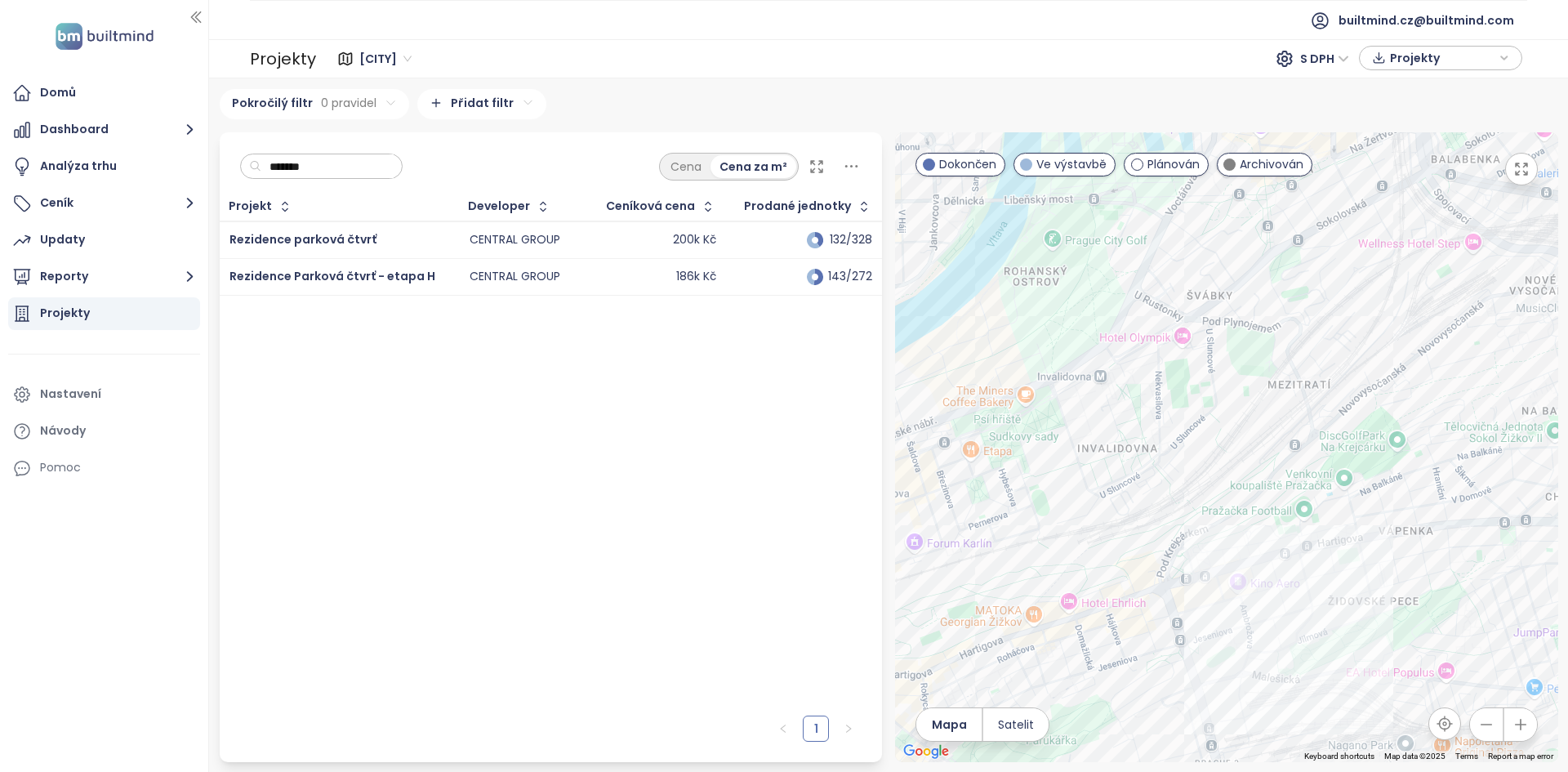 click on "*******" at bounding box center (327, 167) 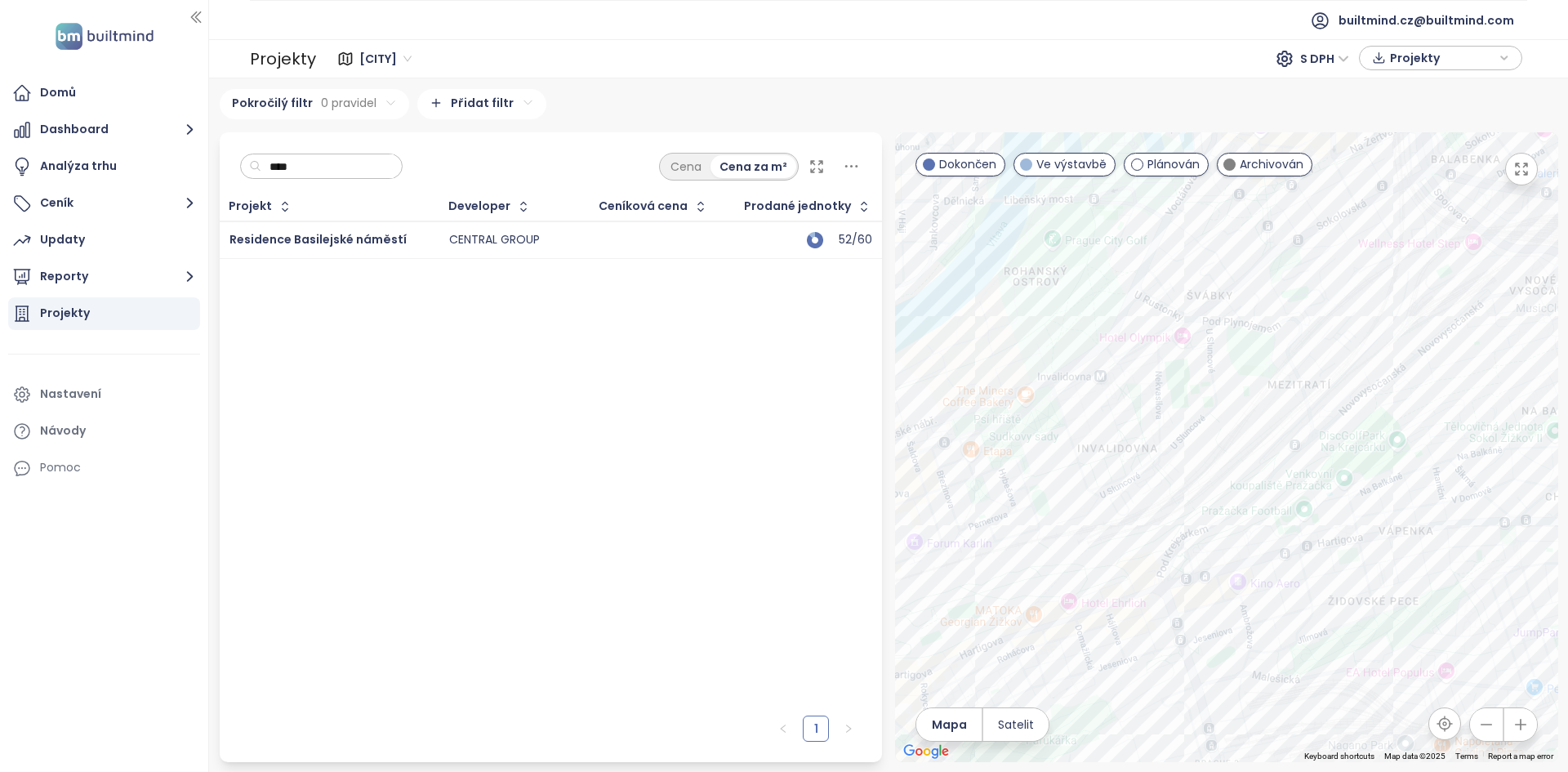 type on "****" 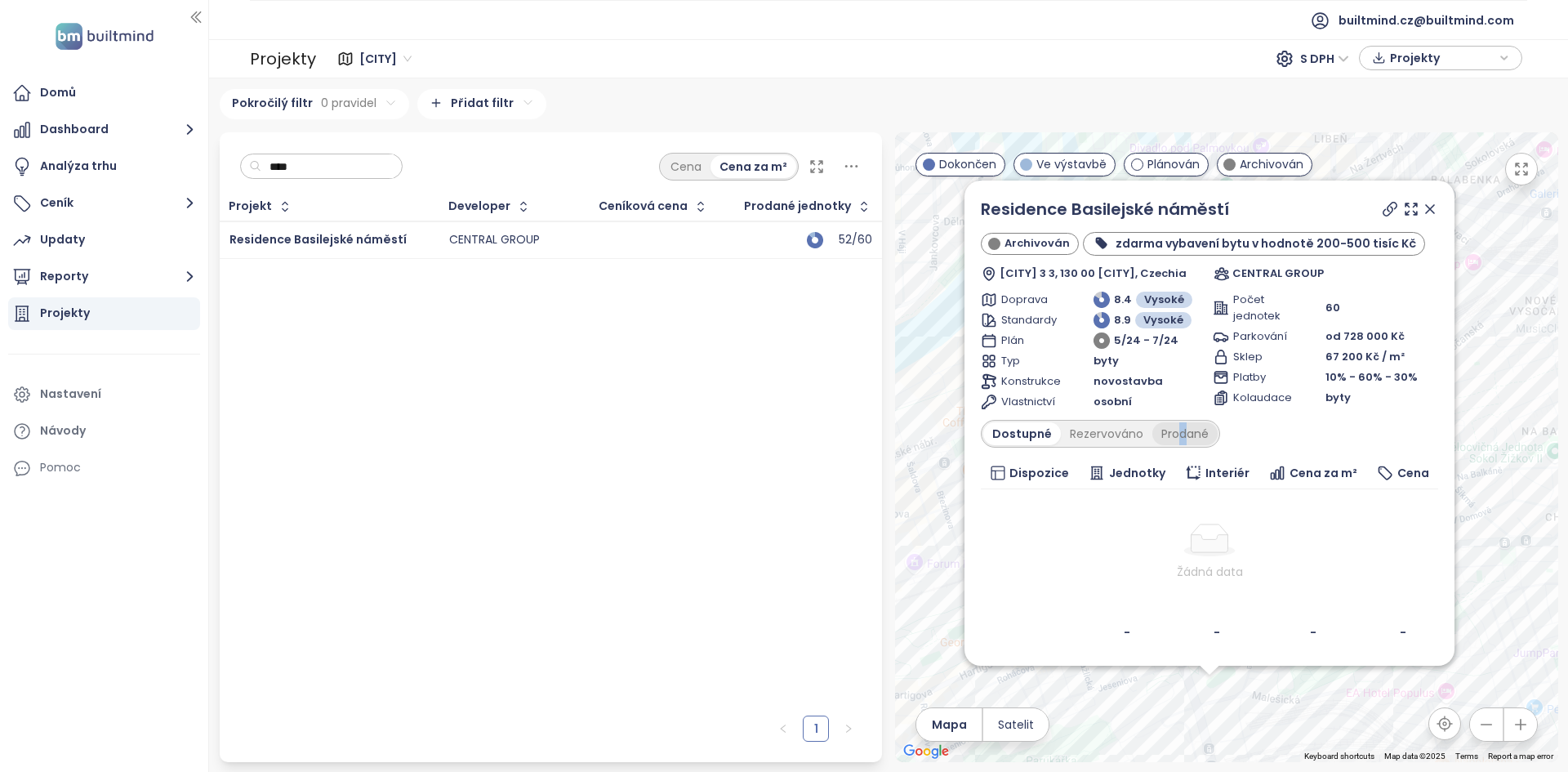 click on "Prodané" at bounding box center (1185, 434) 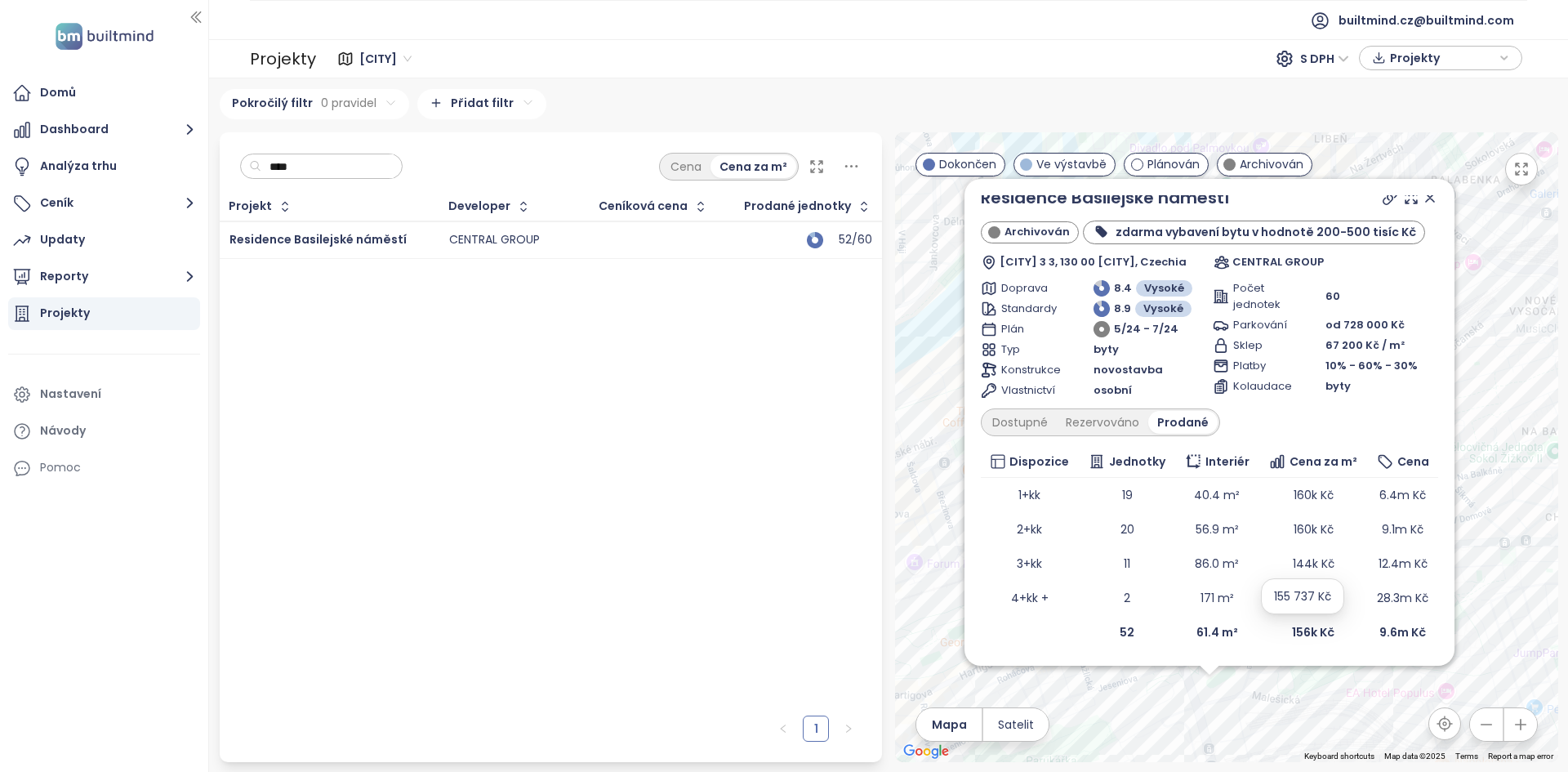 scroll, scrollTop: 3, scrollLeft: 0, axis: vertical 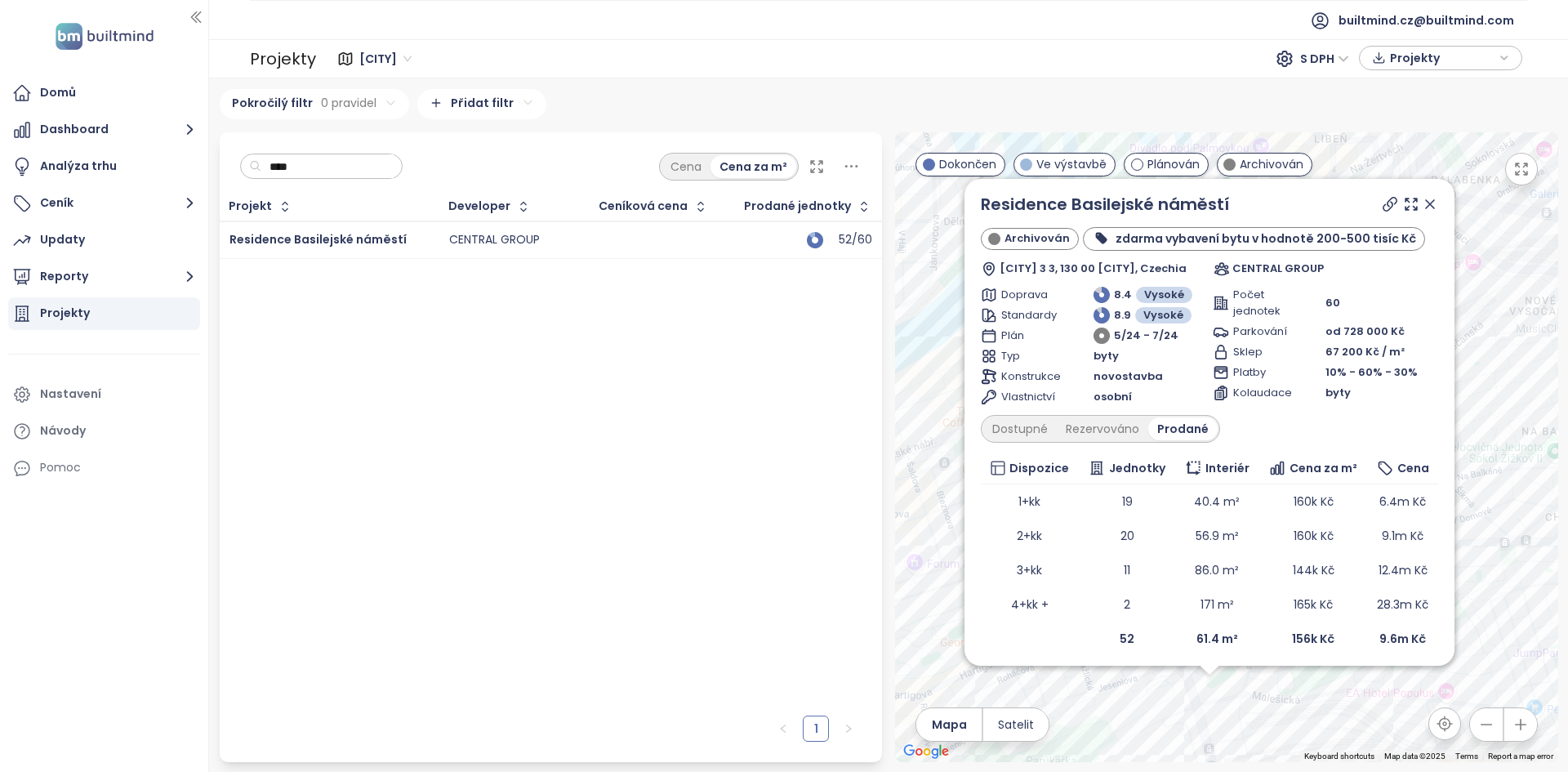 drag, startPoint x: 1417, startPoint y: 203, endPoint x: 752, endPoint y: 120, distance: 670.1597 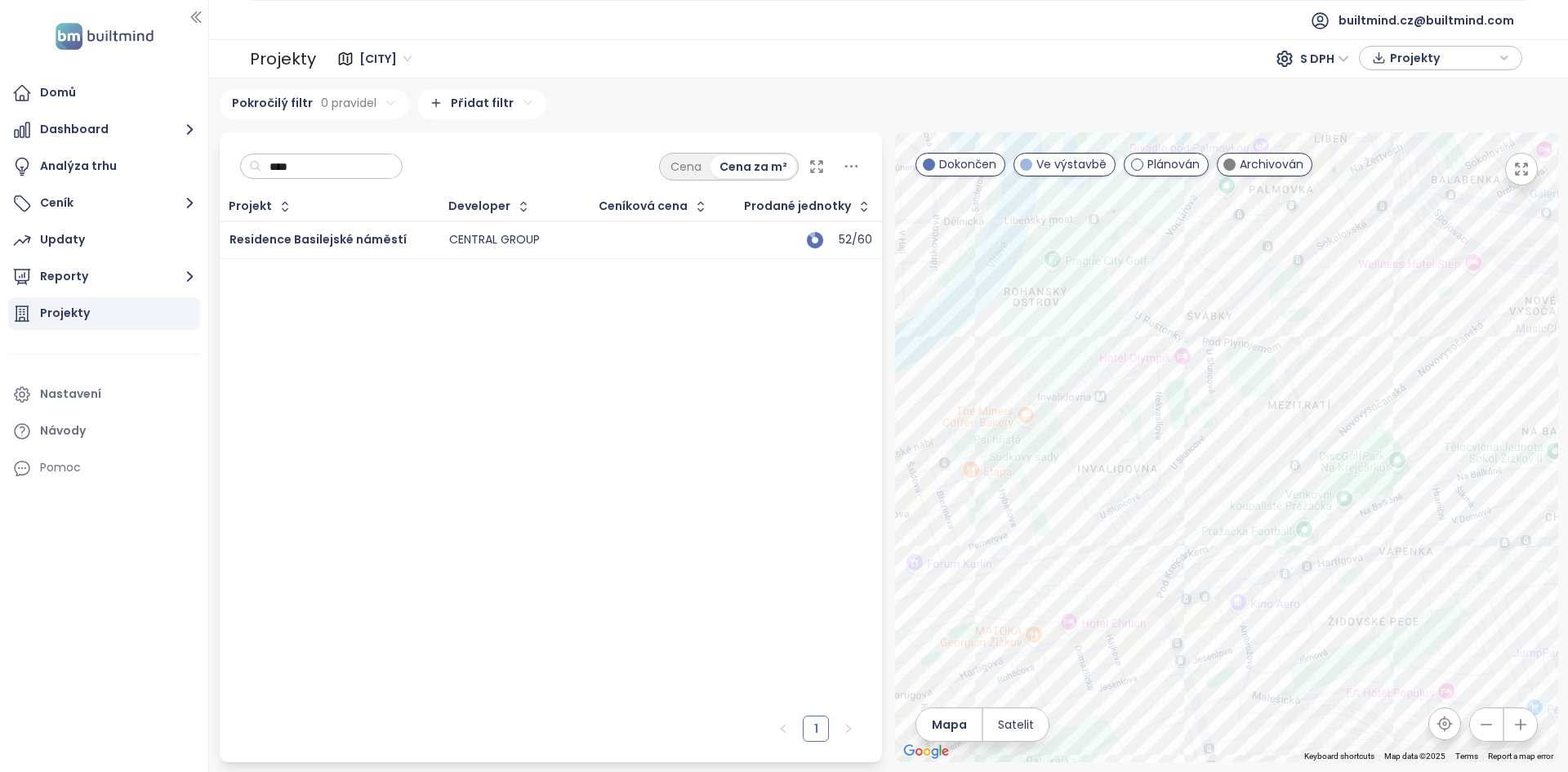 click on "****" at bounding box center (327, 167) 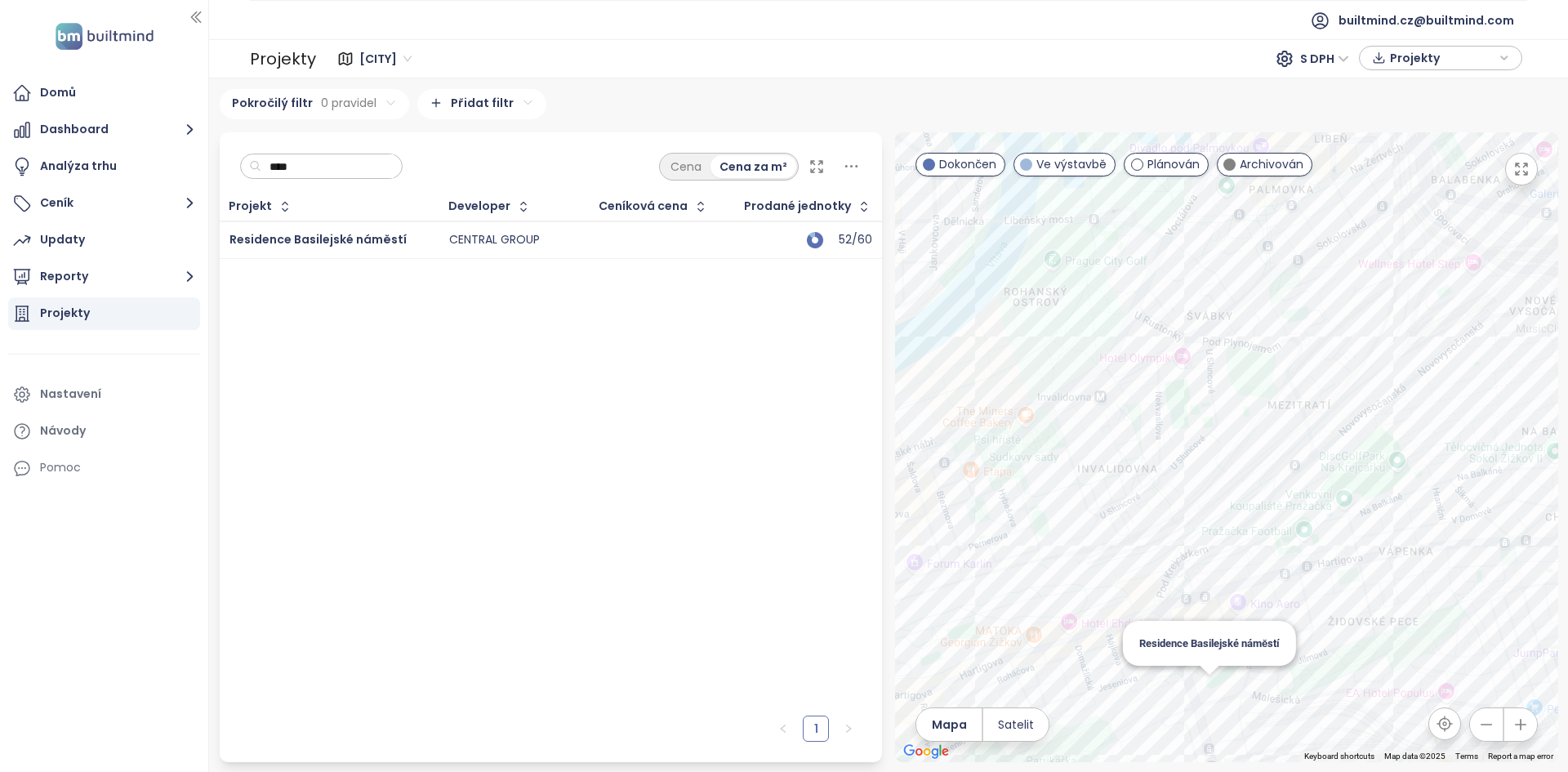 click on "[STREET]" at bounding box center (1227, 447) 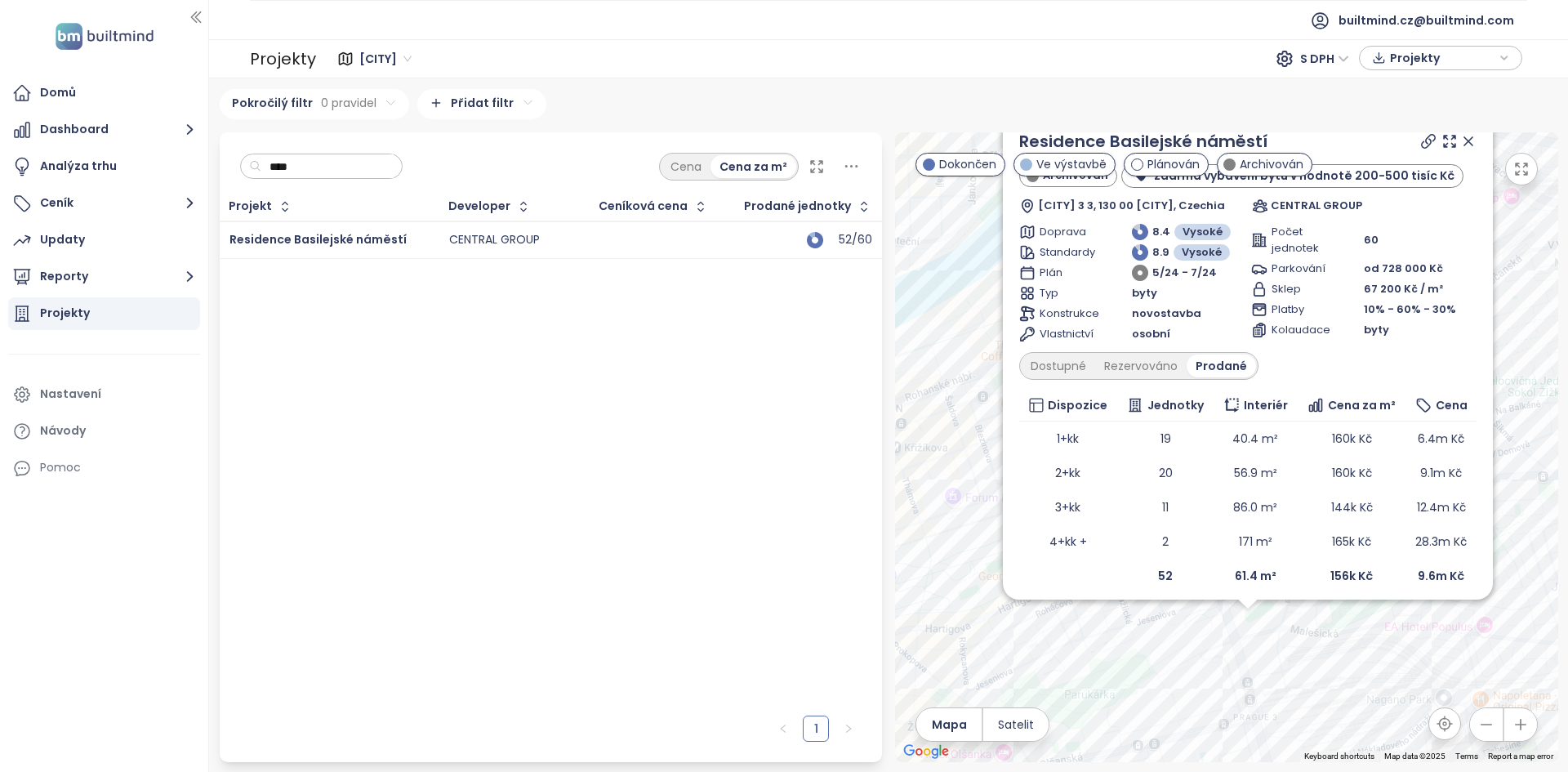drag, startPoint x: 1169, startPoint y: 611, endPoint x: 1191, endPoint y: 810, distance: 200.21239 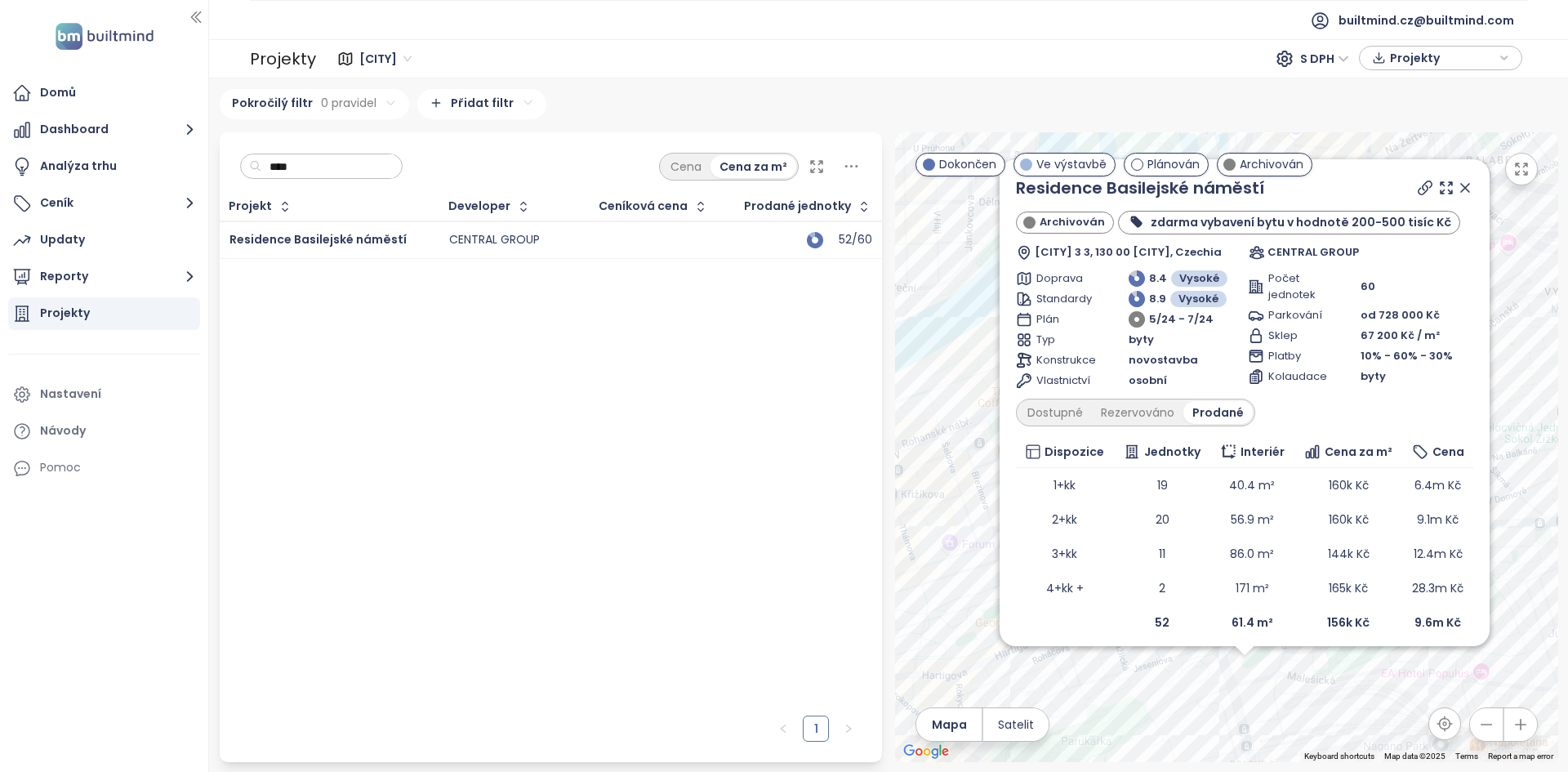 drag, startPoint x: 1515, startPoint y: 255, endPoint x: 1512, endPoint y: 325, distance: 70.06426 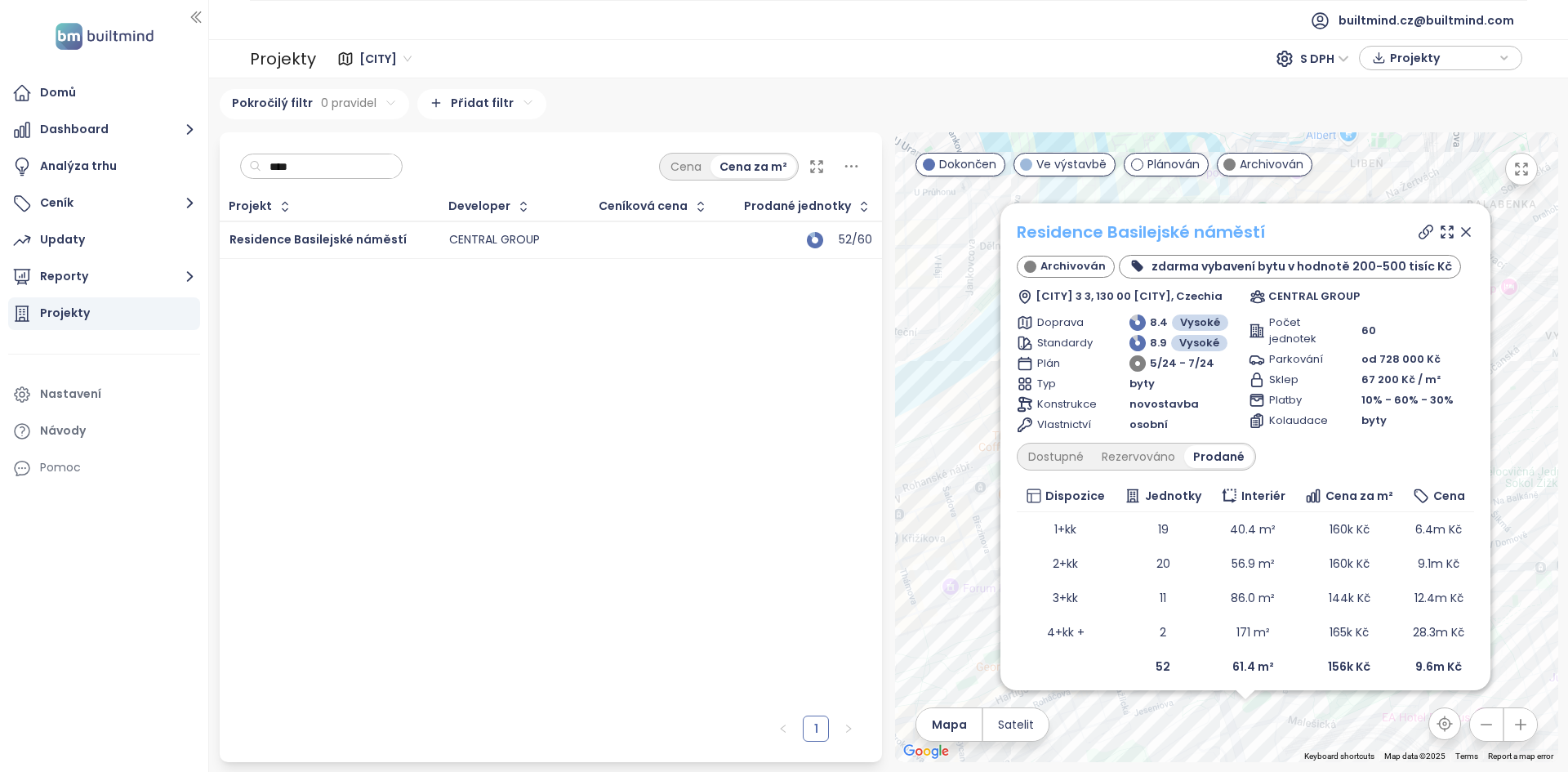 click on "[STREET]" at bounding box center [1141, 232] 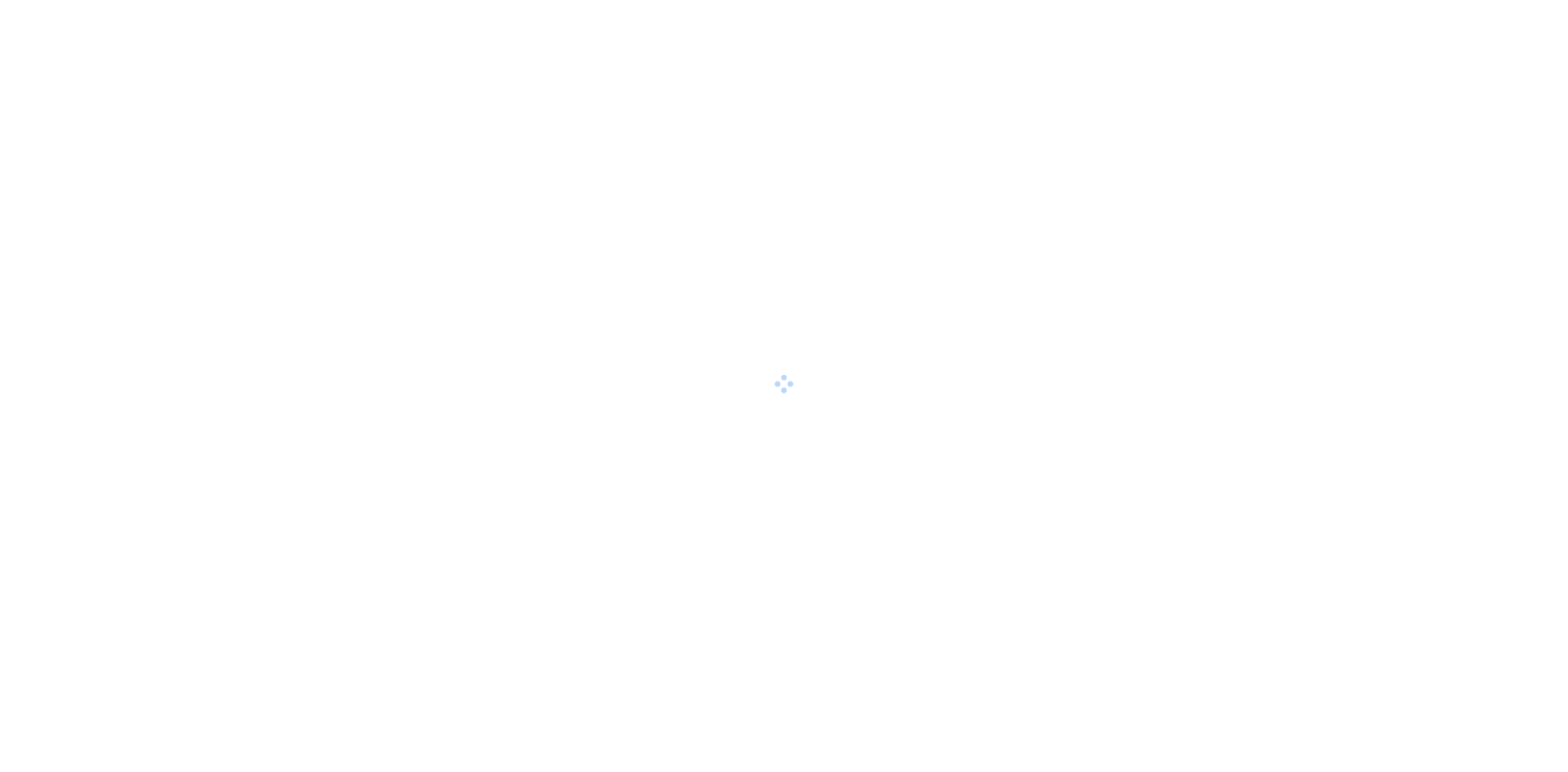 scroll, scrollTop: 0, scrollLeft: 0, axis: both 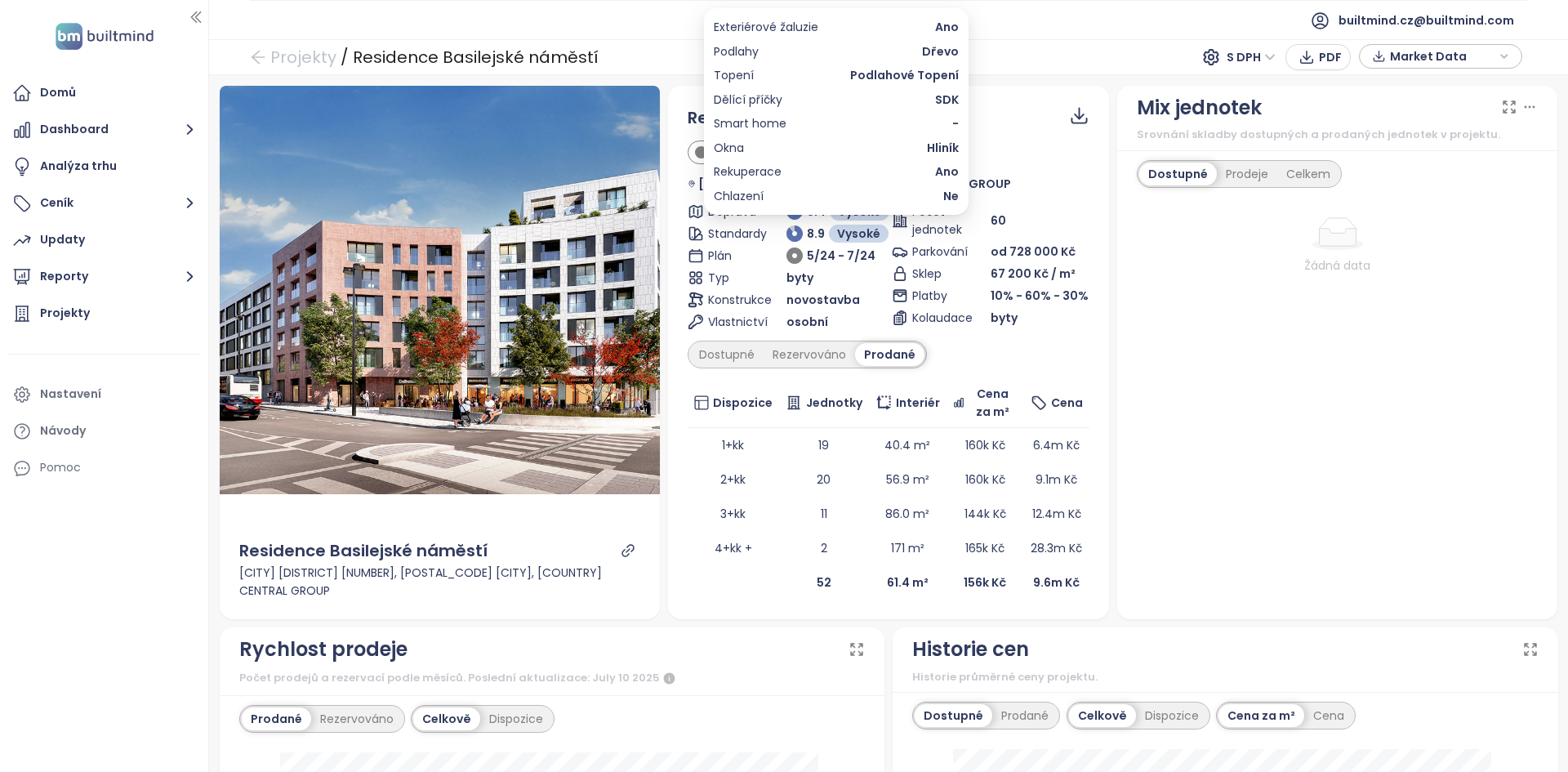 click on "Vysoké" at bounding box center [858, 234] 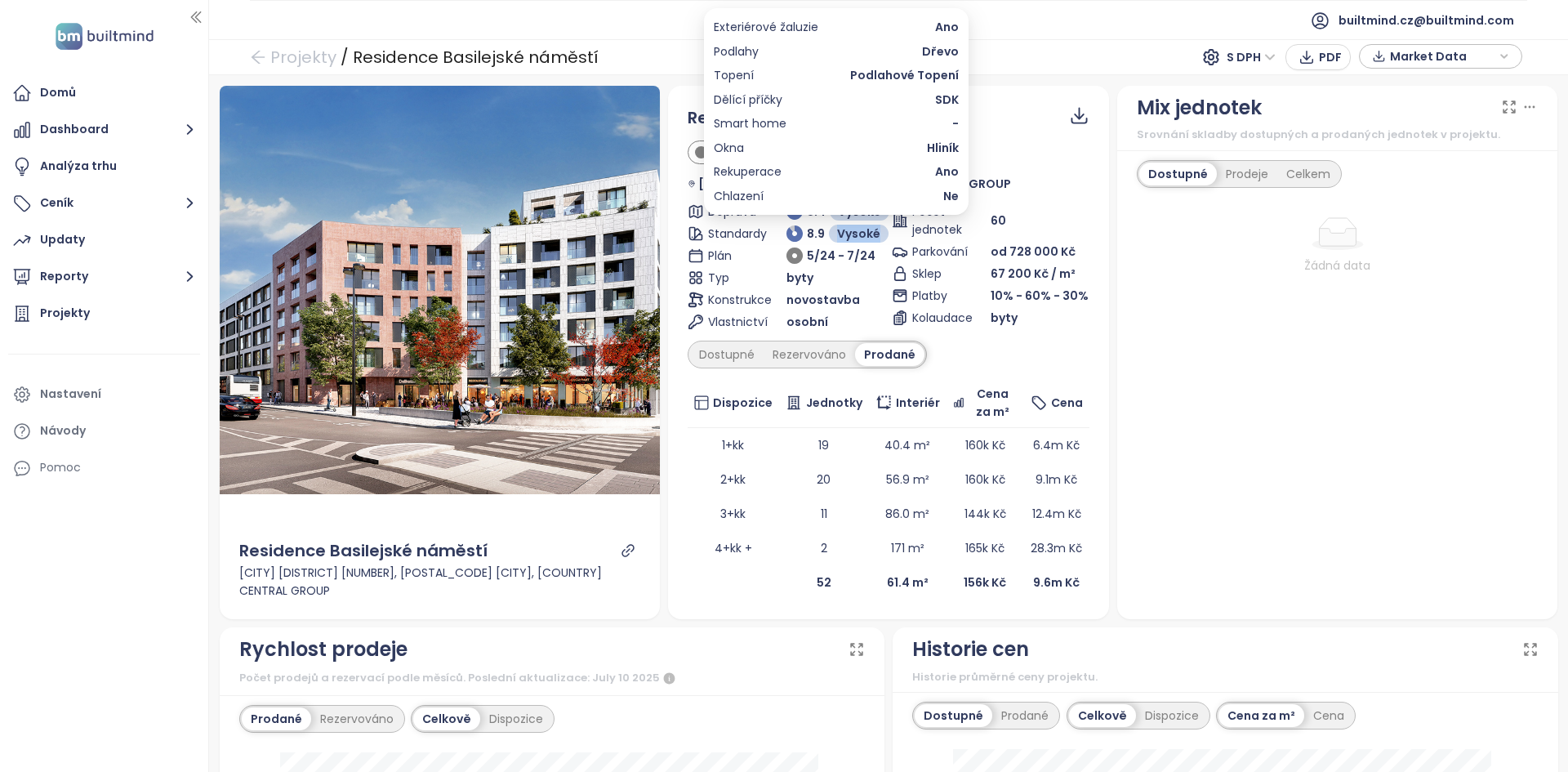 click on "Vysoké" at bounding box center [858, 234] 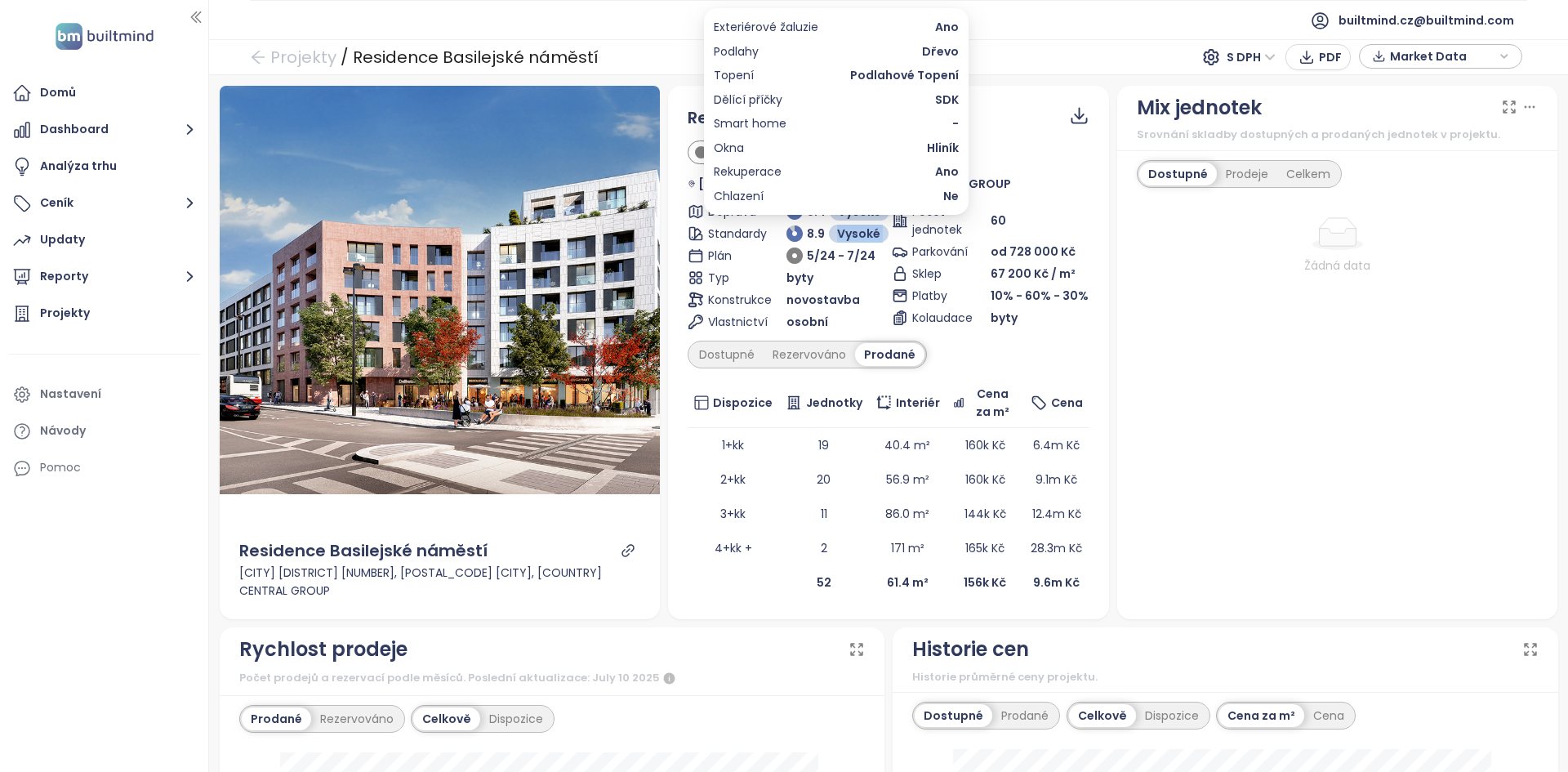 click on "Vysoké" at bounding box center (858, 234) 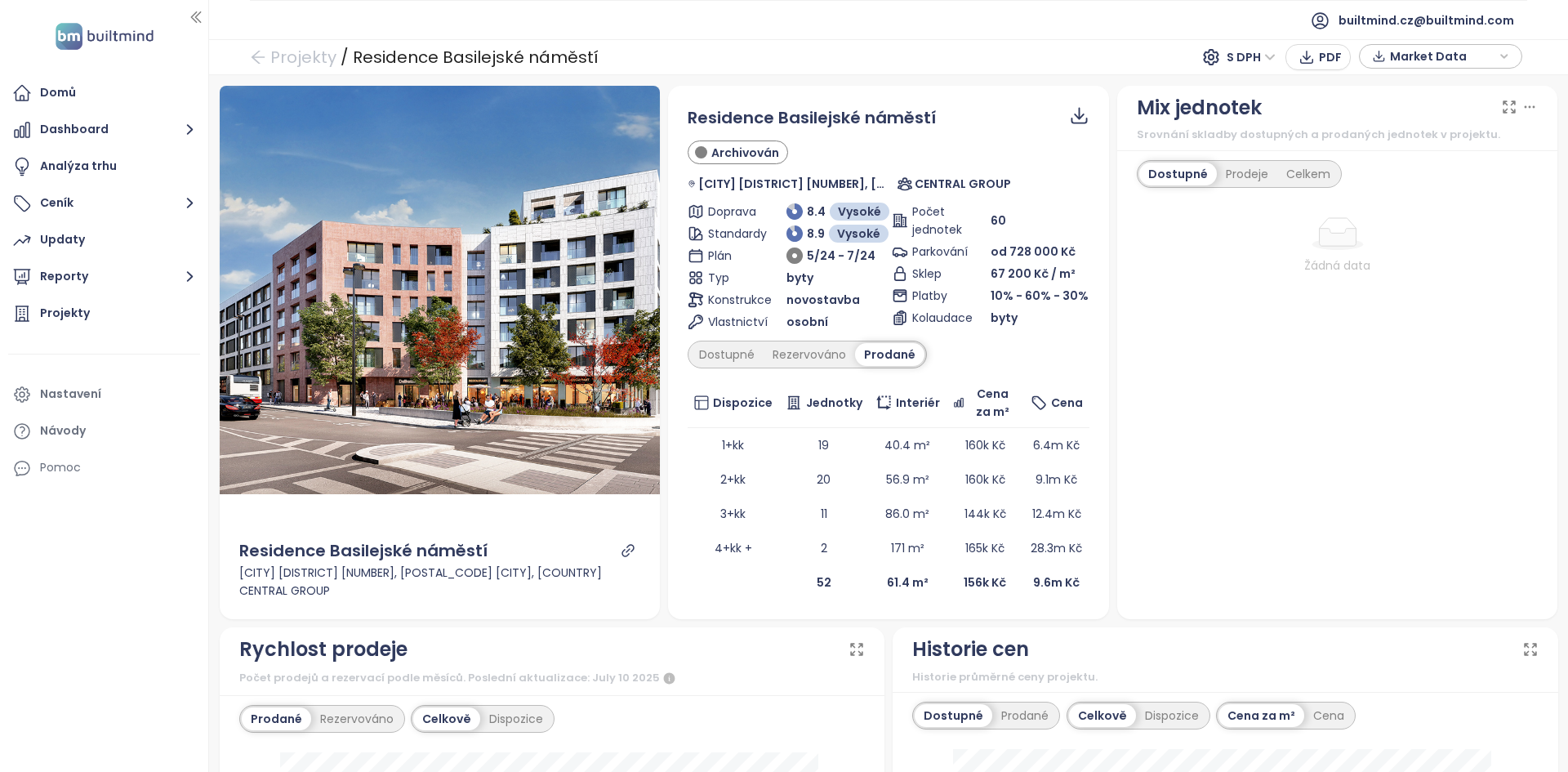 click on "Residence Basilejské náměstí Archivován Praha 3 3, 130 00 Praha, Czechia CENTRAL GROUP Doprava 8.4 Vysoké Standardy 8.9 Vysoké Plán 5/24 - 7/24 Typ byty Konstrukce novostavba Vlastnictví osobní Počet jednotek 60 Parkování od 728 000 Kč Sklep 67 200 Kč / m² Platby 10% - 60% - 30% Kolaudace byty Dostupné Rezervováno Prodané Dispozice Jednotky Interiér Cena za m² Cena 1+kk 19 40.4 m² 160k Kč 6.4m Kč 2+kk 20 56.9 m² 160k Kč 9.1m Kč 3+kk 11 86.0 m² 144k Kč 12.4m Kč 4+kk + 2 171 m² 165k Kč 28.3m Kč 52 61.4 m² 156k Kč 9.6m Kč" at bounding box center (889, 352) 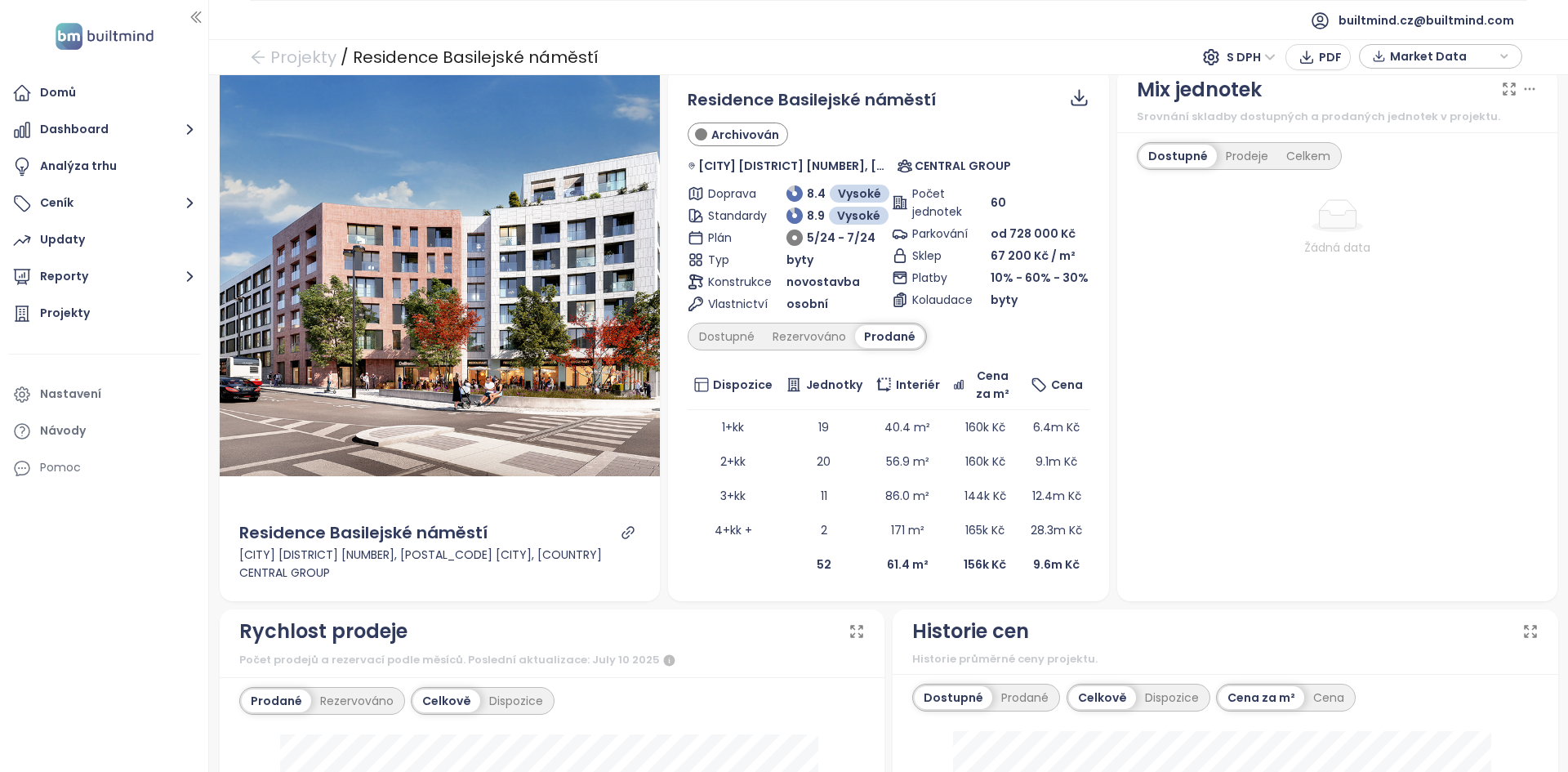 scroll, scrollTop: 19, scrollLeft: 0, axis: vertical 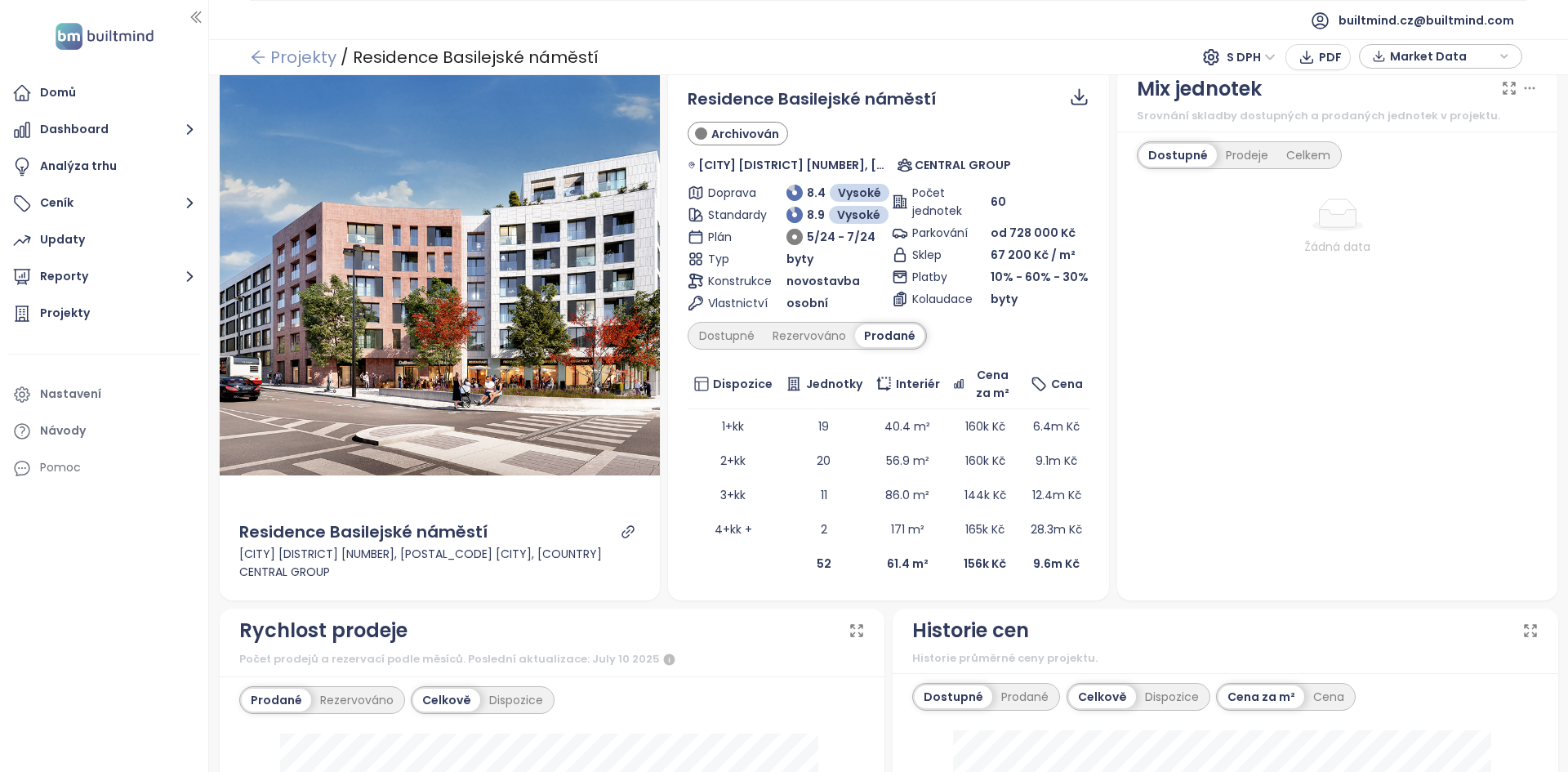 click on "Projekty" at bounding box center [293, 57] 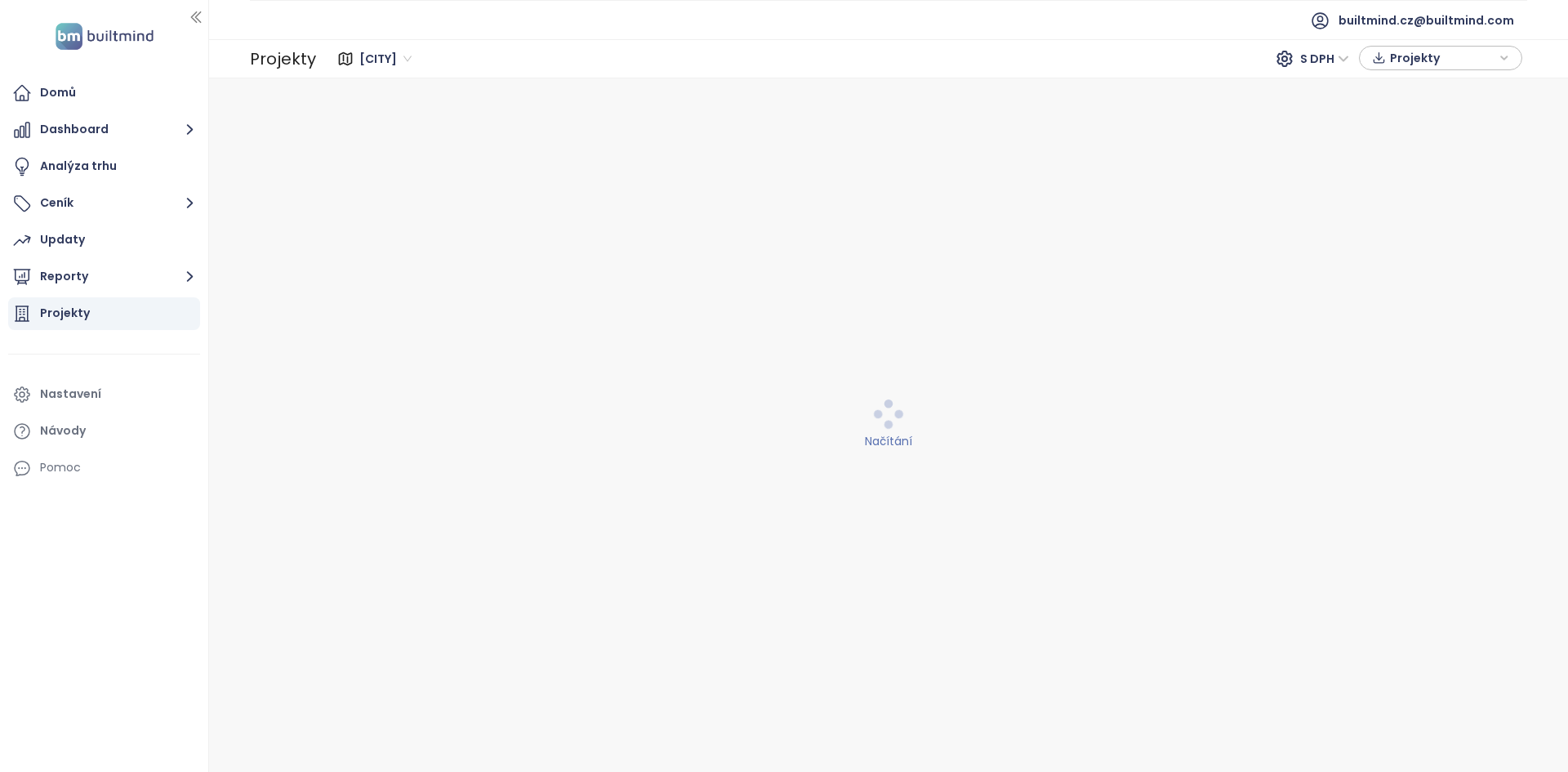 click on "Praha S DPH Projekty" at bounding box center [921, 59] 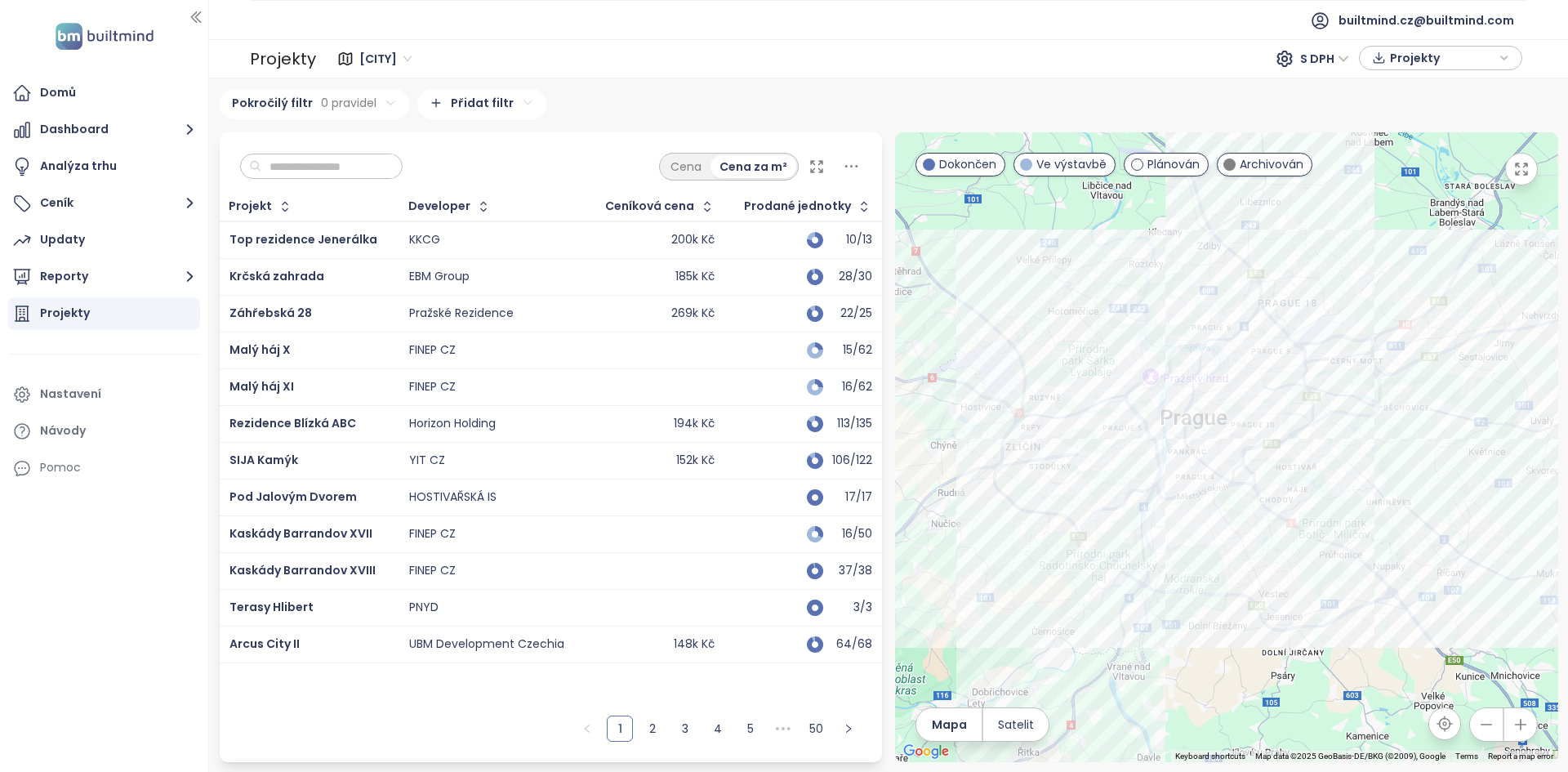 click at bounding box center (327, 167) 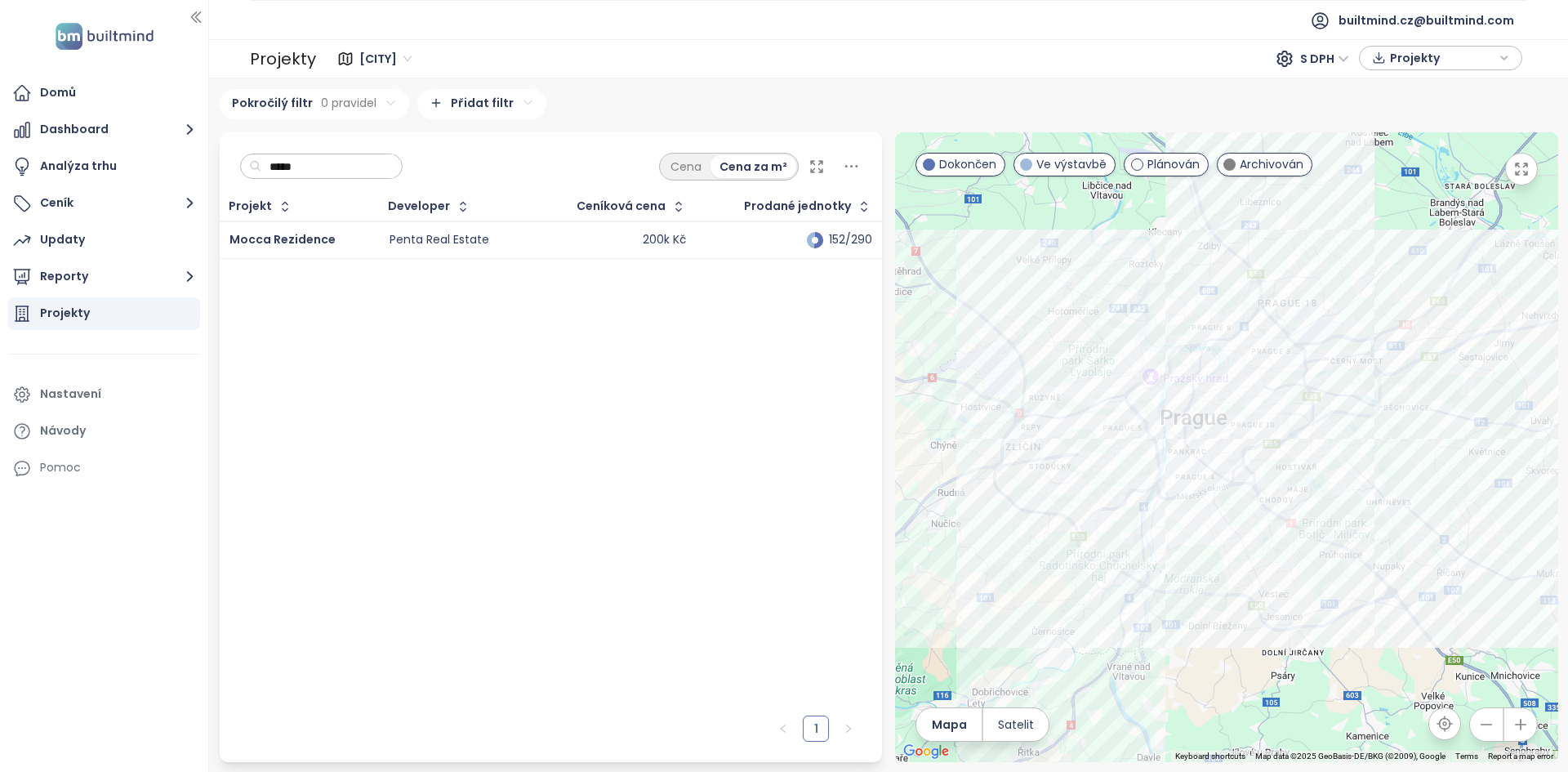 click on "Mocca Rezidence" at bounding box center [300, 240] 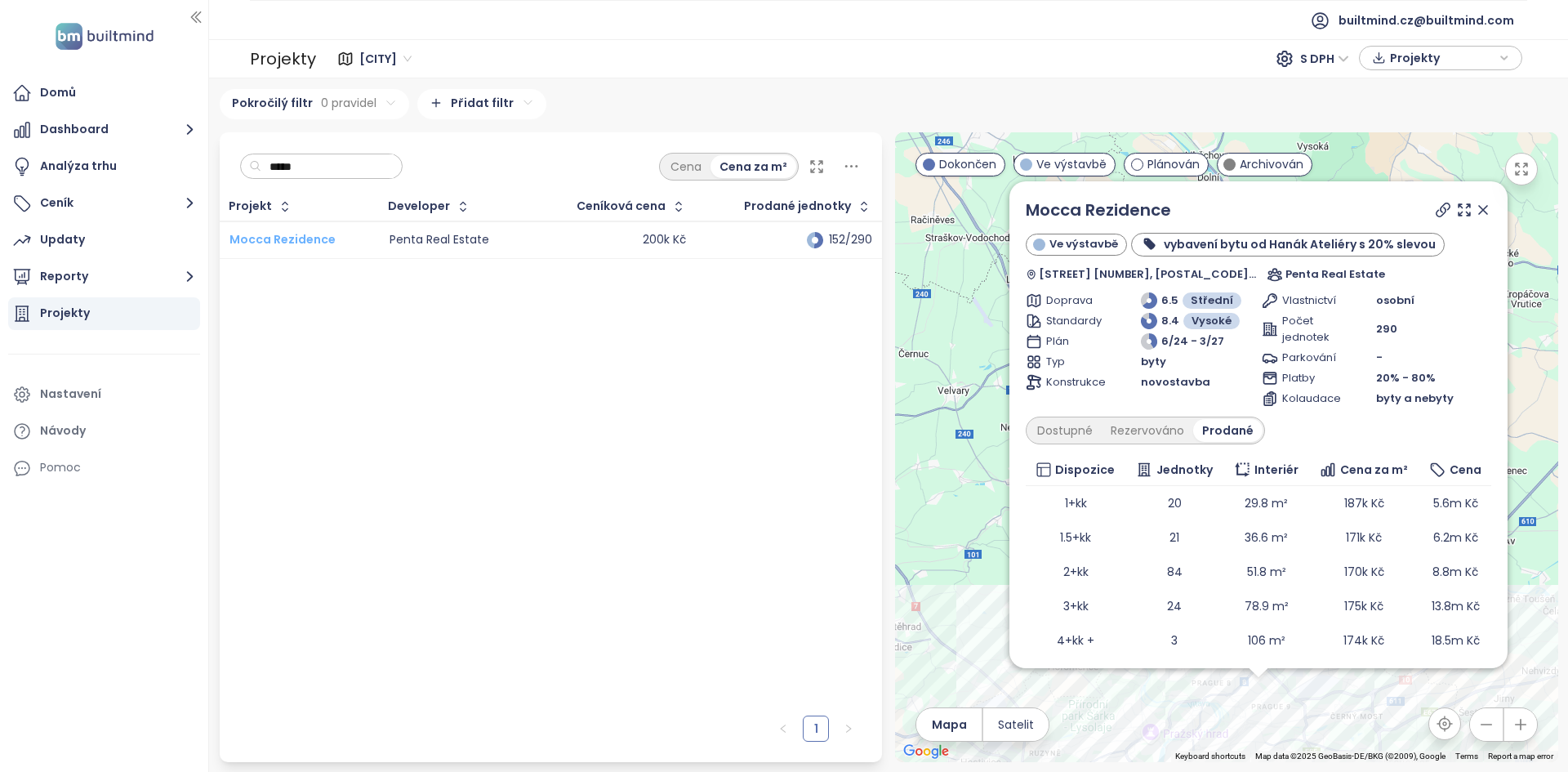 click on "Mocca Rezidence" at bounding box center [283, 239] 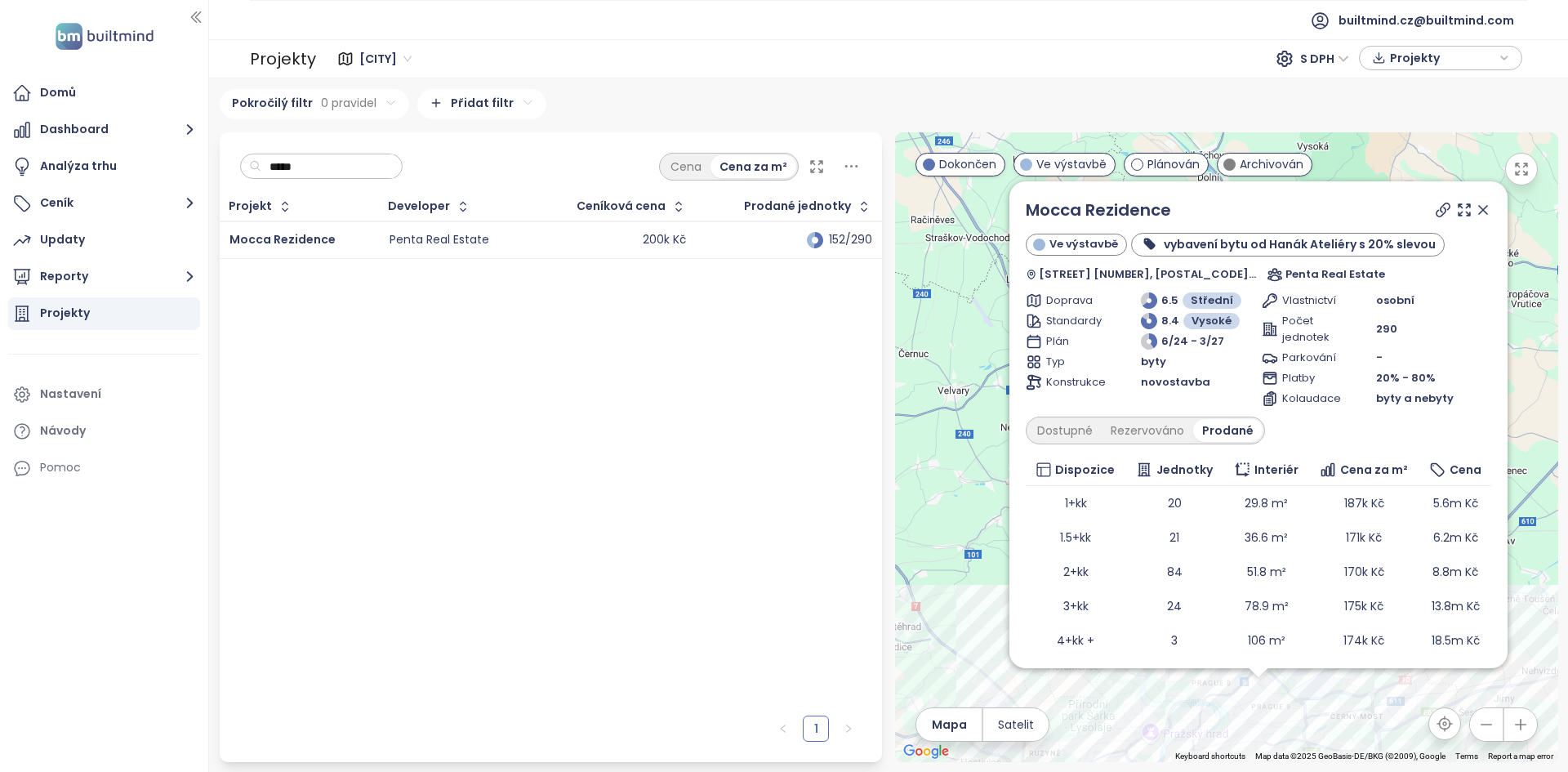 click on "*****" at bounding box center [327, 167] 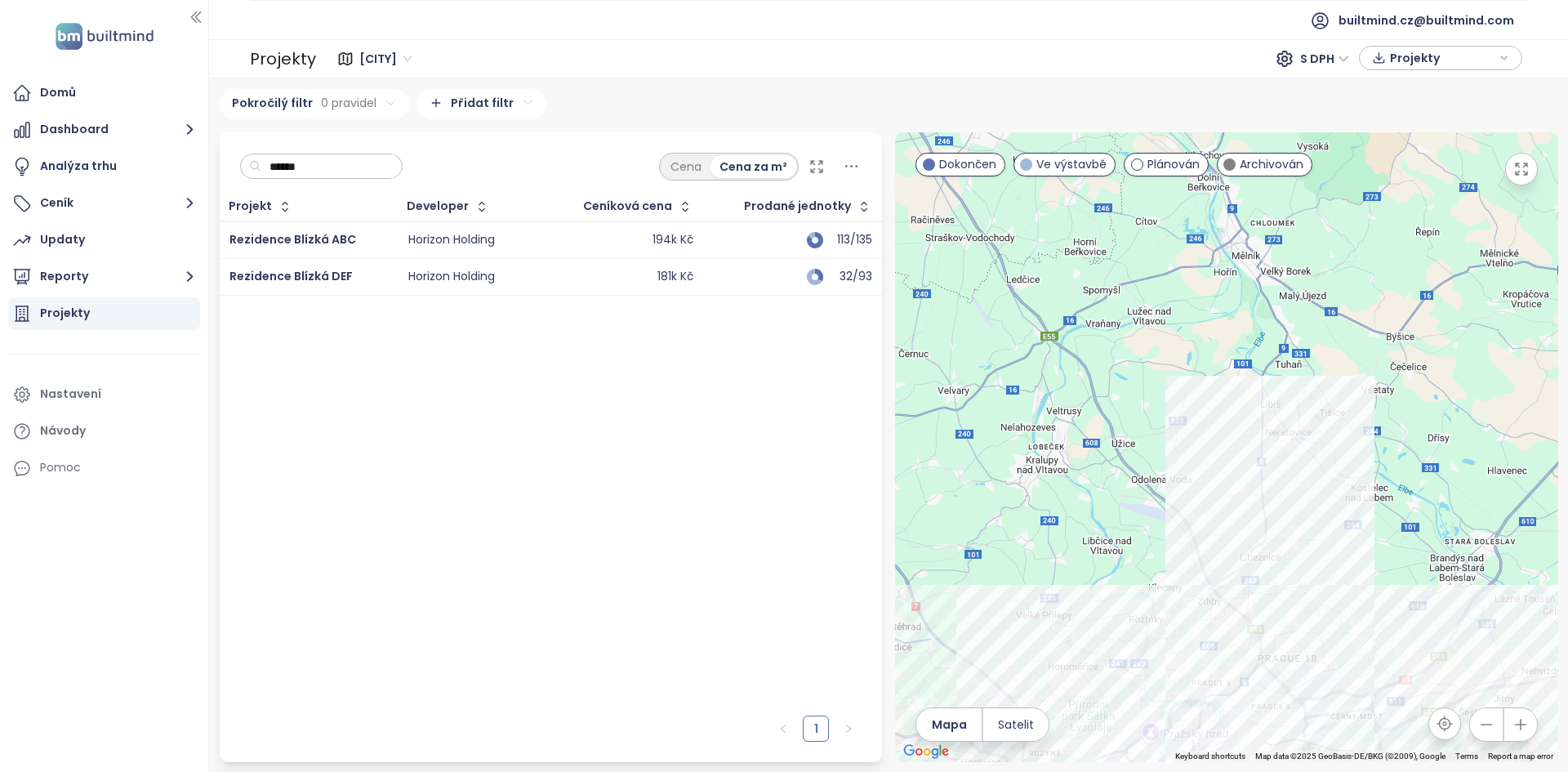 click on "Rezidence Blízká ABC" at bounding box center (309, 240) 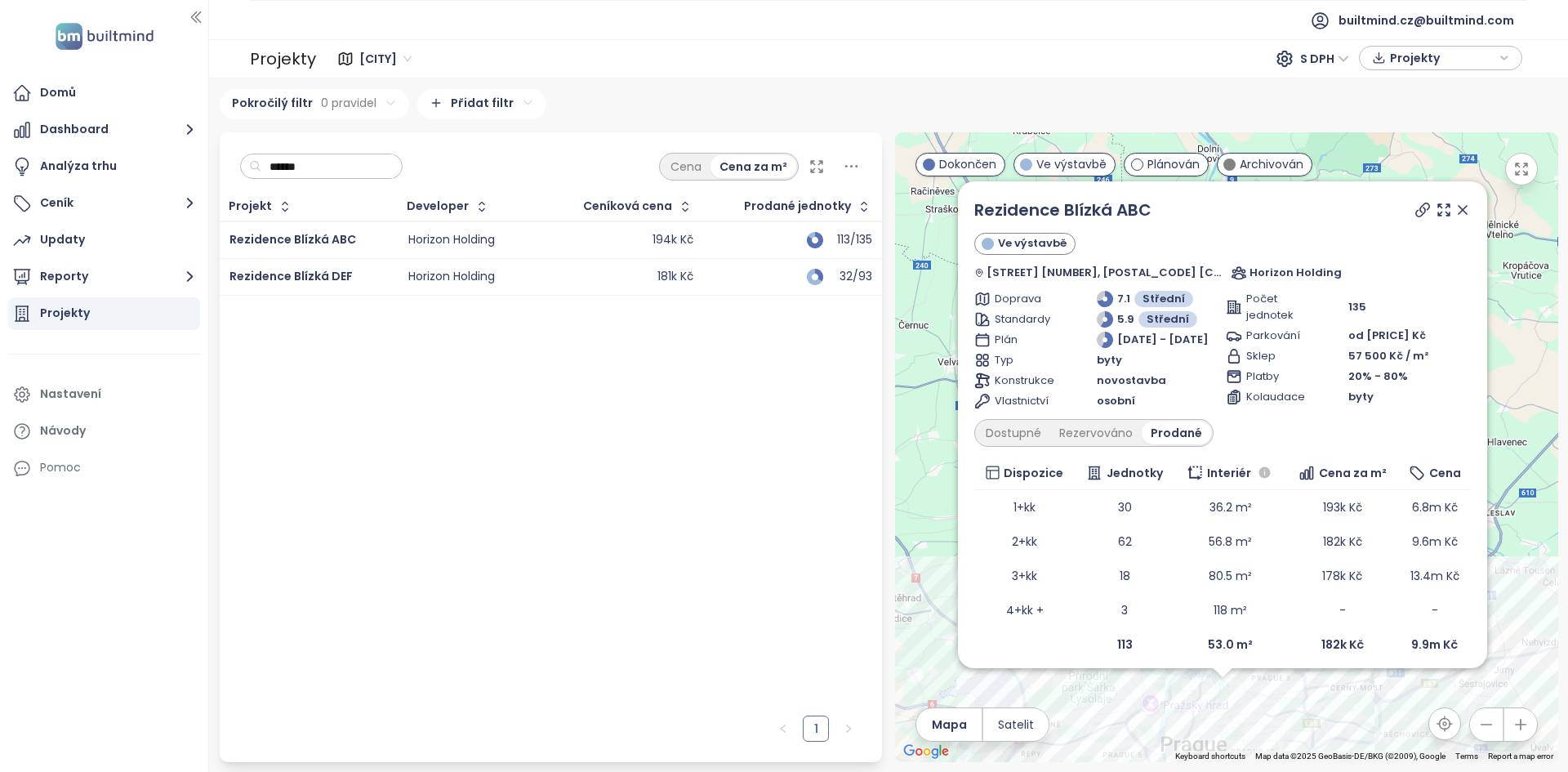 click on "181k Kč" at bounding box center [625, 277] 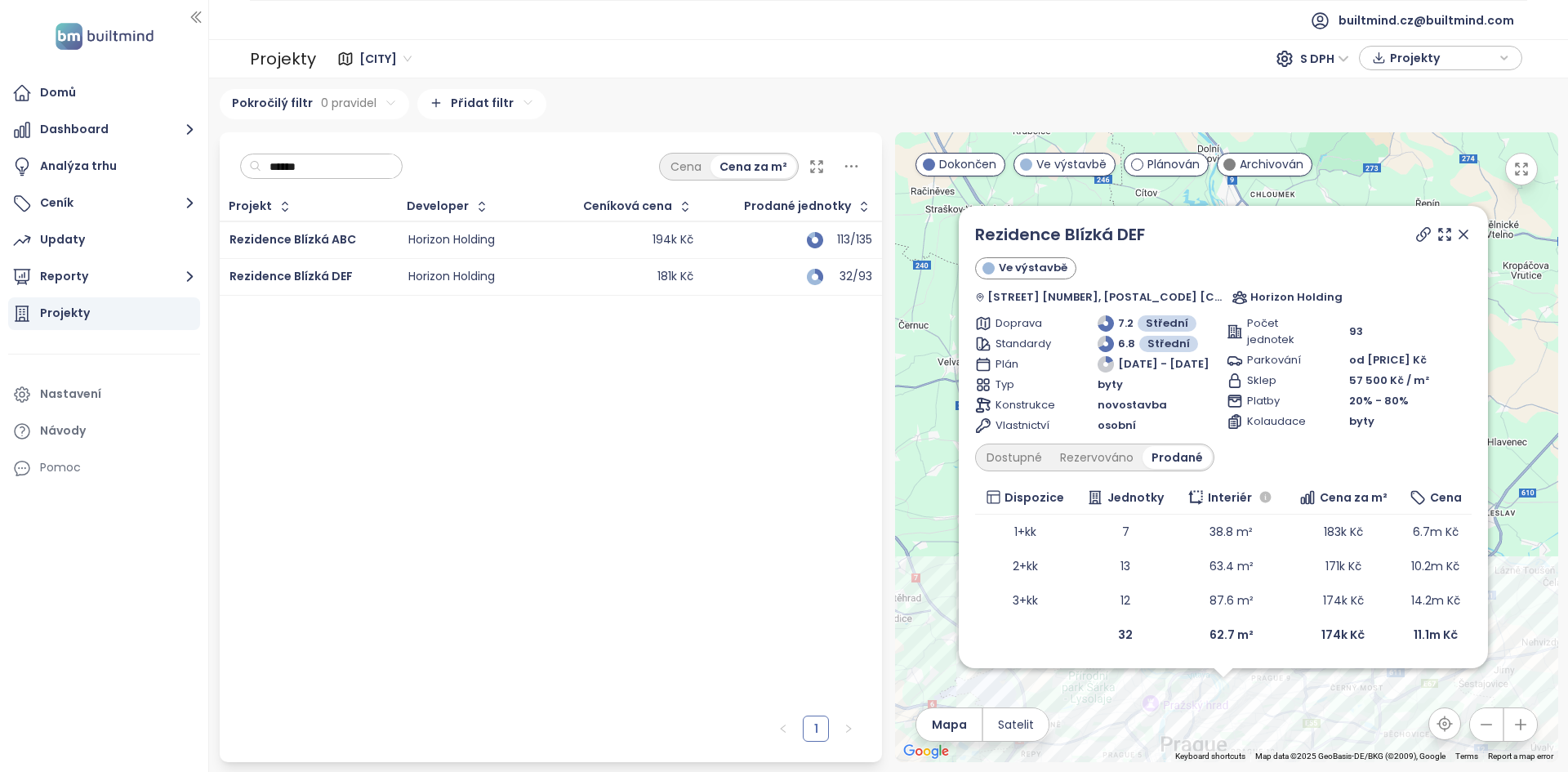 click on "Rezidence Blízká DEF Ve výstavbě U Invalidovny 165, 186 00 Praha 8-Karlín, Czechia Horizon Holding Doprava 7.2 Střední Standardy 6.8 Střední Plán 1/25 - 12/27 Typ byty Konstrukce novostavba Vlastnictví osobní Počet jednotek 93 Parkování od 502 300 Kč Sklep 57 500 Kč / m² Platby 20% - 80% Kolaudace byty Dostupné Rezervováno Prodané Dispozice Jednotky Interiér Cena za m² Cena 1+kk 7 38.8 m² 183k Kč 6.7m Kč 2+kk 13 63.4 m² 171k Kč 10.2m Kč 3+kk 12 87.6 m² 174k Kč 14.2m Kč 32 62.7 m² 174k Kč 11.1m Kč" at bounding box center [1227, 447] 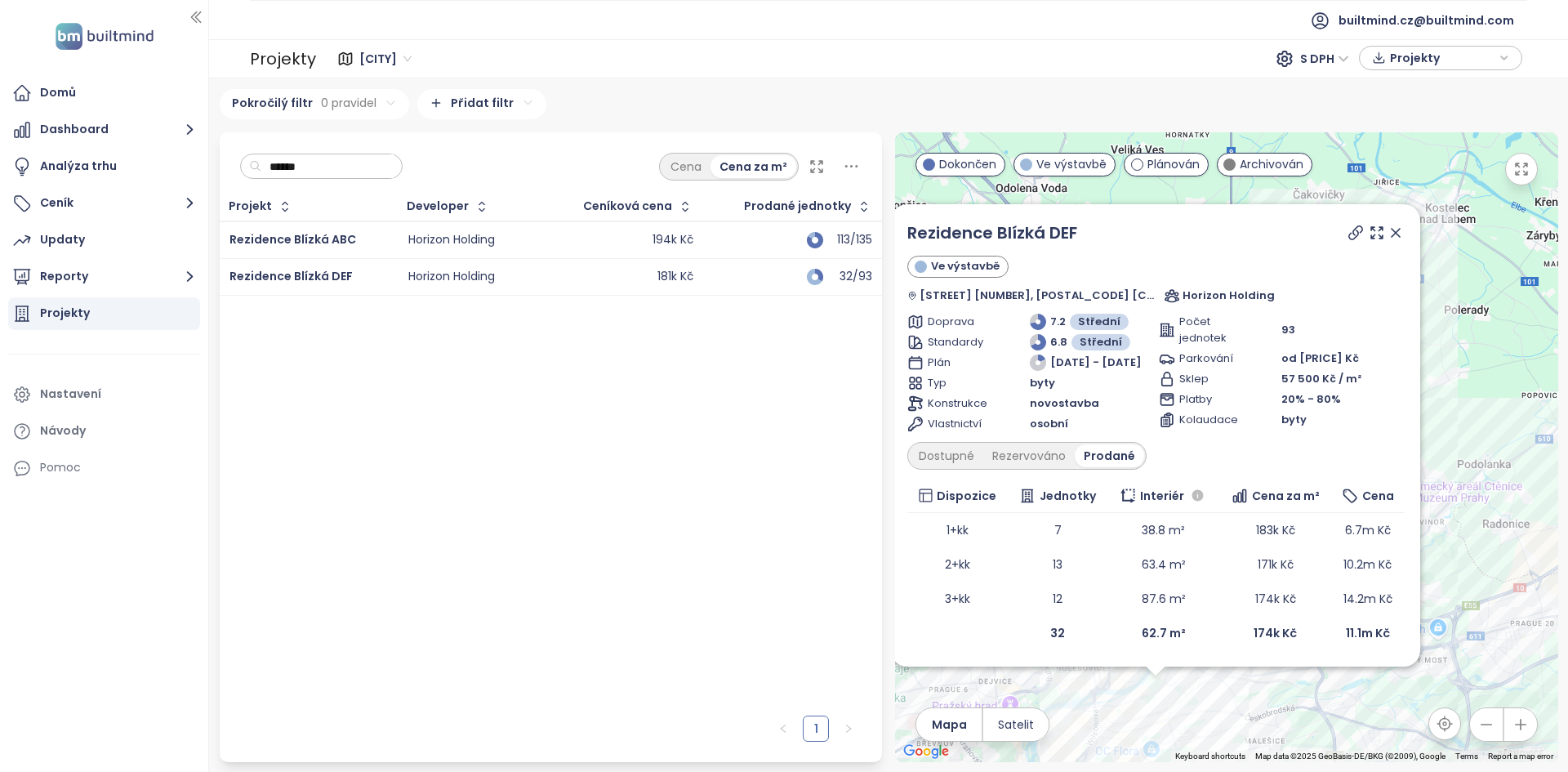 click on "Rezidence Blízká DEF Ve výstavbě U Invalidovny 165, 186 00 Praha 8-Karlín, Czechia Horizon Holding Doprava 7.2 Střední Standardy 6.8 Střední Plán 1/25 - 12/27 Typ byty Konstrukce novostavba Vlastnictví osobní Počet jednotek 93 Parkování od 502 300 Kč Sklep 57 500 Kč / m² Platby 20% - 80% Kolaudace byty Dostupné Rezervováno Prodané Dispozice Jednotky Interiér Cena za m² Cena 1+kk 7 38.8 m² 183k Kč 6.7m Kč 2+kk 13 63.4 m² 171k Kč 10.2m Kč 3+kk 12 87.6 m² 174k Kč 14.2m Kč 32 62.7 m² 174k Kč 11.1m Kč" at bounding box center (1227, 447) 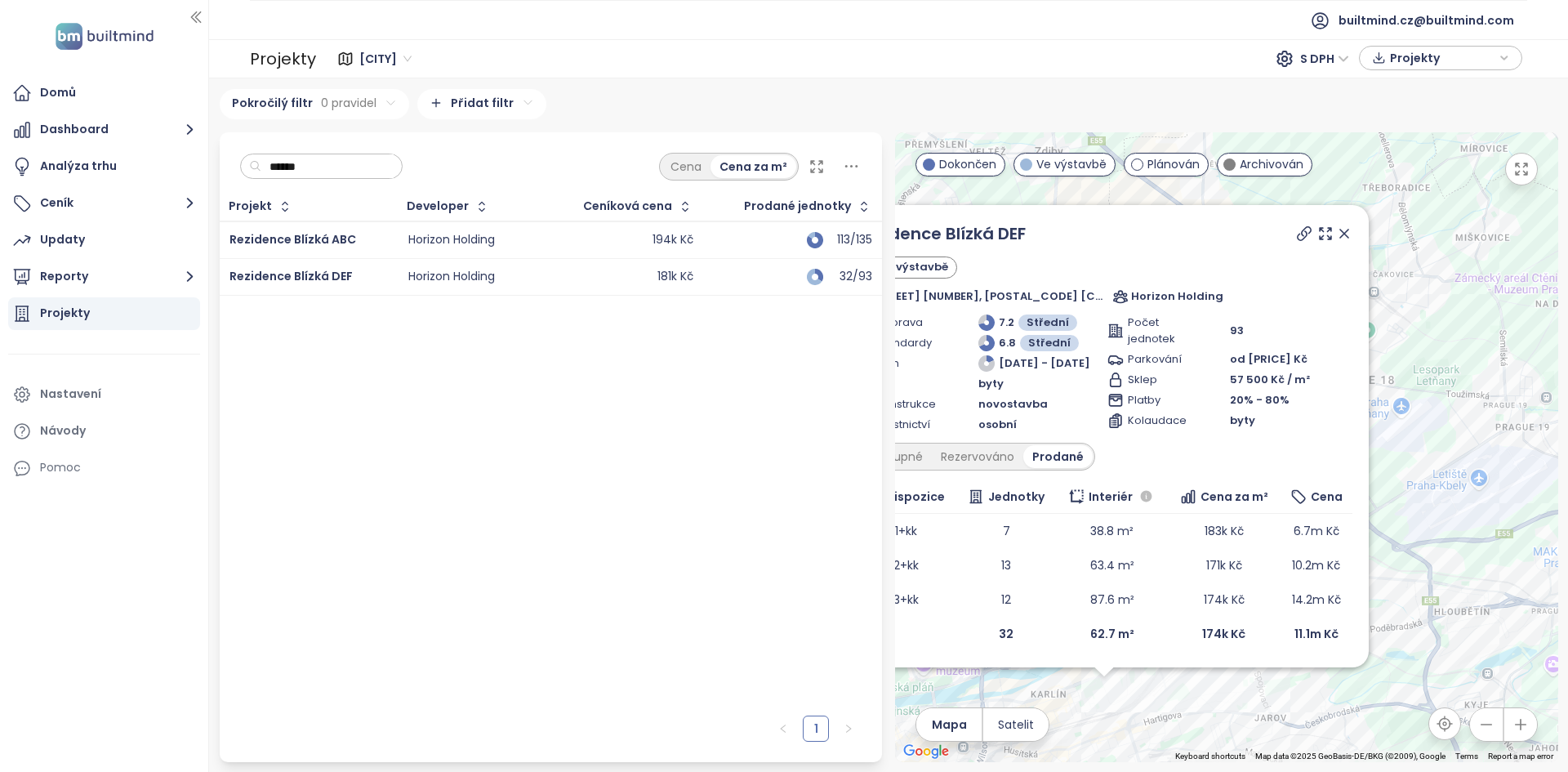 click on "Rezidence Blízká DEF Ve výstavbě U Invalidovny 165, 186 00 Praha 8-Karlín, Czechia Horizon Holding Doprava 7.2 Střední Standardy 6.8 Střední Plán 1/25 - 12/27 Typ byty Konstrukce novostavba Vlastnictví osobní Počet jednotek 93 Parkování od 502 300 Kč Sklep 57 500 Kč / m² Platby 20% - 80% Kolaudace byty Dostupné Rezervováno Prodané Dispozice Jednotky Interiér Cena za m² Cena 1+kk 7 38.8 m² 183k Kč 6.7m Kč 2+kk 13 63.4 m² 171k Kč 10.2m Kč 3+kk 12 87.6 m² 174k Kč 14.2m Kč 32 62.7 m² 174k Kč 11.1m Kč" at bounding box center (1227, 447) 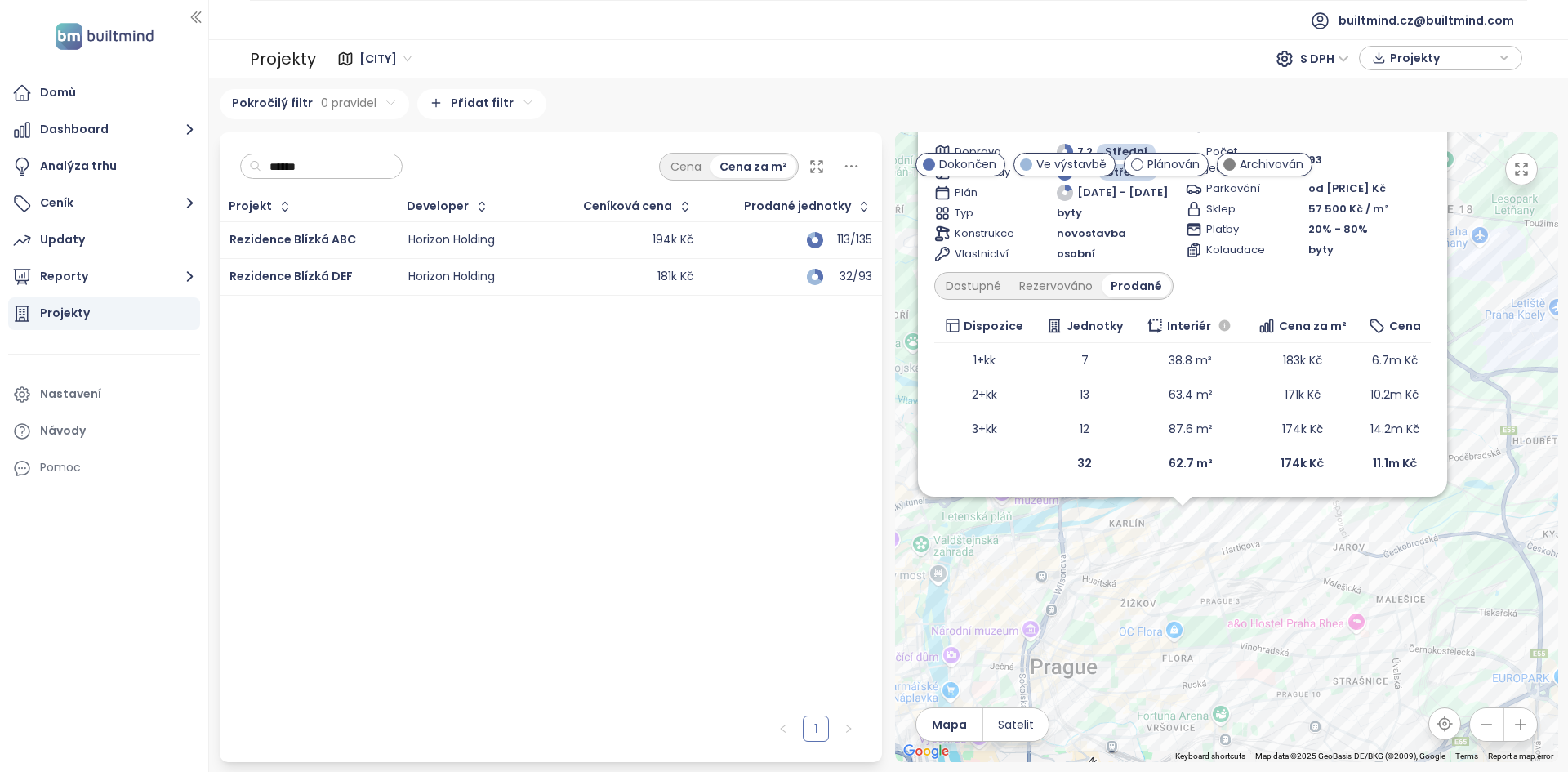 click on "Rezidence Blízká DEF Ve výstavbě U Invalidovny 165, 186 00 Praha 8-Karlín, Czechia Horizon Holding Doprava 7.2 Střední Standardy 6.8 Střední Plán 1/25 - 12/27 Typ byty Konstrukce novostavba Vlastnictví osobní Počet jednotek 93 Parkování od 502 300 Kč Sklep 57 500 Kč / m² Platby 20% - 80% Kolaudace byty Dostupné Rezervováno Prodané Dispozice Jednotky Interiér Cena za m² Cena 1+kk 7 38.8 m² 183k Kč 6.7m Kč 2+kk 13 63.4 m² 171k Kč 10.2m Kč 3+kk 12 87.6 m² 174k Kč 14.2m Kč 32 62.7 m² 174k Kč 11.1m Kč" at bounding box center [1227, 447] 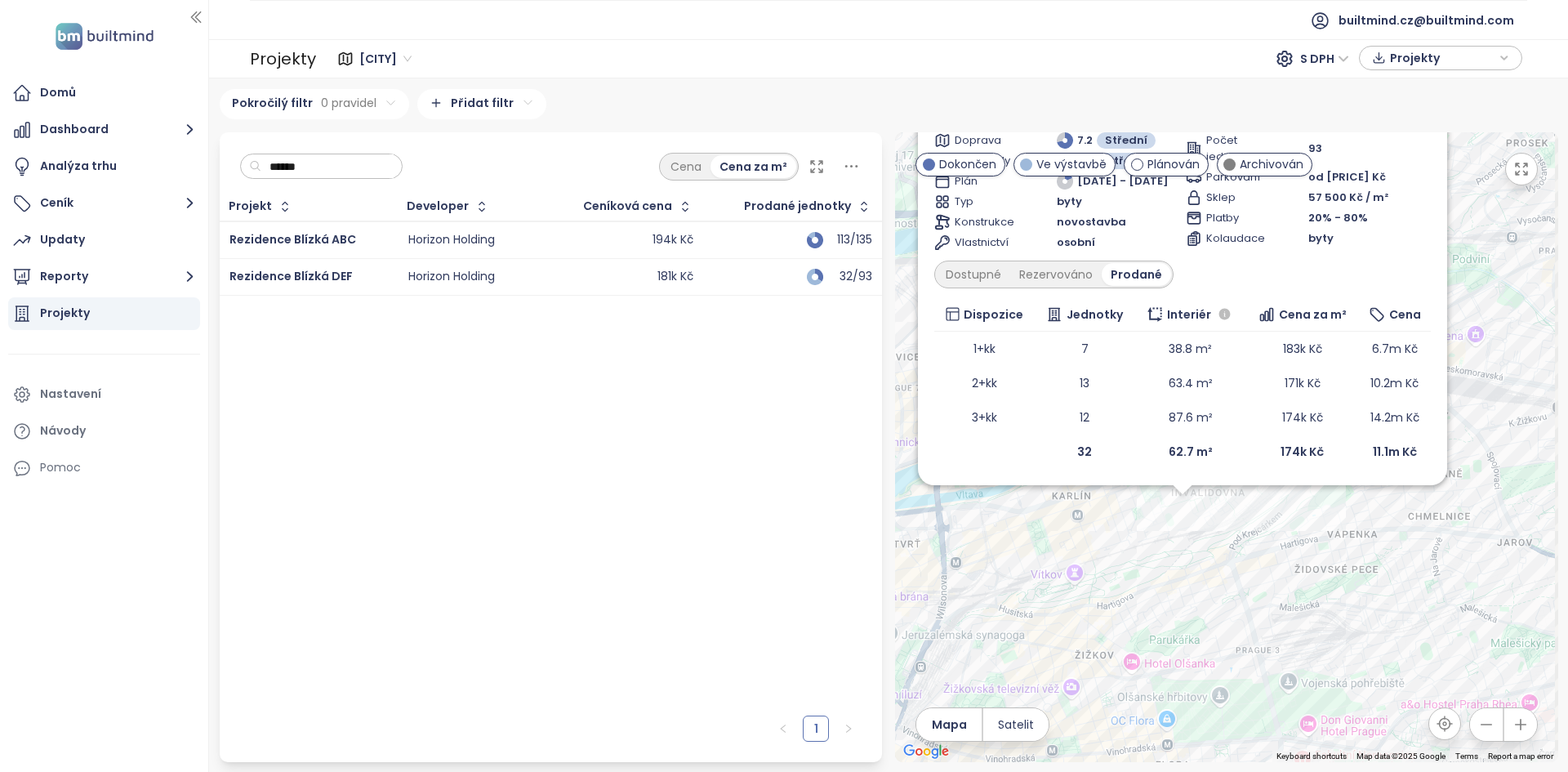 drag, startPoint x: 1257, startPoint y: 454, endPoint x: 1225, endPoint y: 531, distance: 83.38465 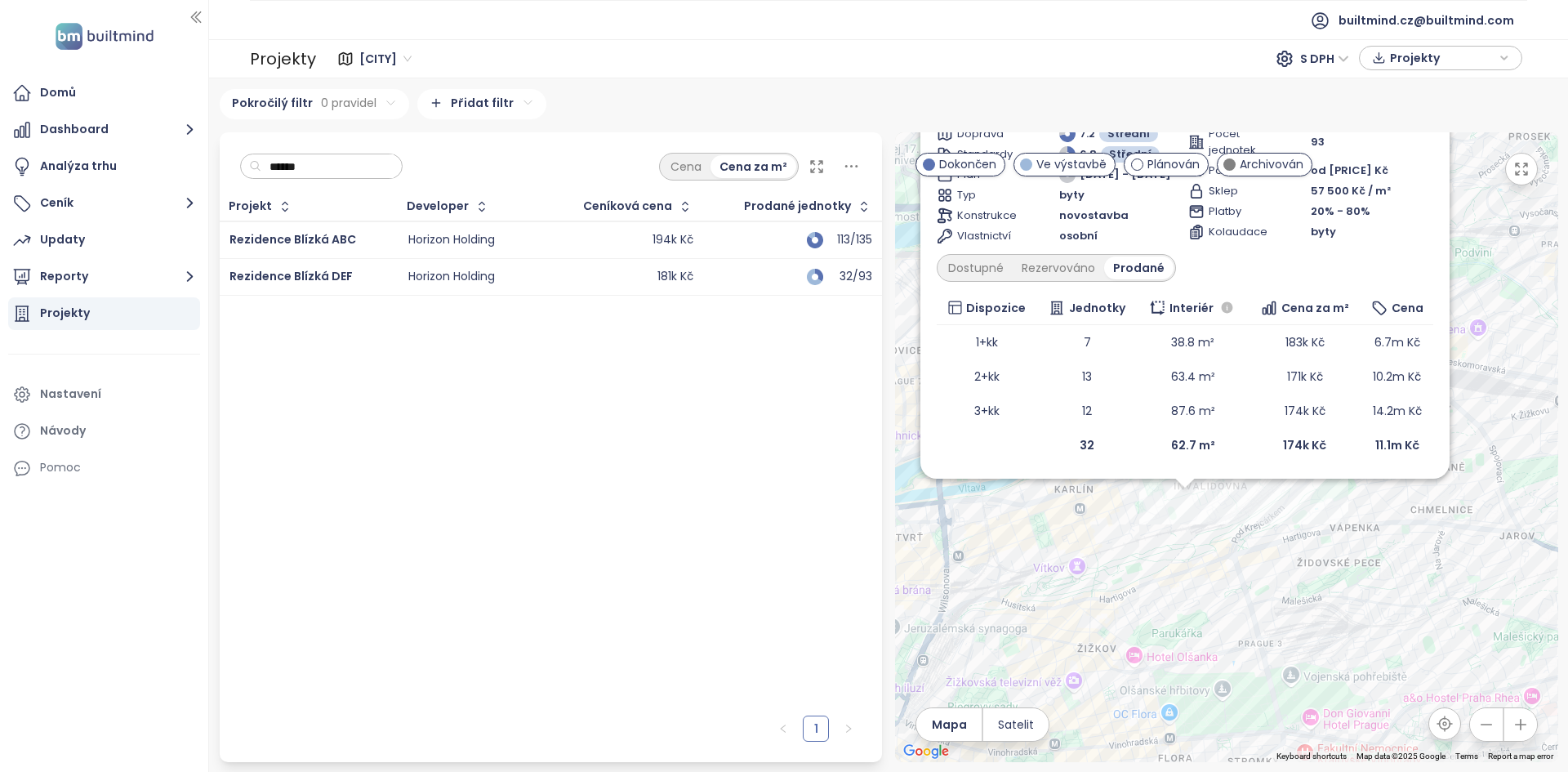click on "Rezidence Blízká DEF Ve výstavbě U Invalidovny 165, 186 00 Praha 8-Karlín, Czechia Horizon Holding Doprava 7.2 Střední Standardy 6.8 Střední Plán 1/25 - 12/27 Typ byty Konstrukce novostavba Vlastnictví osobní Počet jednotek 93 Parkování od 502 300 Kč Sklep 57 500 Kč / m² Platby 20% - 80% Kolaudace byty Dostupné Rezervováno Prodané Dispozice Jednotky Interiér Cena za m² Cena 1+kk 7 38.8 m² 183k Kč 6.7m Kč 2+kk 13 63.4 m² 171k Kč 10.2m Kč 3+kk 12 87.6 m² 174k Kč 14.2m Kč 32 62.7 m² 174k Kč 11.1m Kč" at bounding box center [1227, 447] 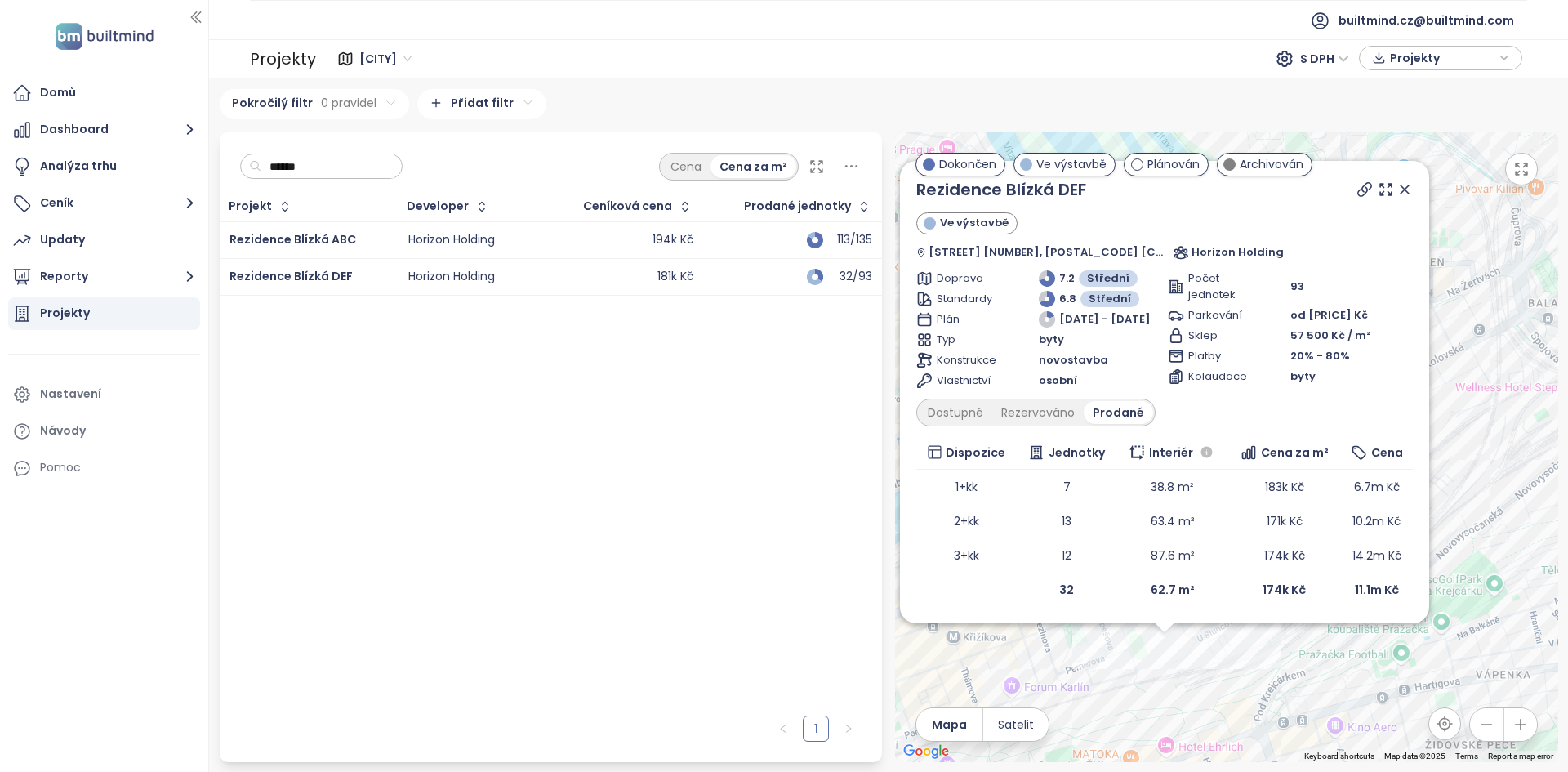 drag, startPoint x: 1185, startPoint y: 686, endPoint x: 1193, endPoint y: 725, distance: 39.8121 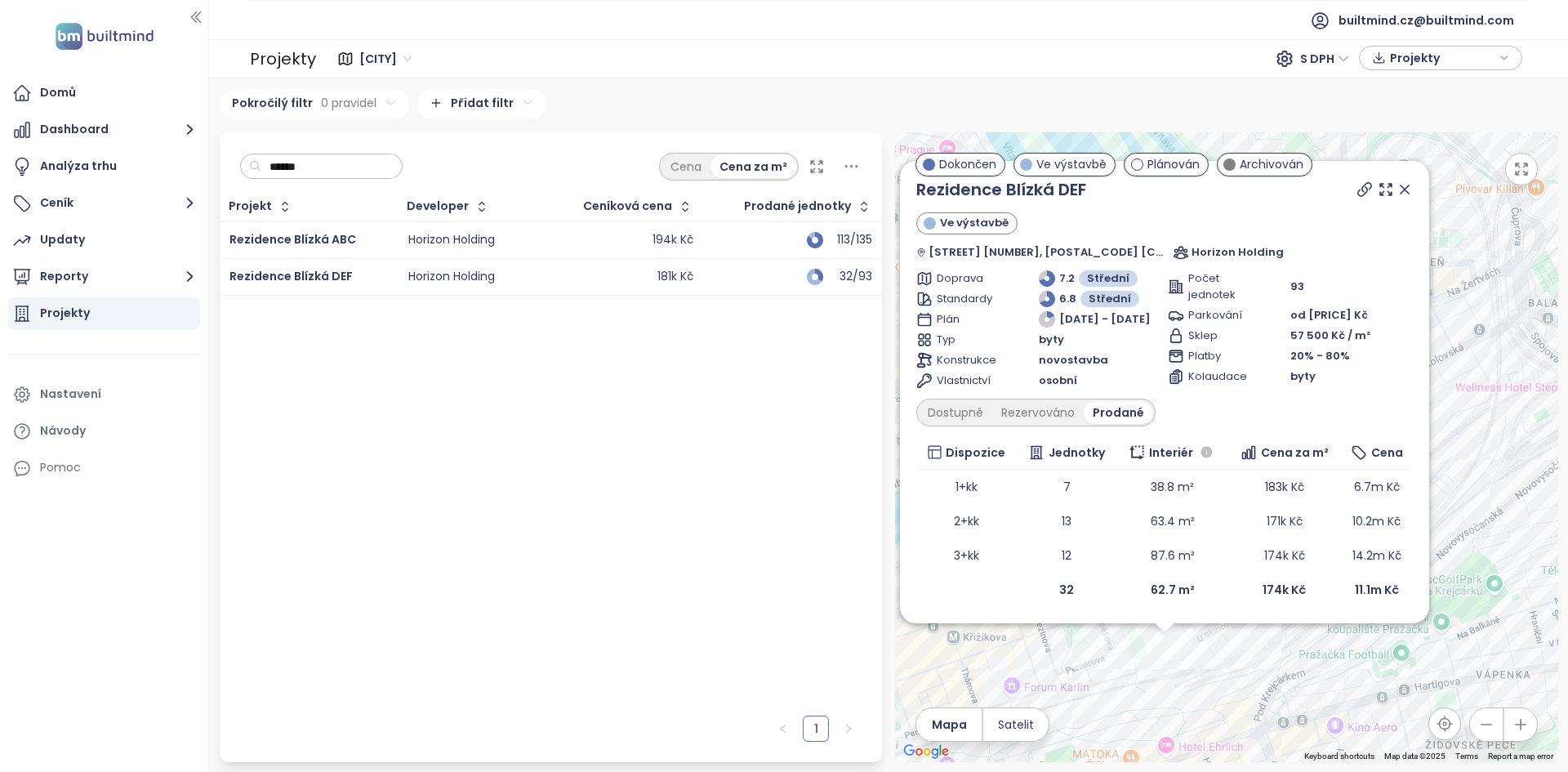 click 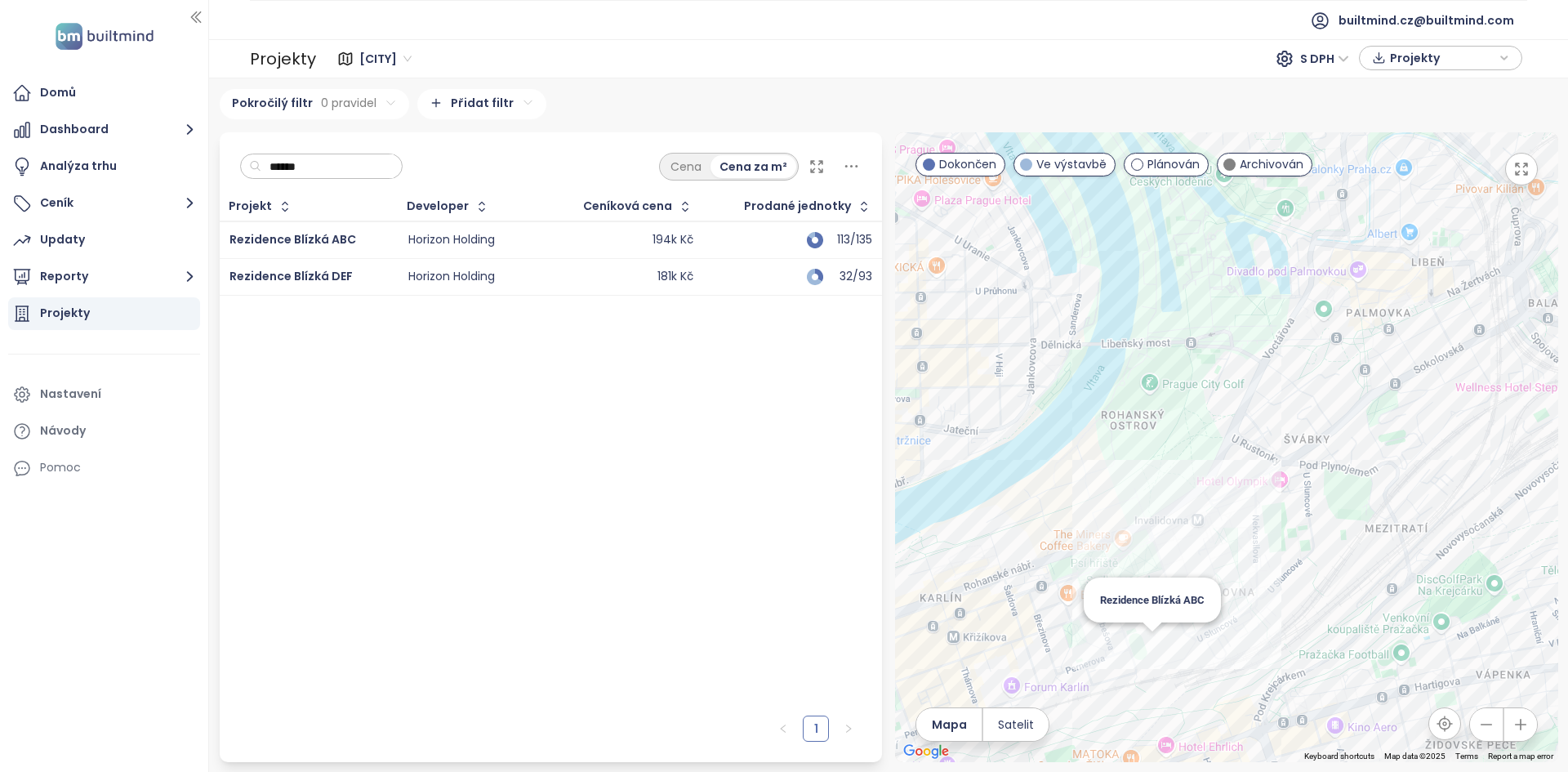 click on "Rezidence Blízká ABC" at bounding box center (1227, 447) 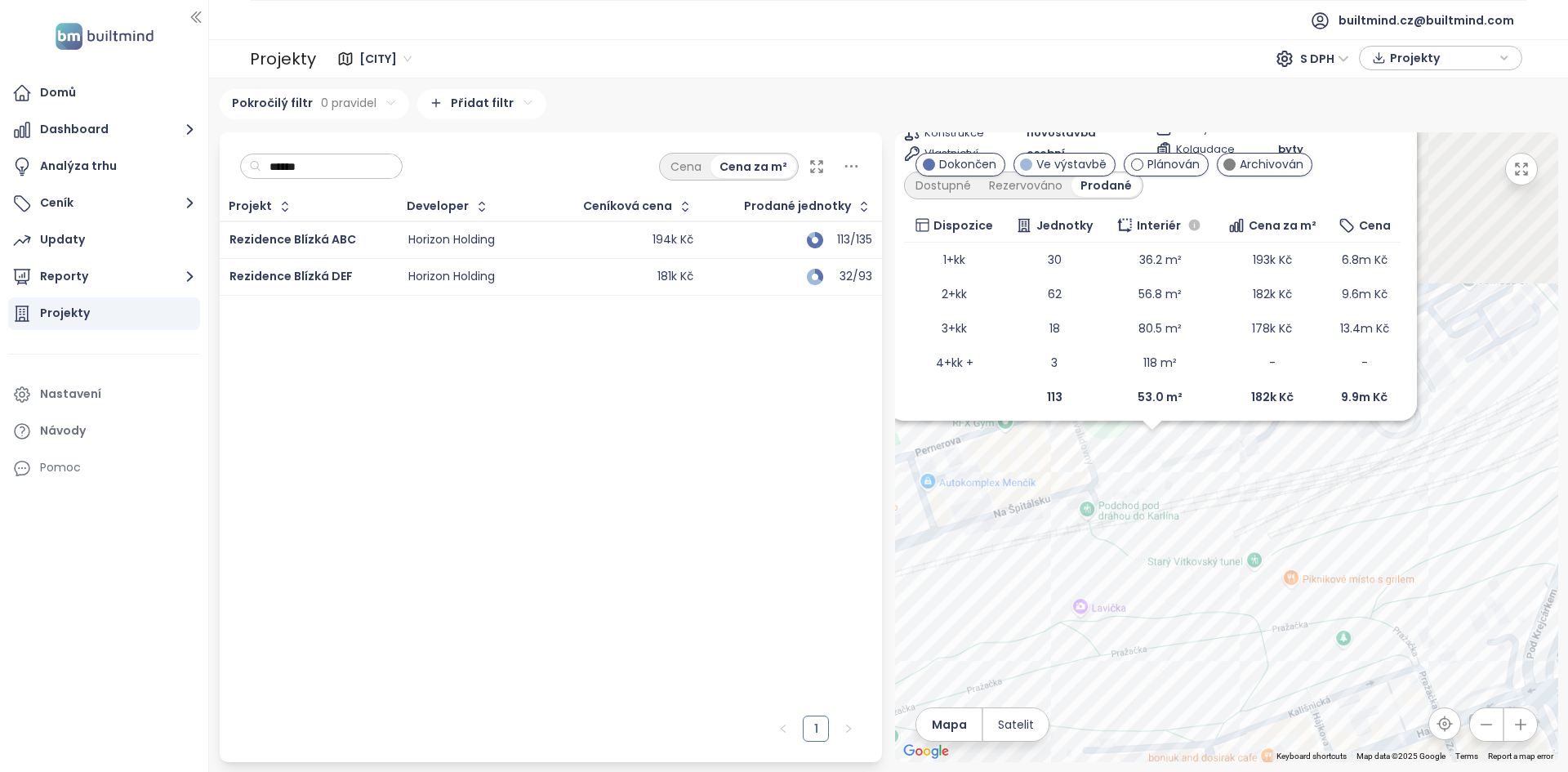 drag, startPoint x: 1212, startPoint y: 475, endPoint x: 1216, endPoint y: 632, distance: 157.05095 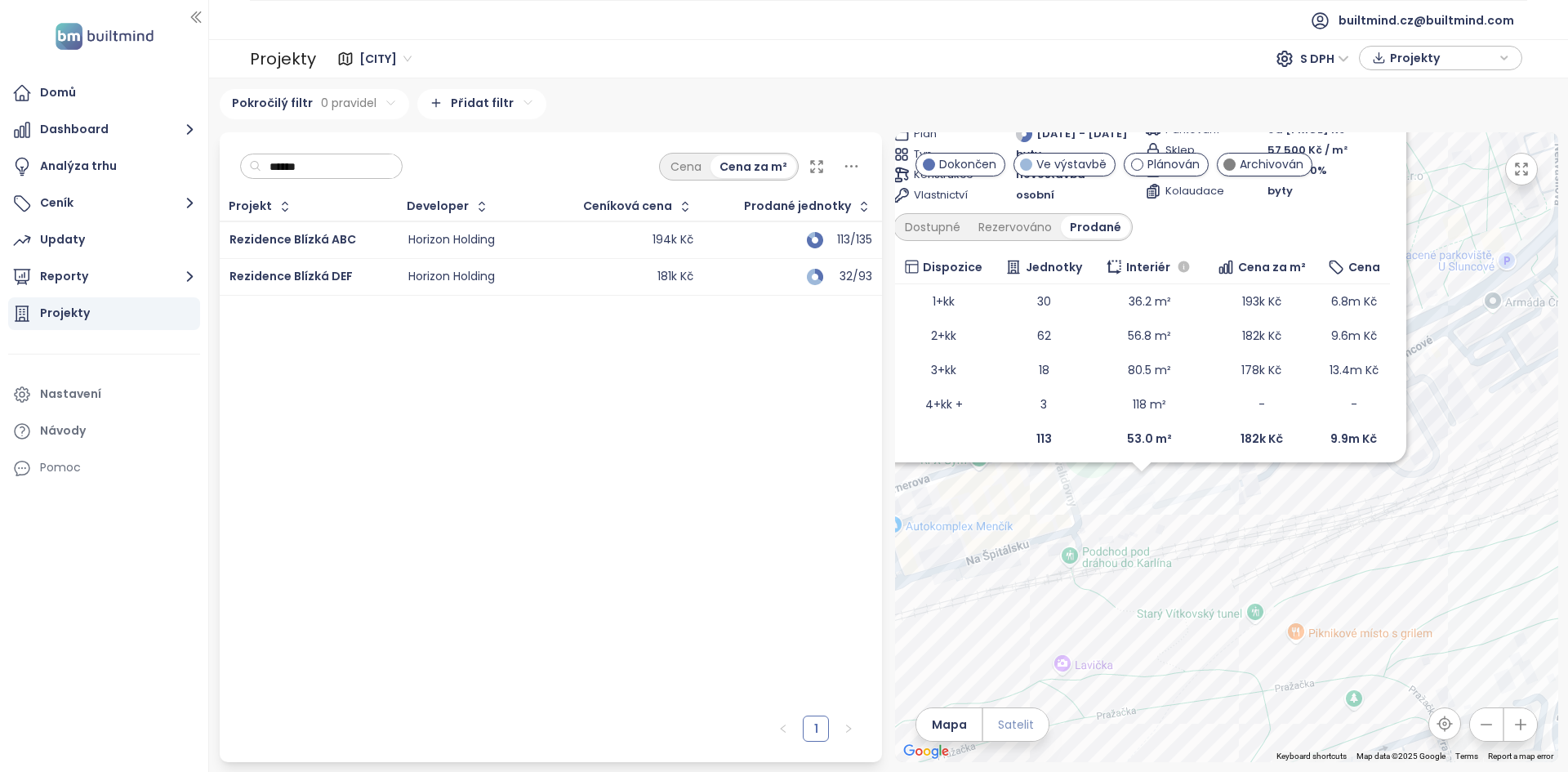 click on "Satelit" at bounding box center [1016, 725] 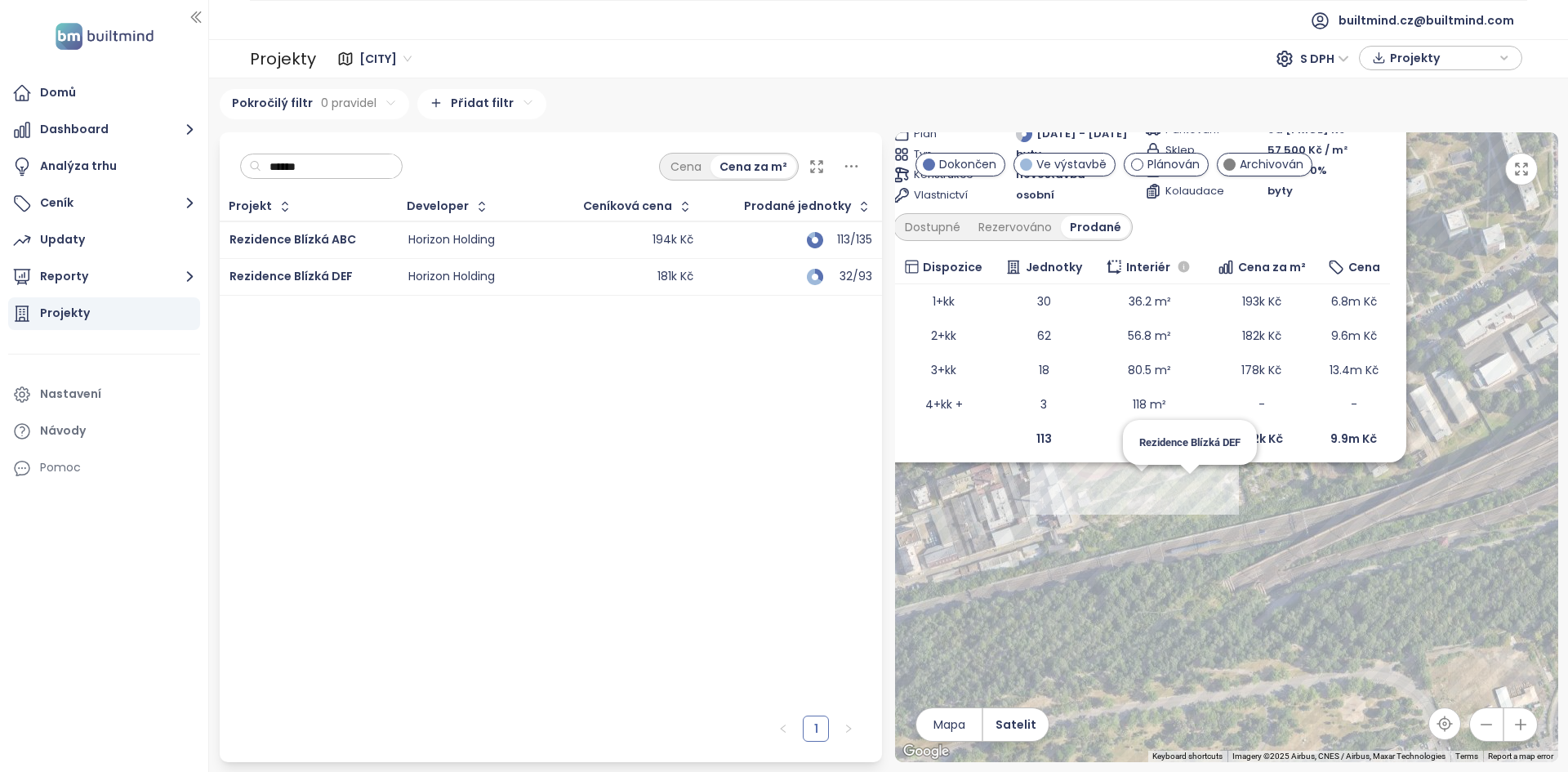 click on "Rezidence Blízká ABC Ve výstavbě U Invalidovny 165, 186 00 Praha 8-Karlín, Czechia Horizon Holding Doprava 7.1 Střední Standardy 5.9 Střední Plán 11/23 - 11/26 Typ byty Konstrukce novostavba Vlastnictví osobní Počet jednotek 135 Parkování od 502 300 Kč Sklep 57 500 Kč / m² Platby 20% - 80% Kolaudace byty Dostupné Rezervováno Prodané Dispozice Jednotky Interiér Cena za m² Cena 1+kk 30 36.2 m² 193k Kč 6.8m Kč 2+kk 62 56.8 m² 182k Kč 9.6m Kč 3+kk 18 80.5 m² 178k Kč 13.4m Kč 4+kk + 3 118 m² - - 113 53.0 m² 182k Kč 9.9m Kč Rezidence Blízká DEF" at bounding box center [1227, 447] 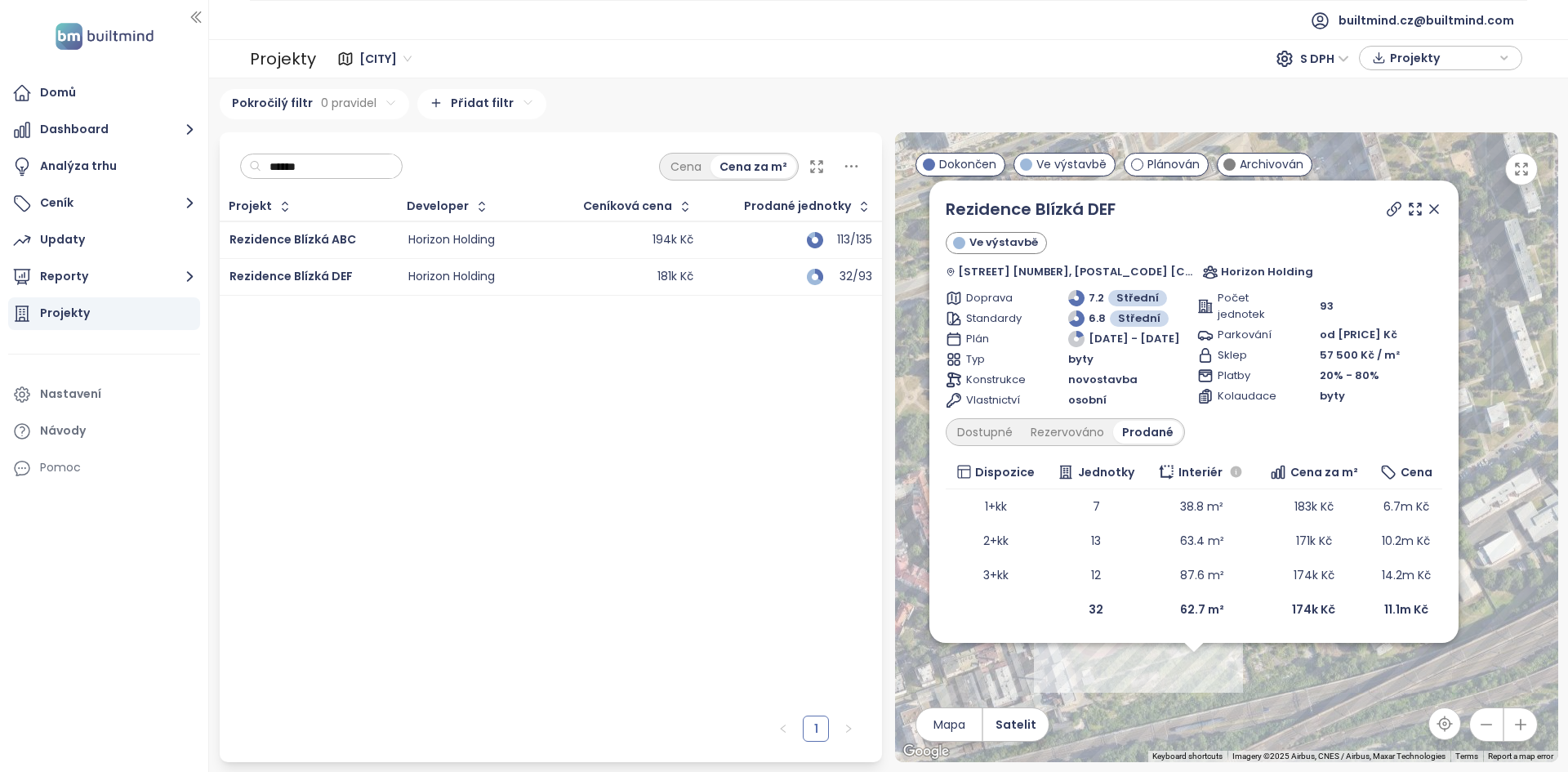drag, startPoint x: 1203, startPoint y: 546, endPoint x: 1138, endPoint y: 702, distance: 169 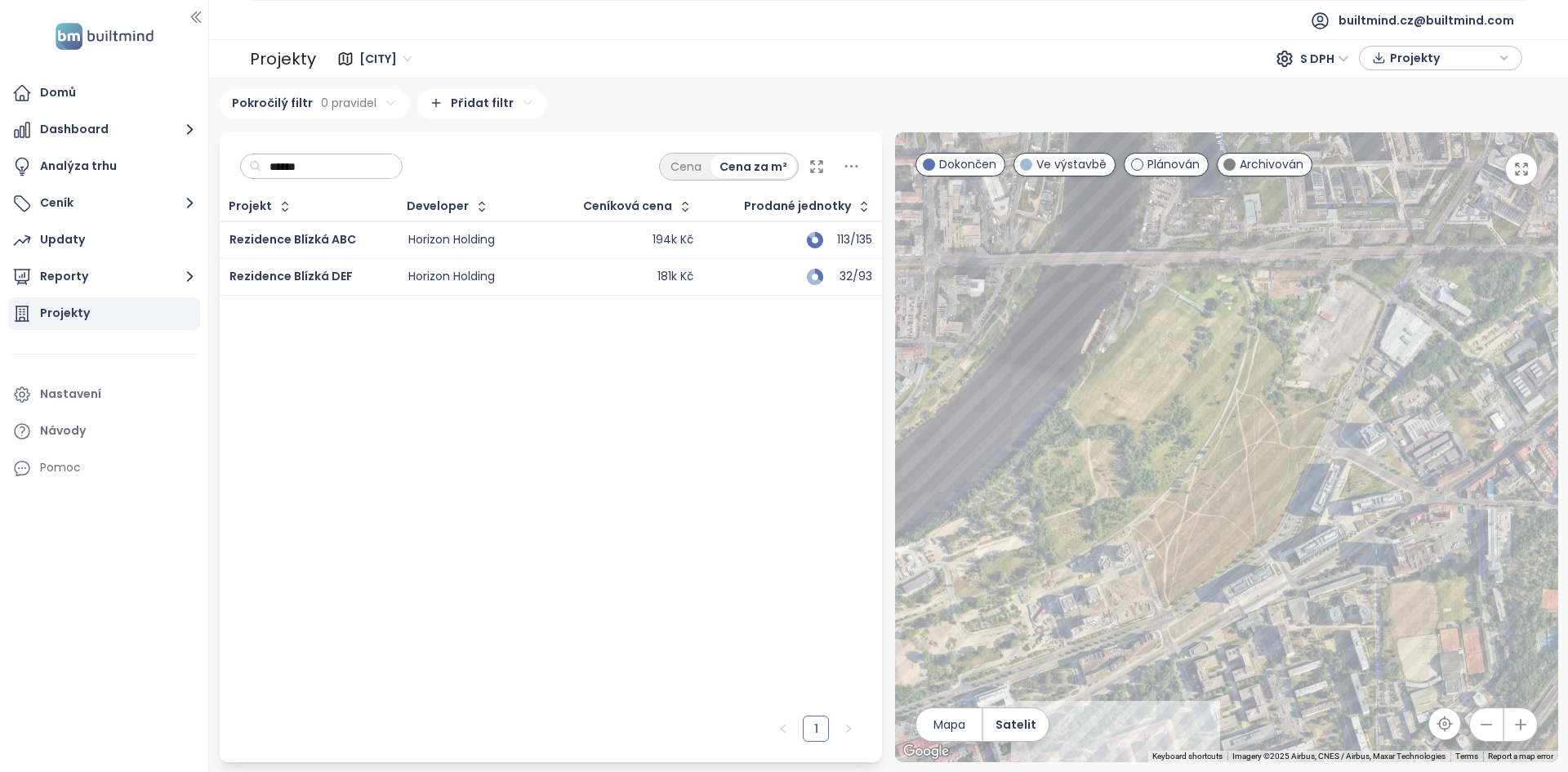 drag, startPoint x: 1419, startPoint y: 210, endPoint x: 1309, endPoint y: 671, distance: 473.942 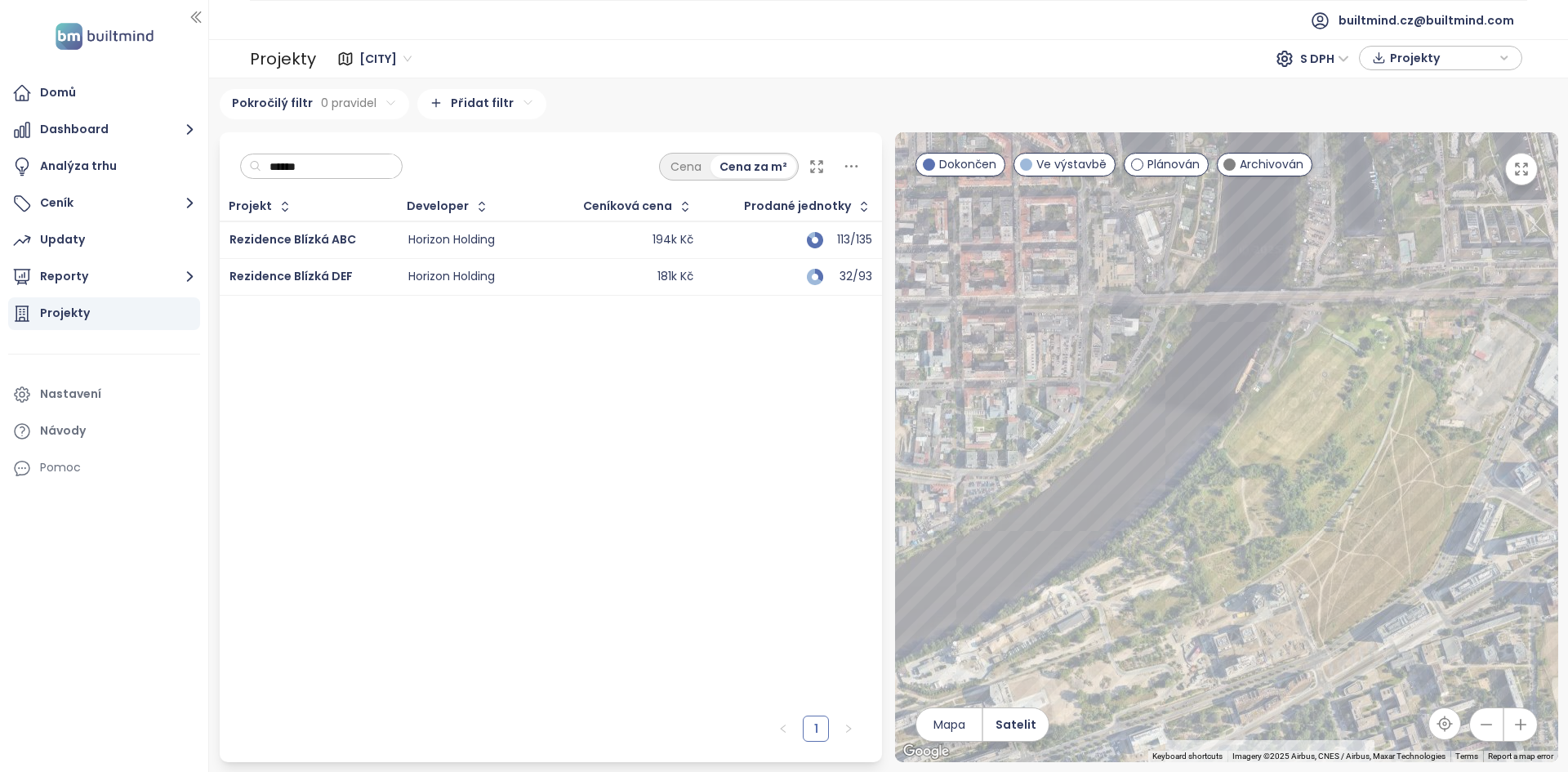 drag, startPoint x: 1348, startPoint y: 273, endPoint x: 1457, endPoint y: 430, distance: 191.12823 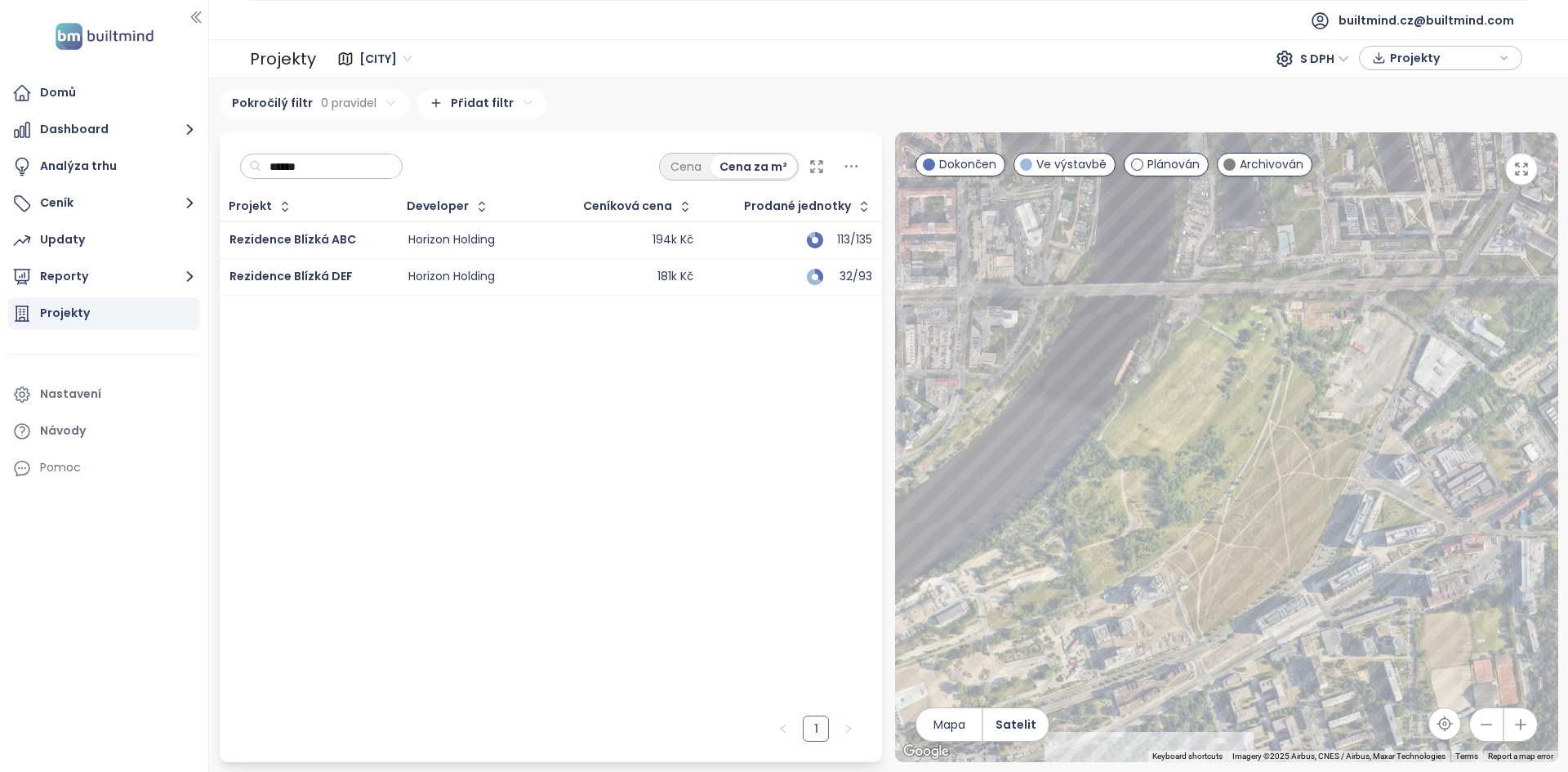 drag, startPoint x: 1472, startPoint y: 317, endPoint x: 1352, endPoint y: 308, distance: 120.337 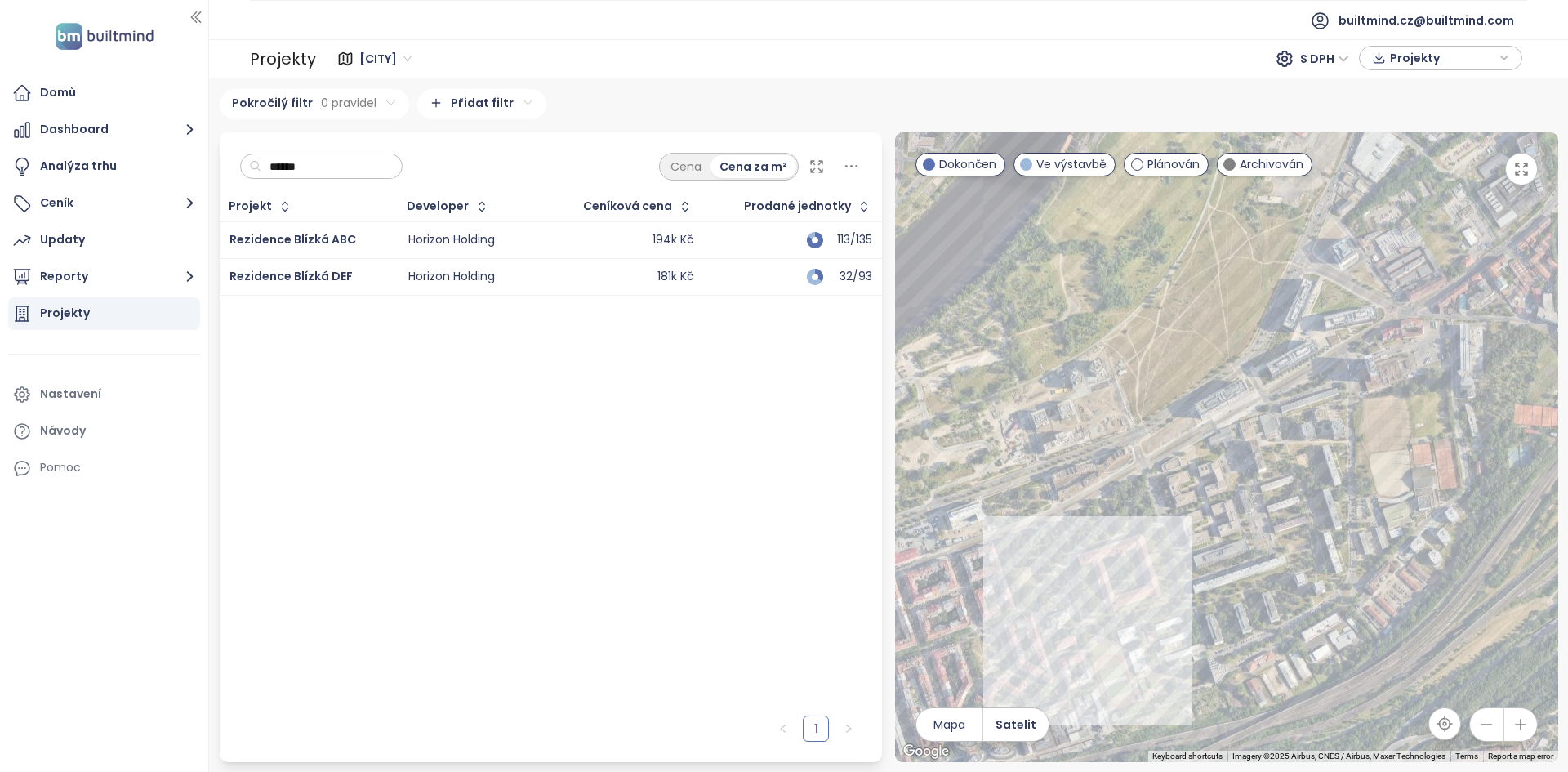 drag, startPoint x: 1262, startPoint y: 543, endPoint x: 1182, endPoint y: 336, distance: 221.92116 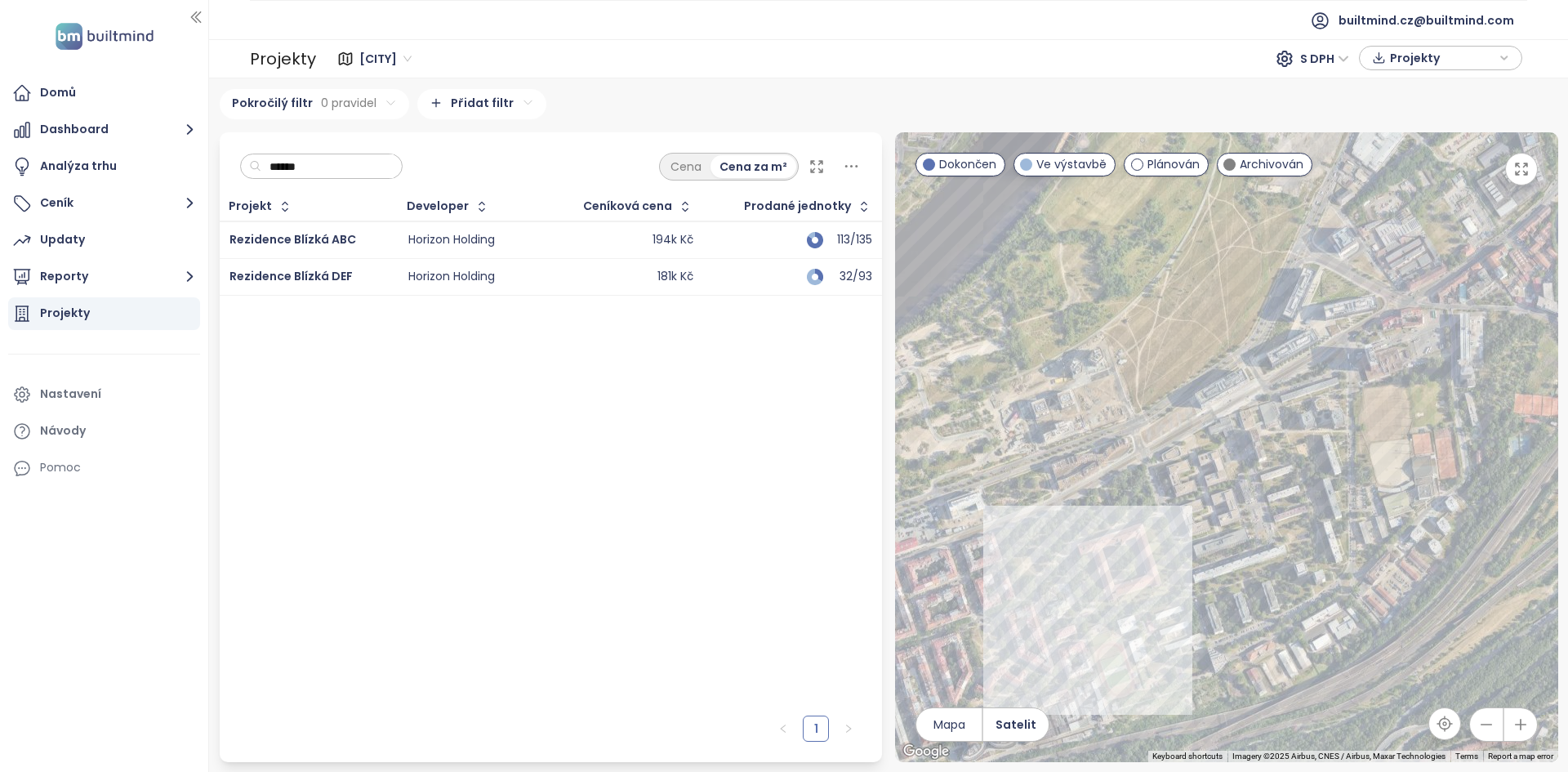 click on "******" at bounding box center (327, 167) 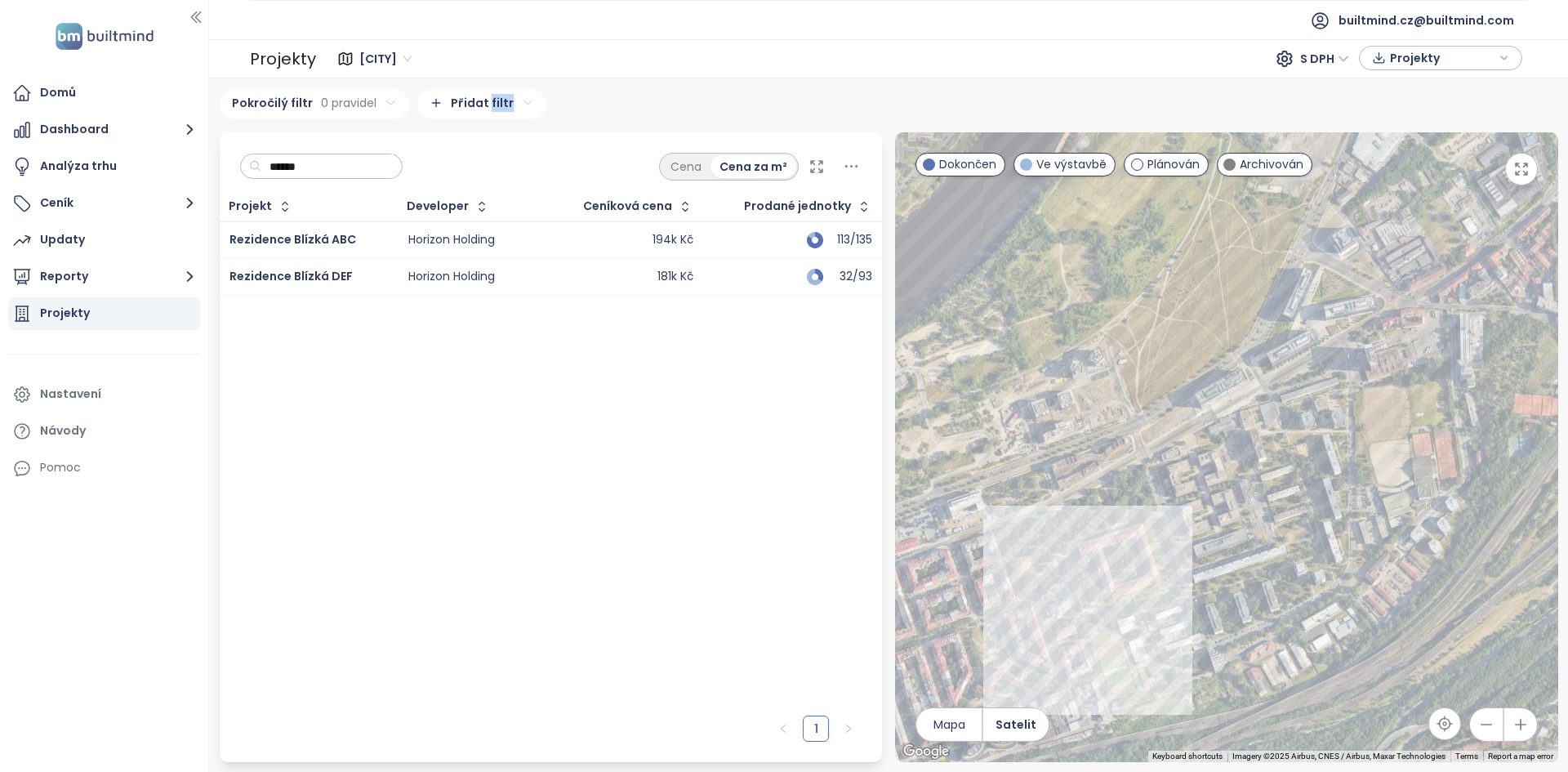 click on "******" at bounding box center [322, 167] 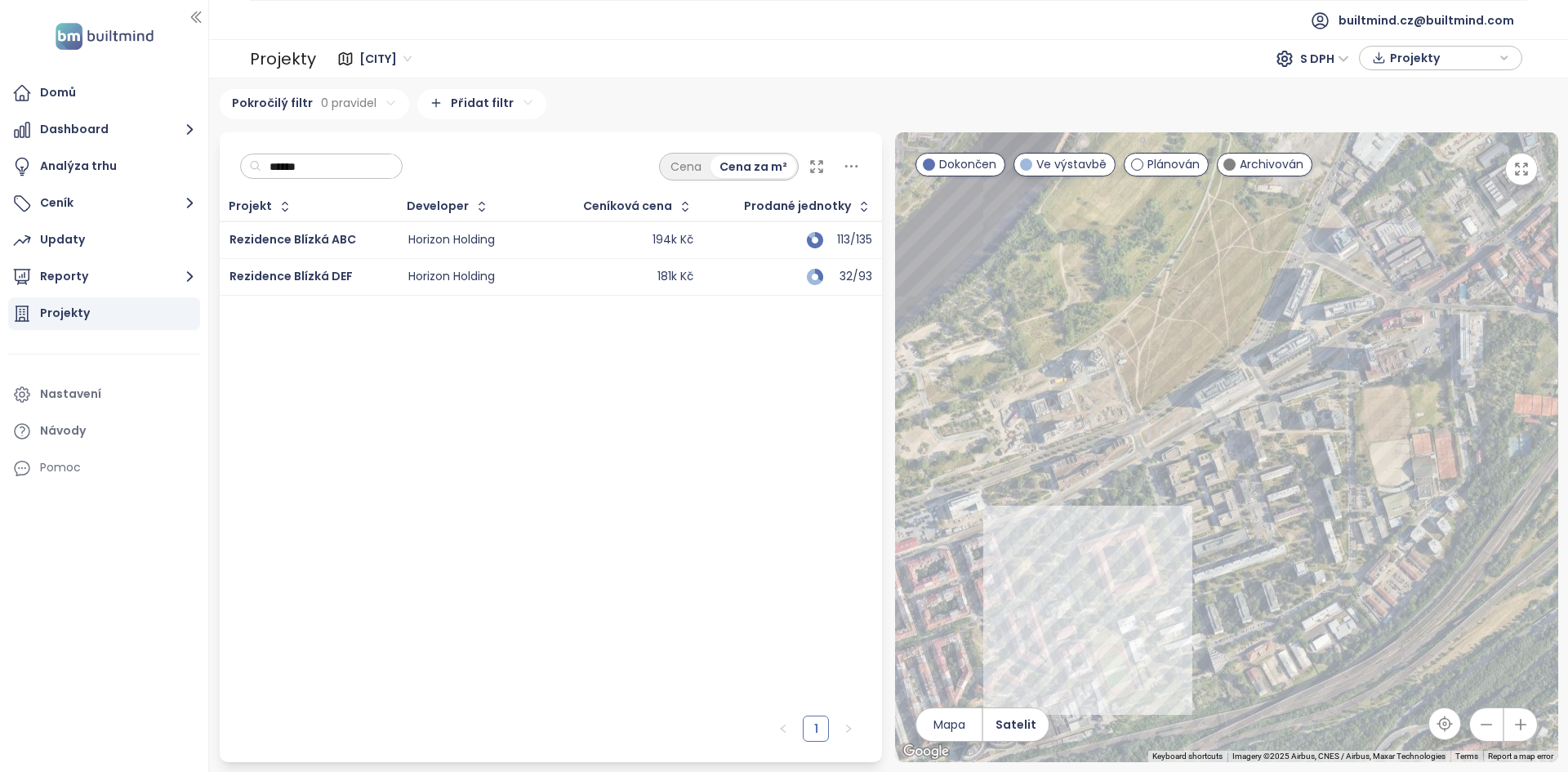 click on "****** Cena Cena za m²" at bounding box center (551, 163) 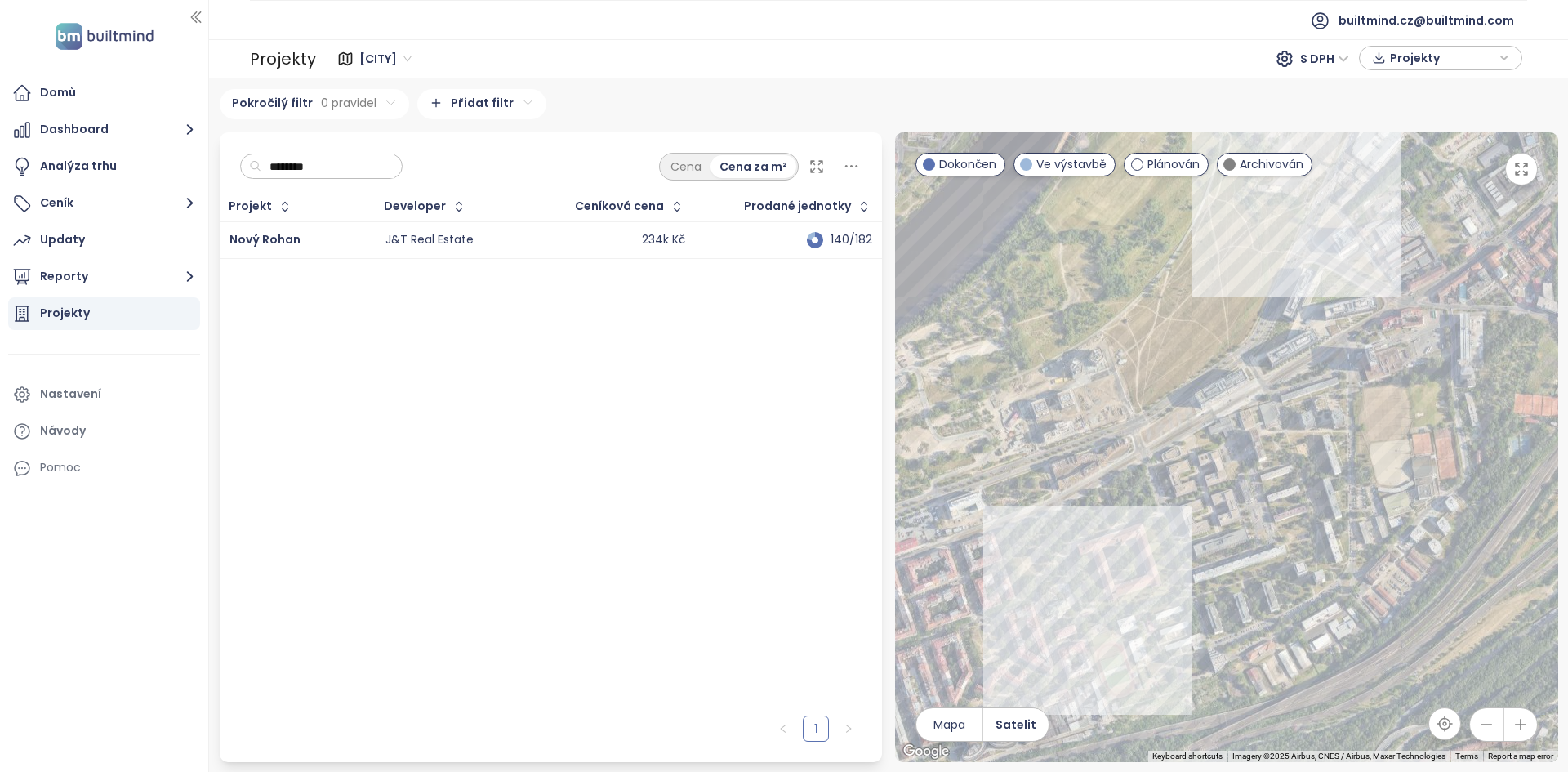 click on "Nový Rohan" at bounding box center [297, 240] 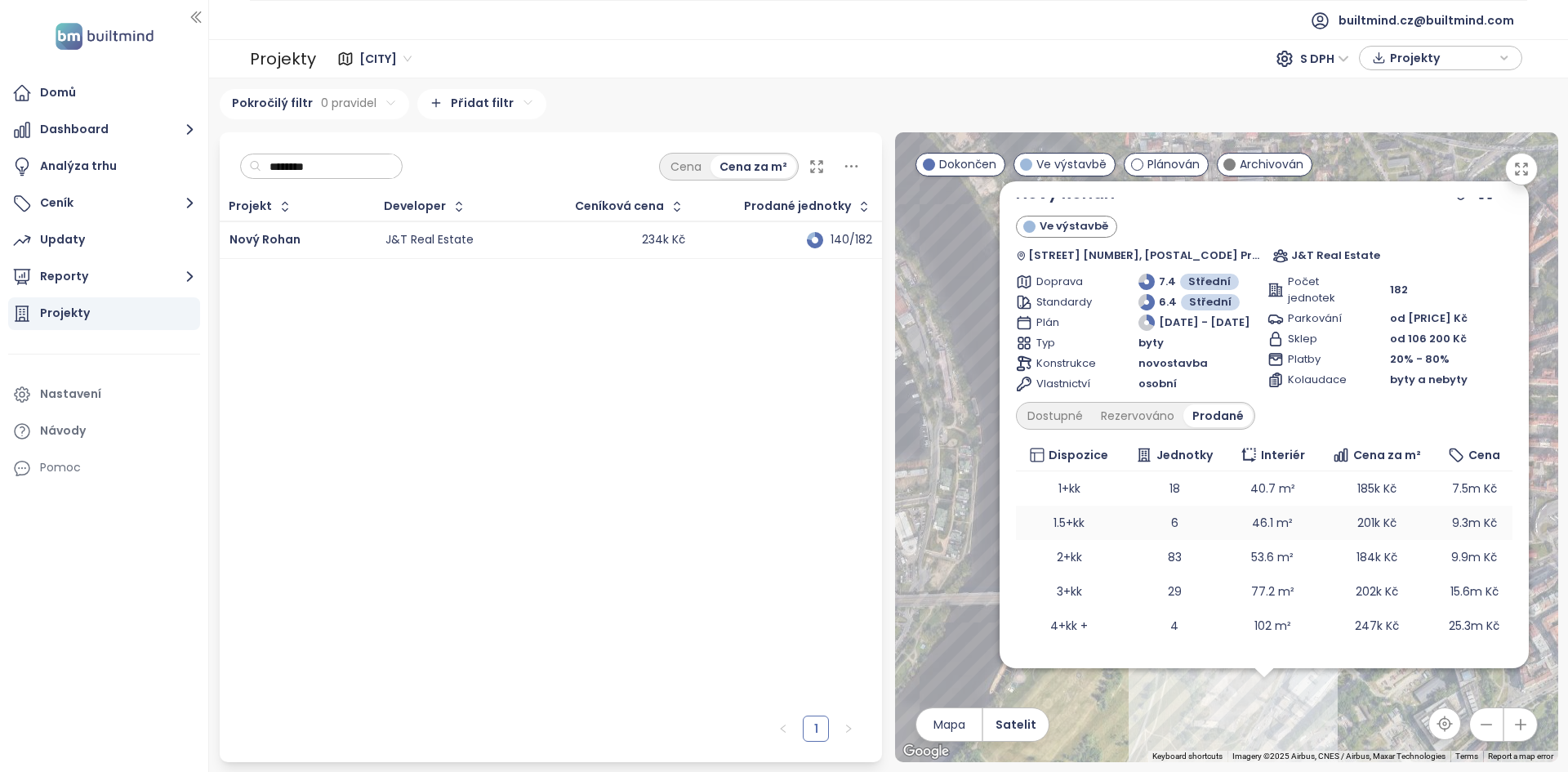 scroll, scrollTop: 17, scrollLeft: 0, axis: vertical 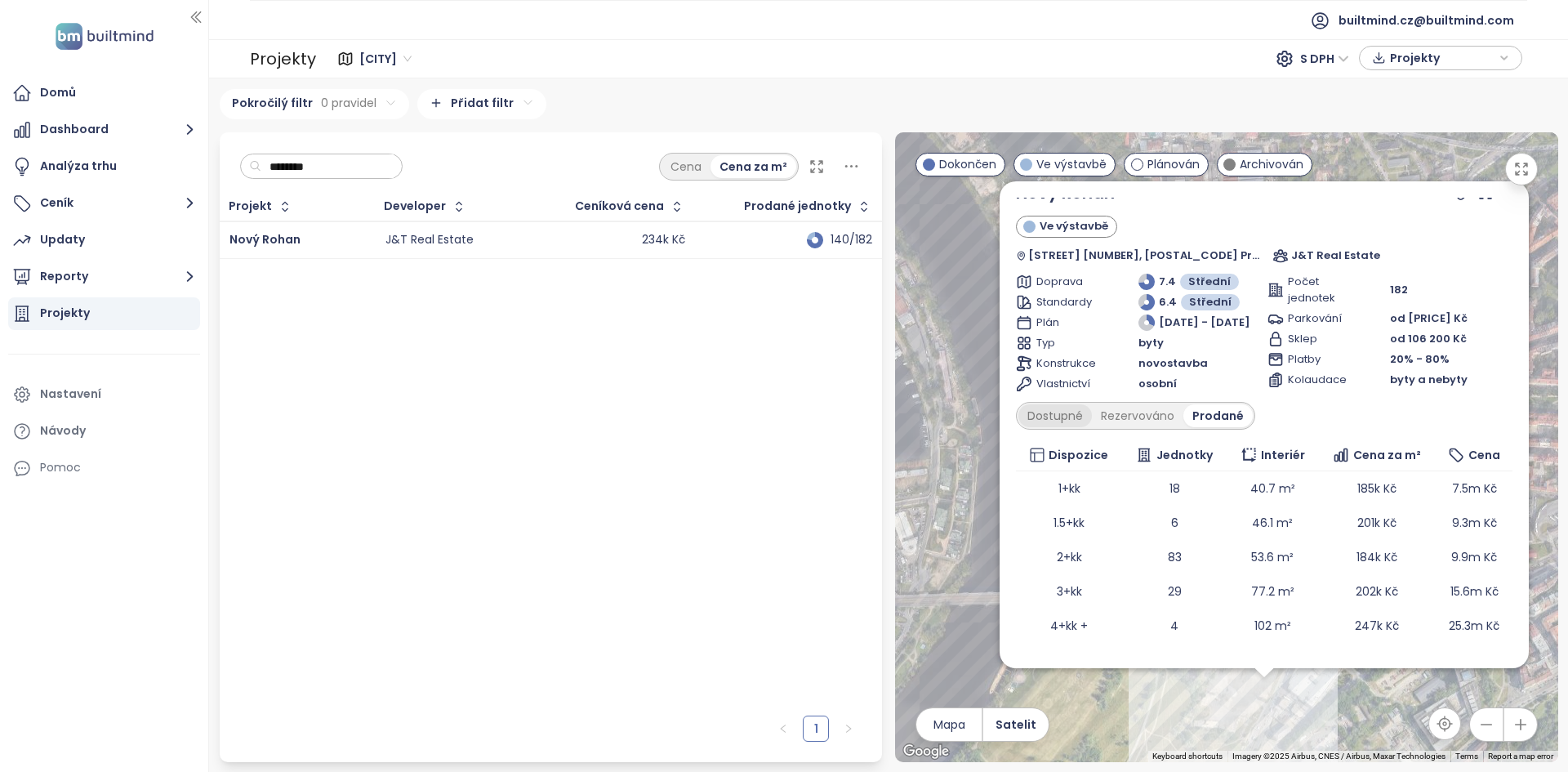 click on "Dostupné" at bounding box center (1055, 416) 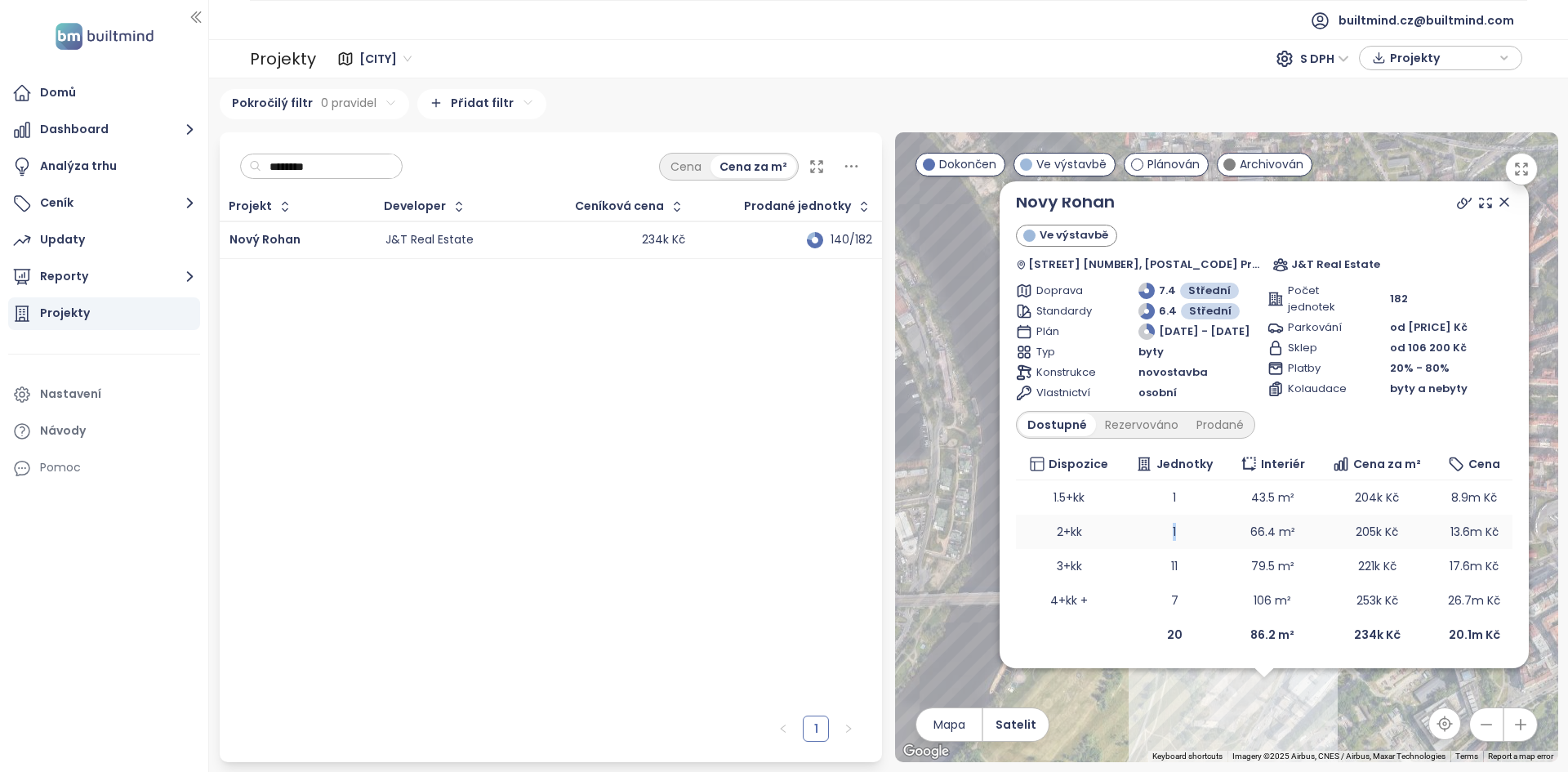 drag, startPoint x: 1192, startPoint y: 529, endPoint x: 1165, endPoint y: 530, distance: 27.01851 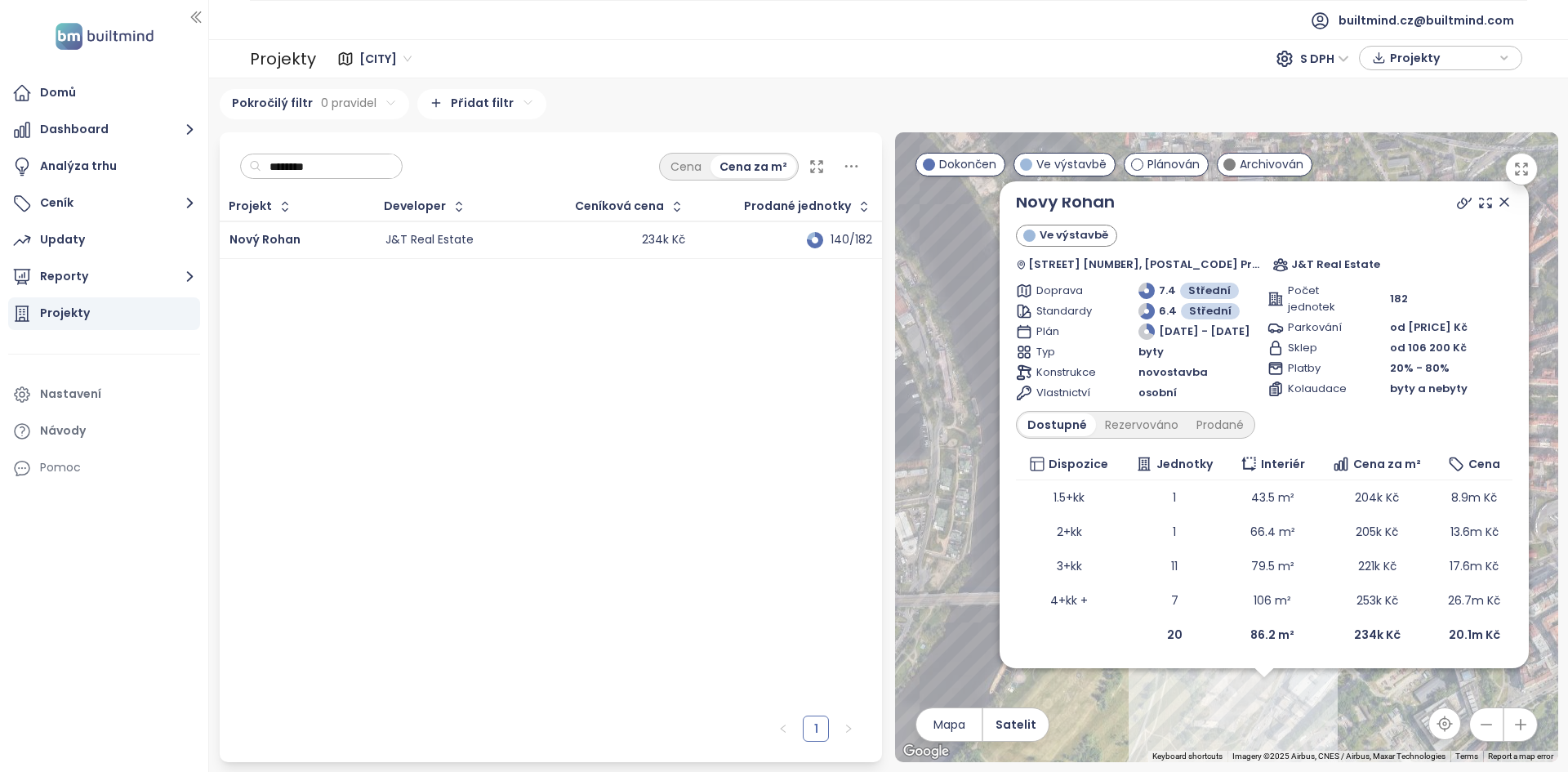 click on "********" at bounding box center [327, 167] 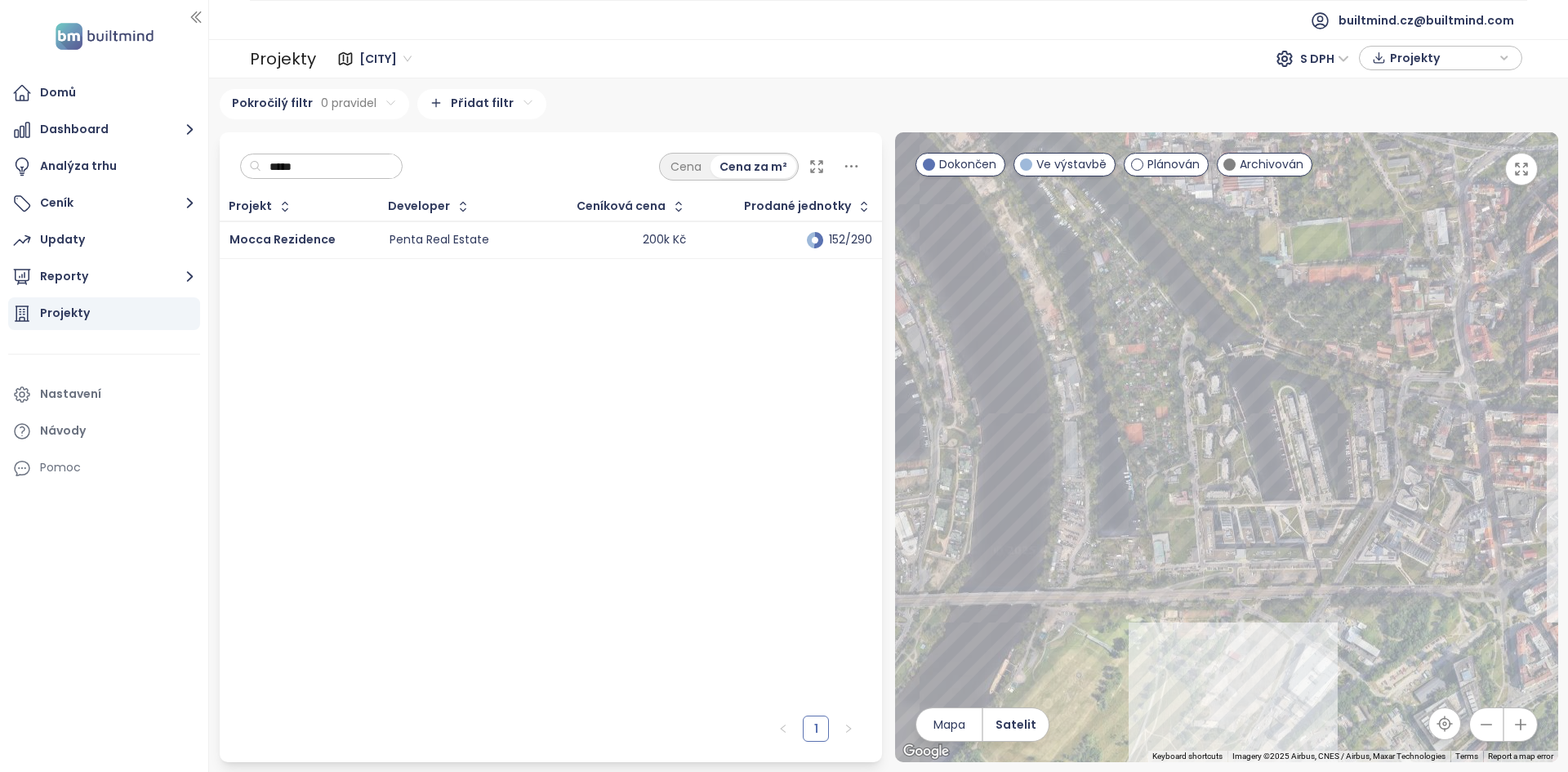 type on "*****" 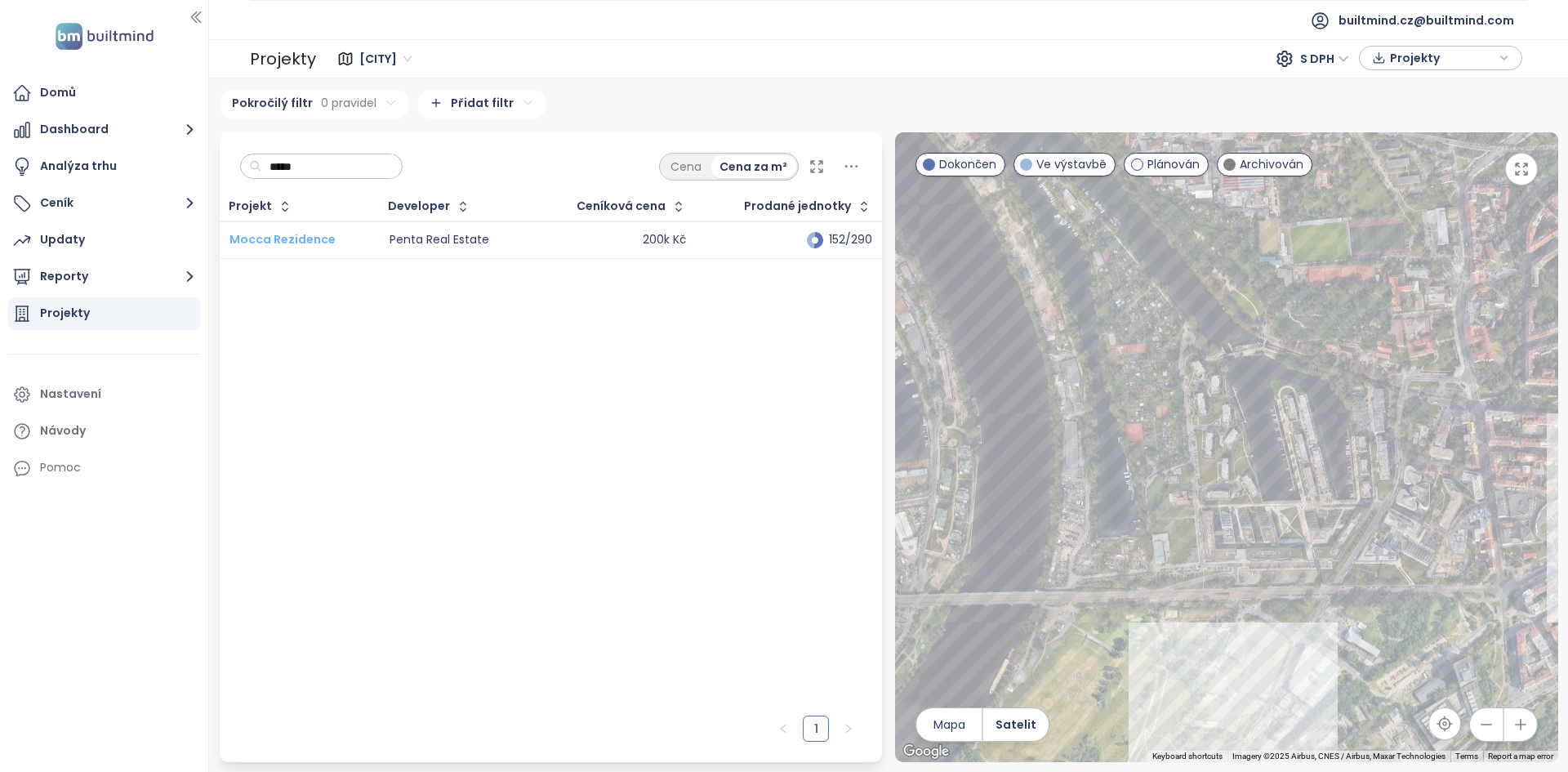 click on "Mocca Rezidence" at bounding box center (283, 239) 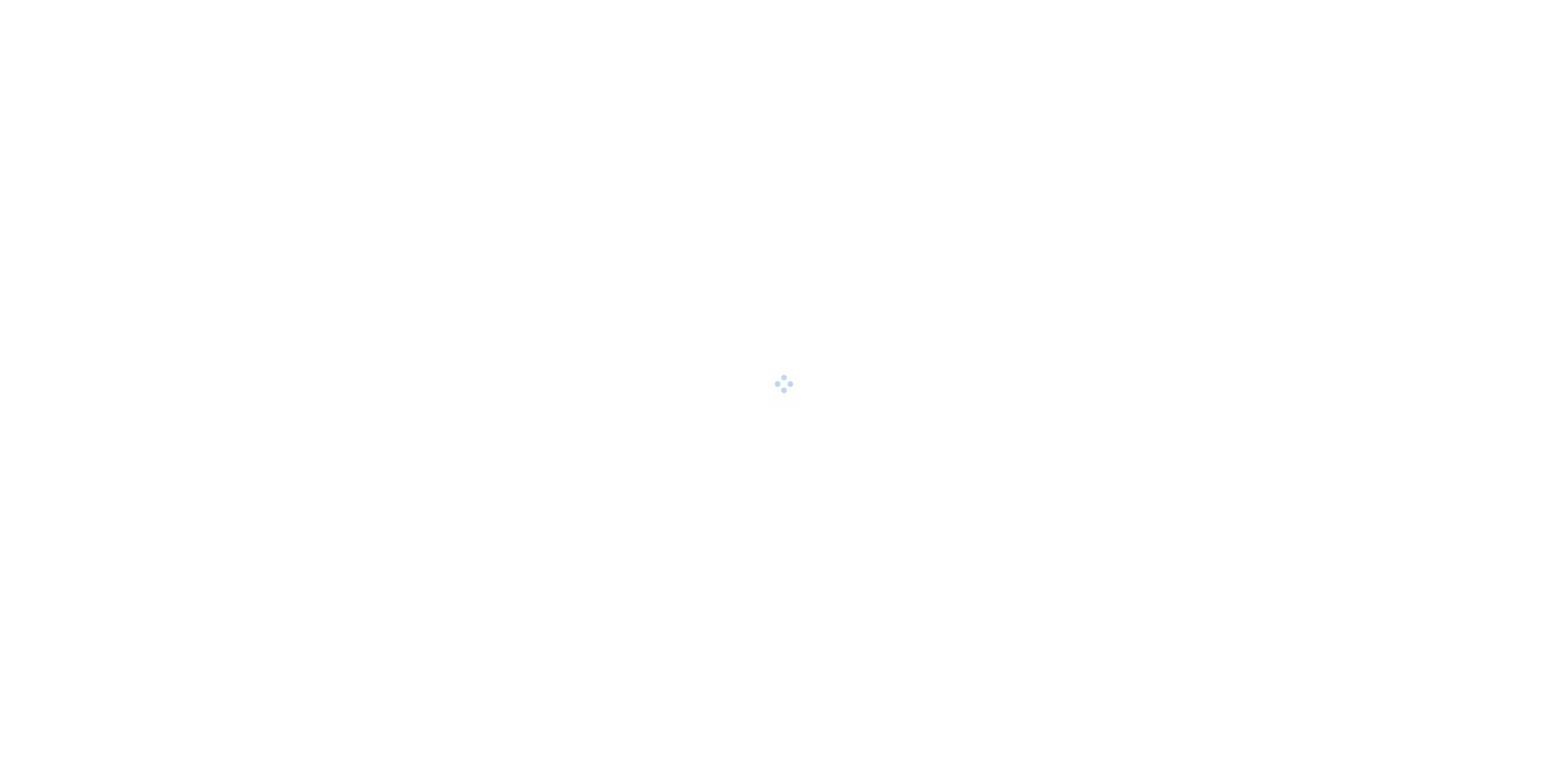 scroll, scrollTop: 0, scrollLeft: 0, axis: both 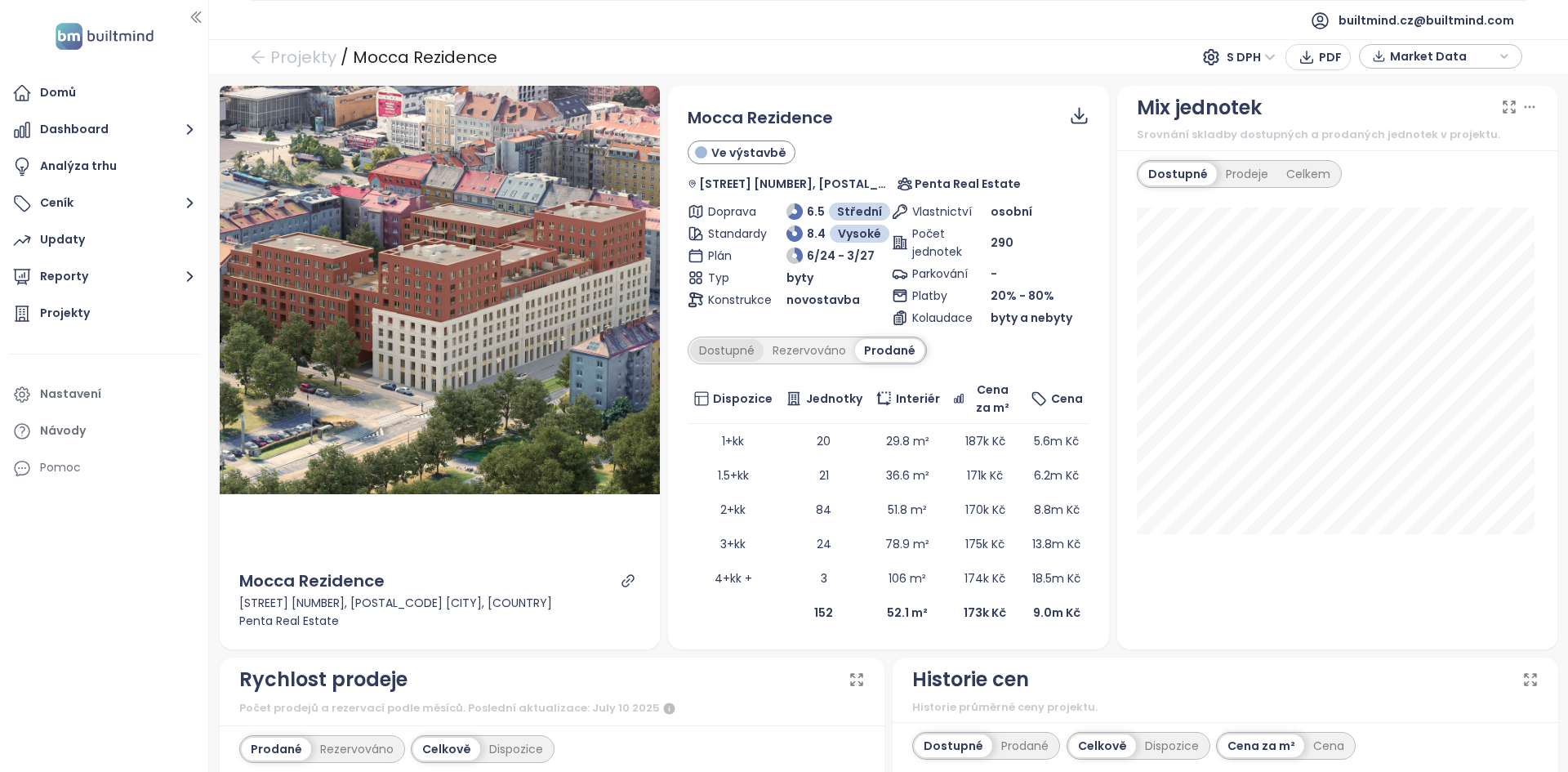 click on "Dostupné" at bounding box center [727, 350] 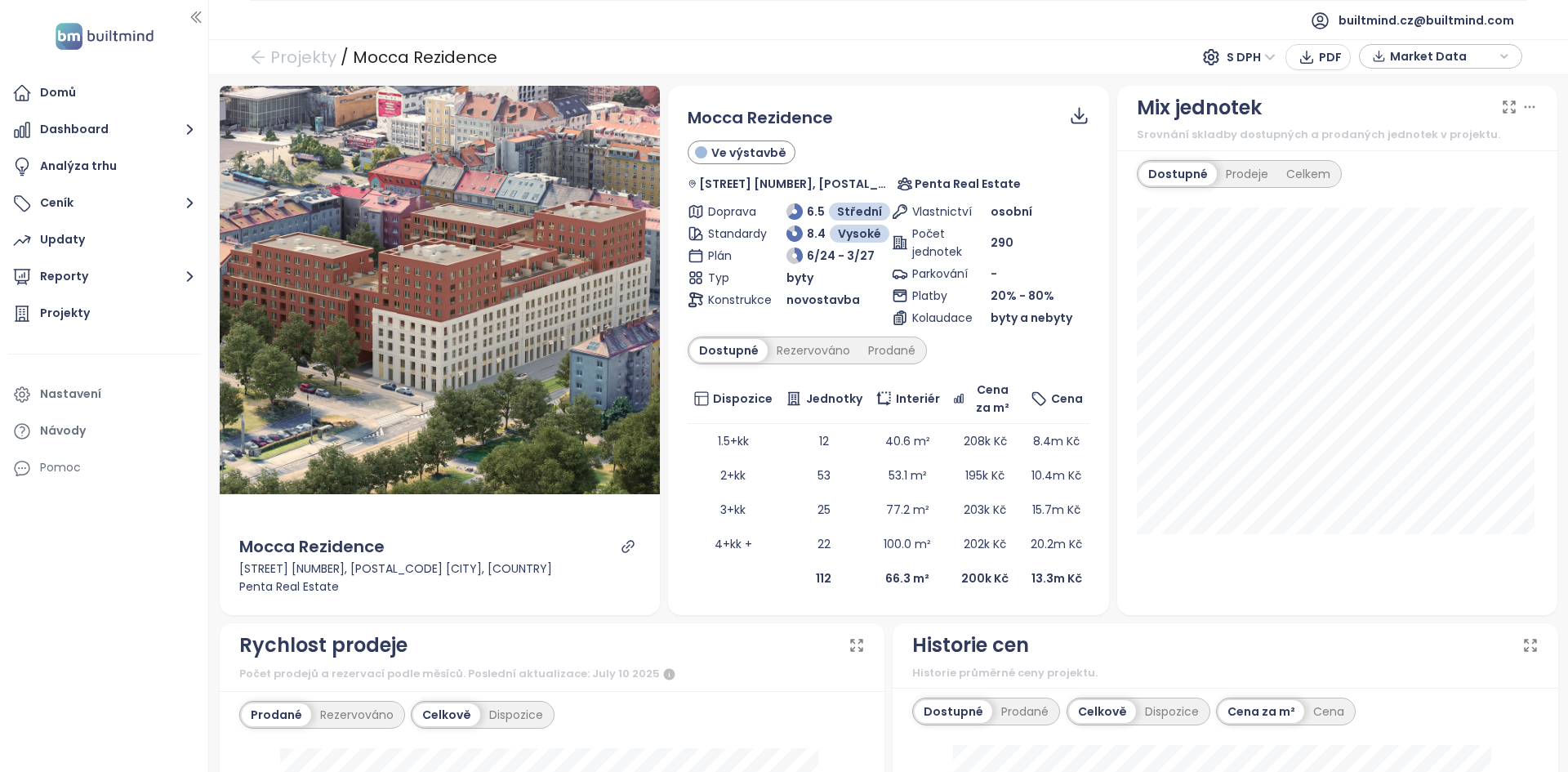 click on "112" at bounding box center [823, 578] 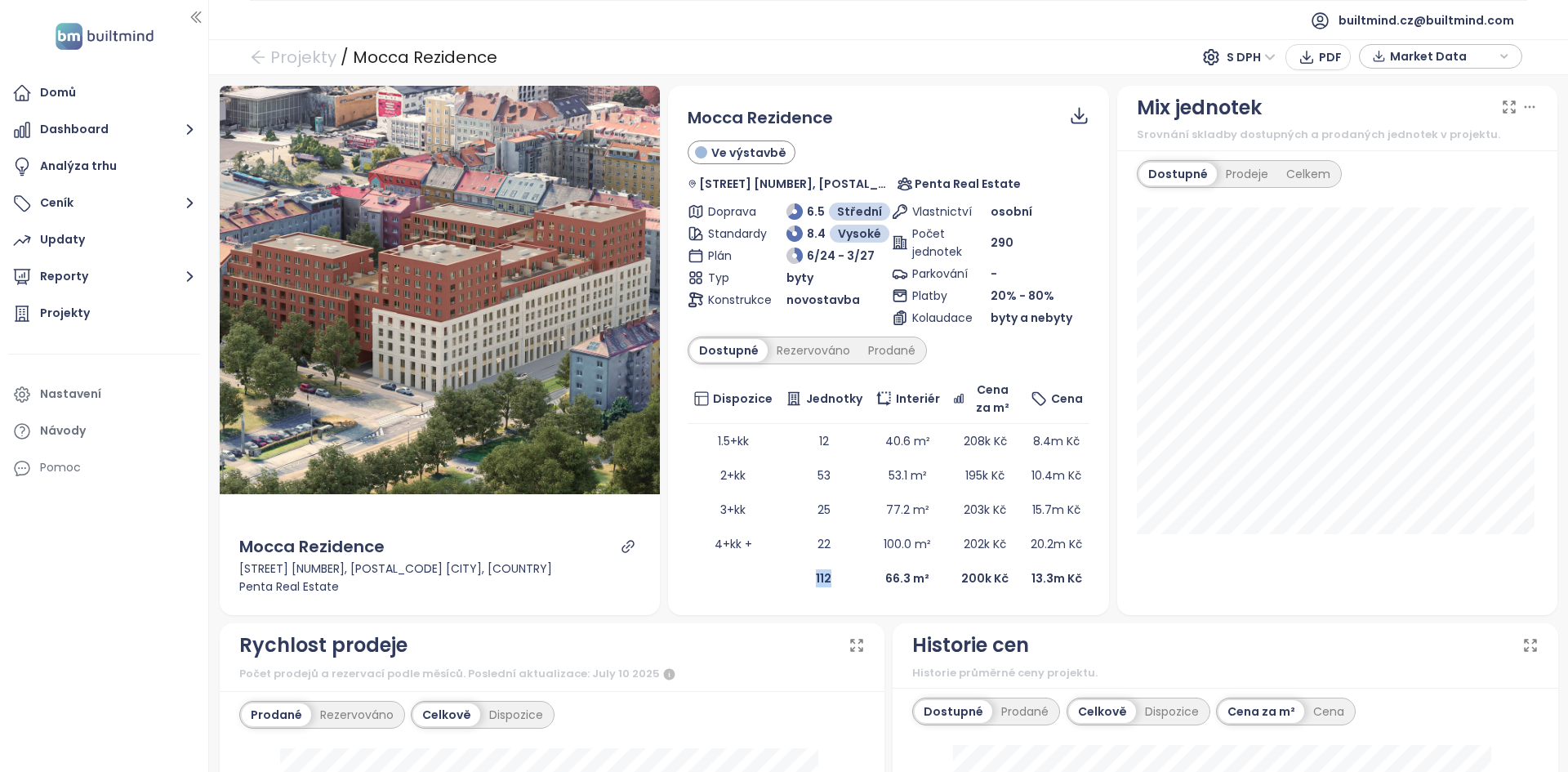 click on "112" at bounding box center [823, 578] 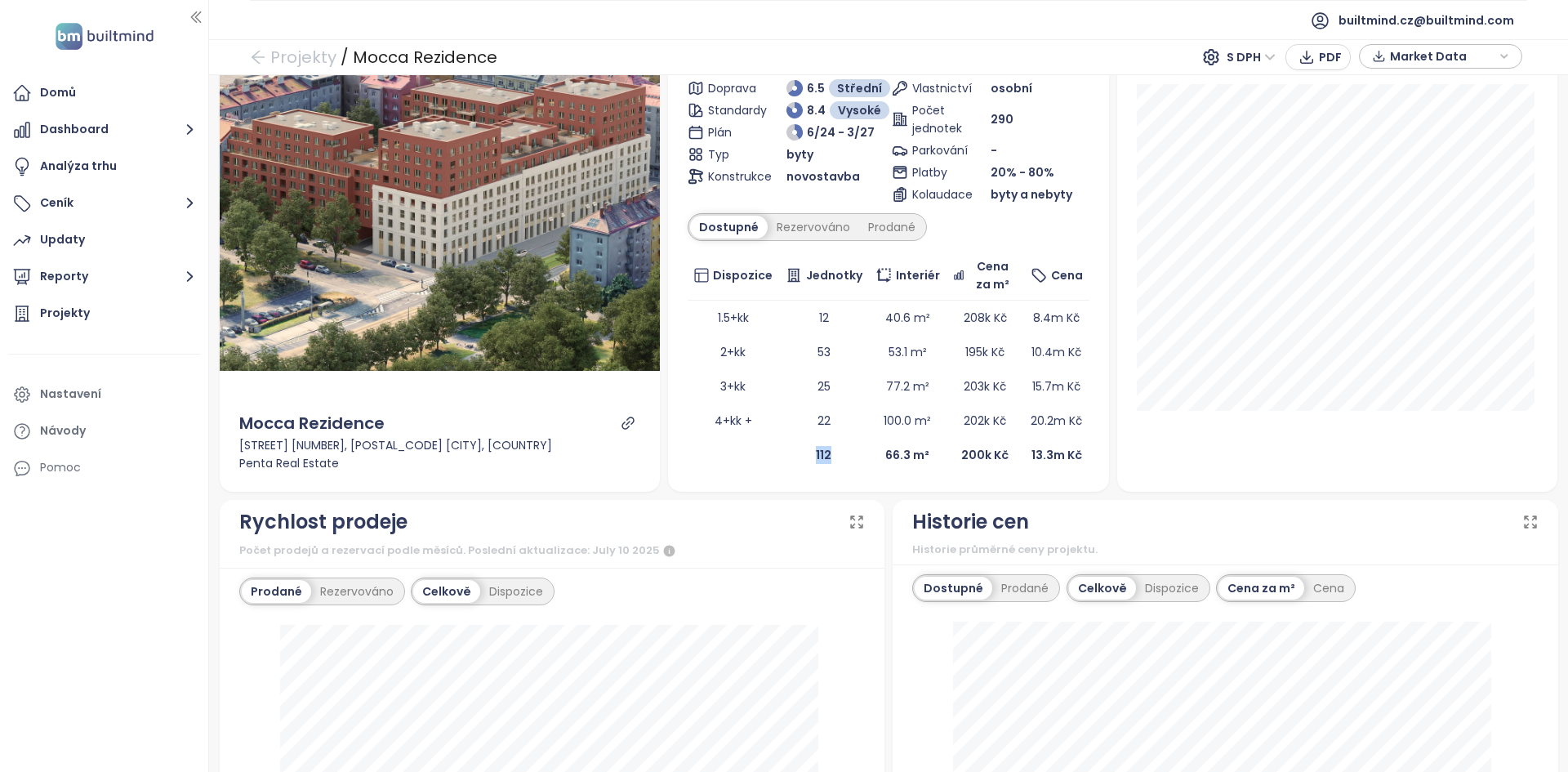 scroll, scrollTop: 0, scrollLeft: 0, axis: both 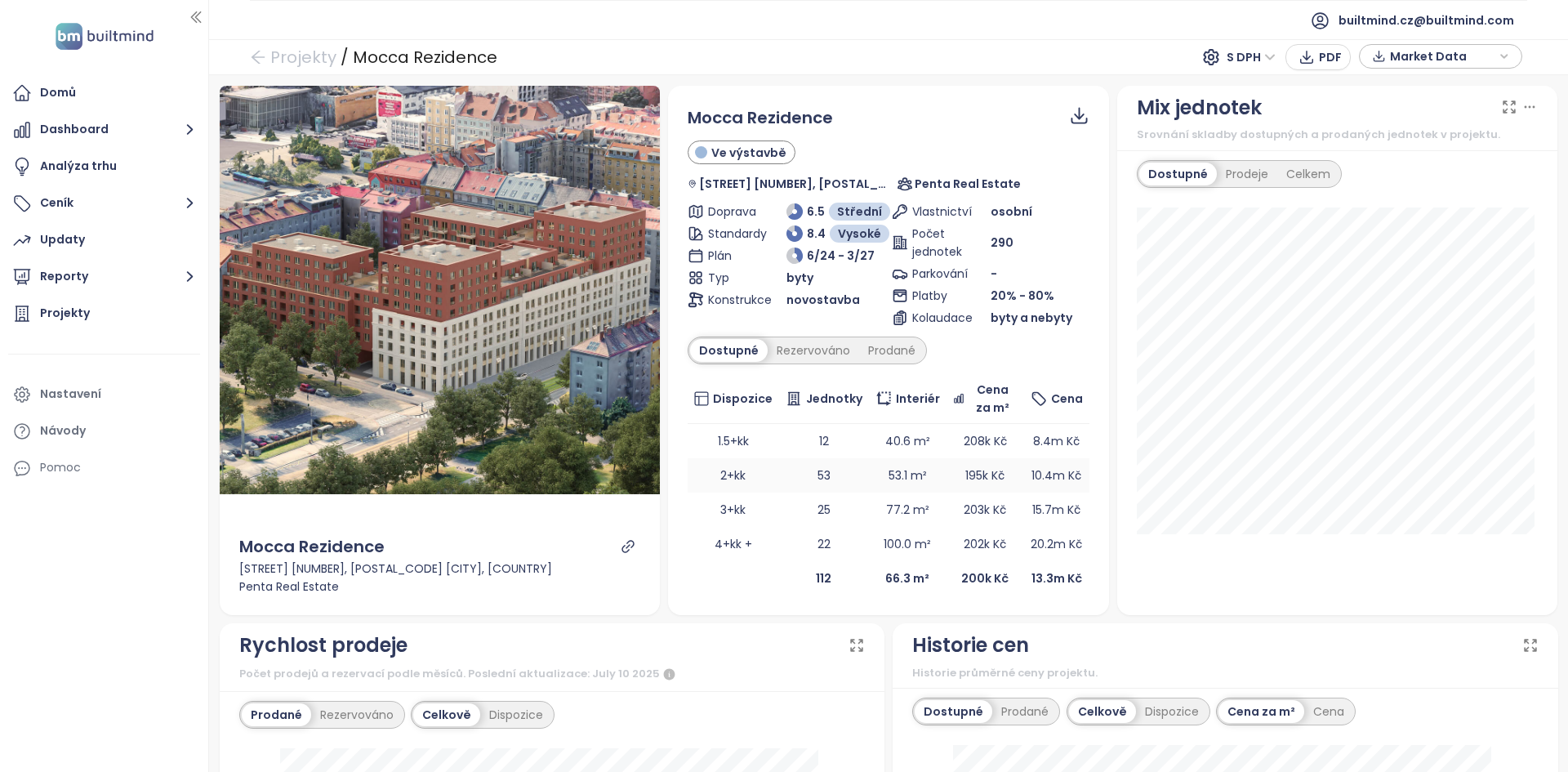 click on "53.1 m²" at bounding box center [907, 475] 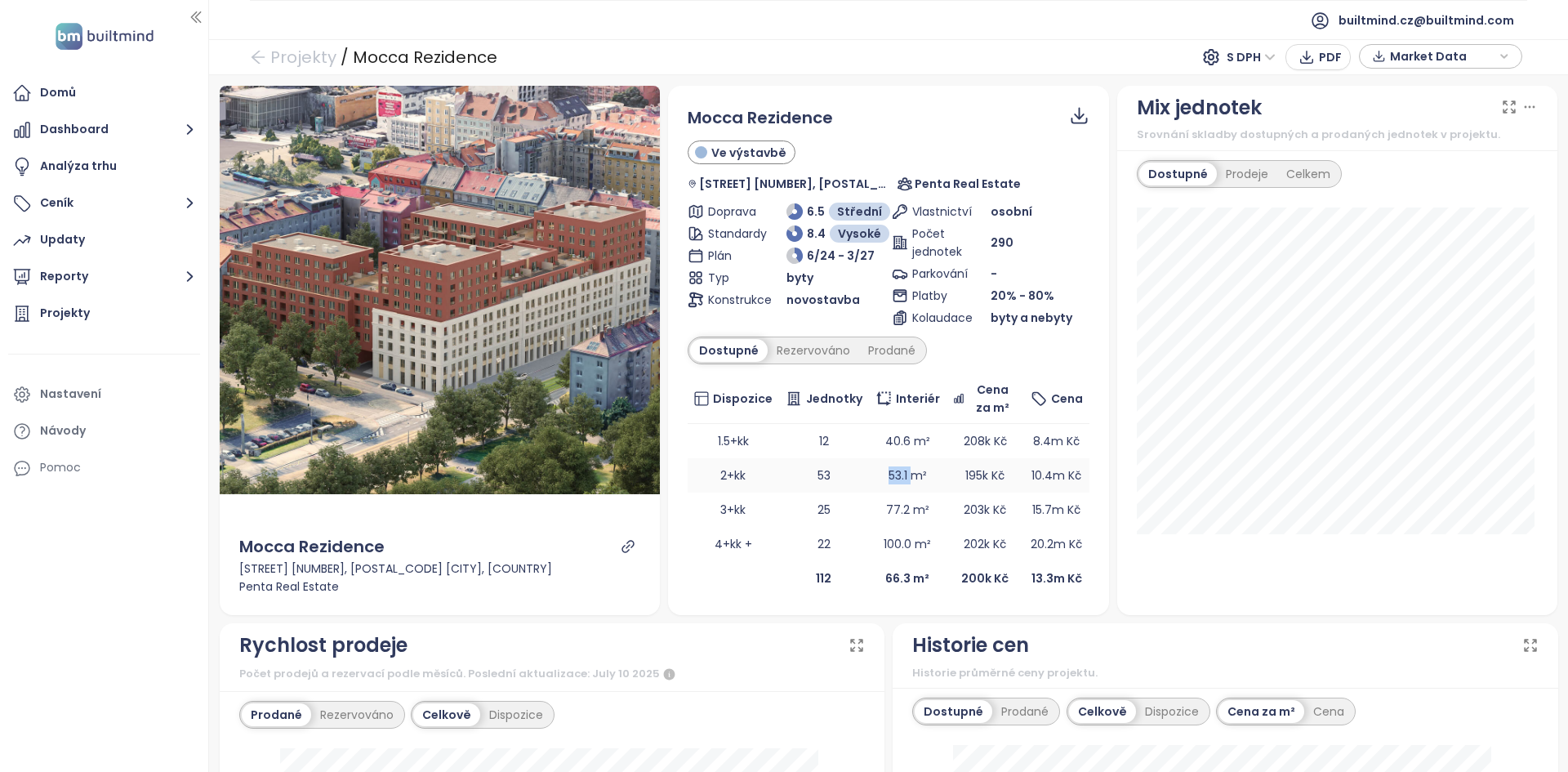 click on "53.1 m²" at bounding box center [907, 475] 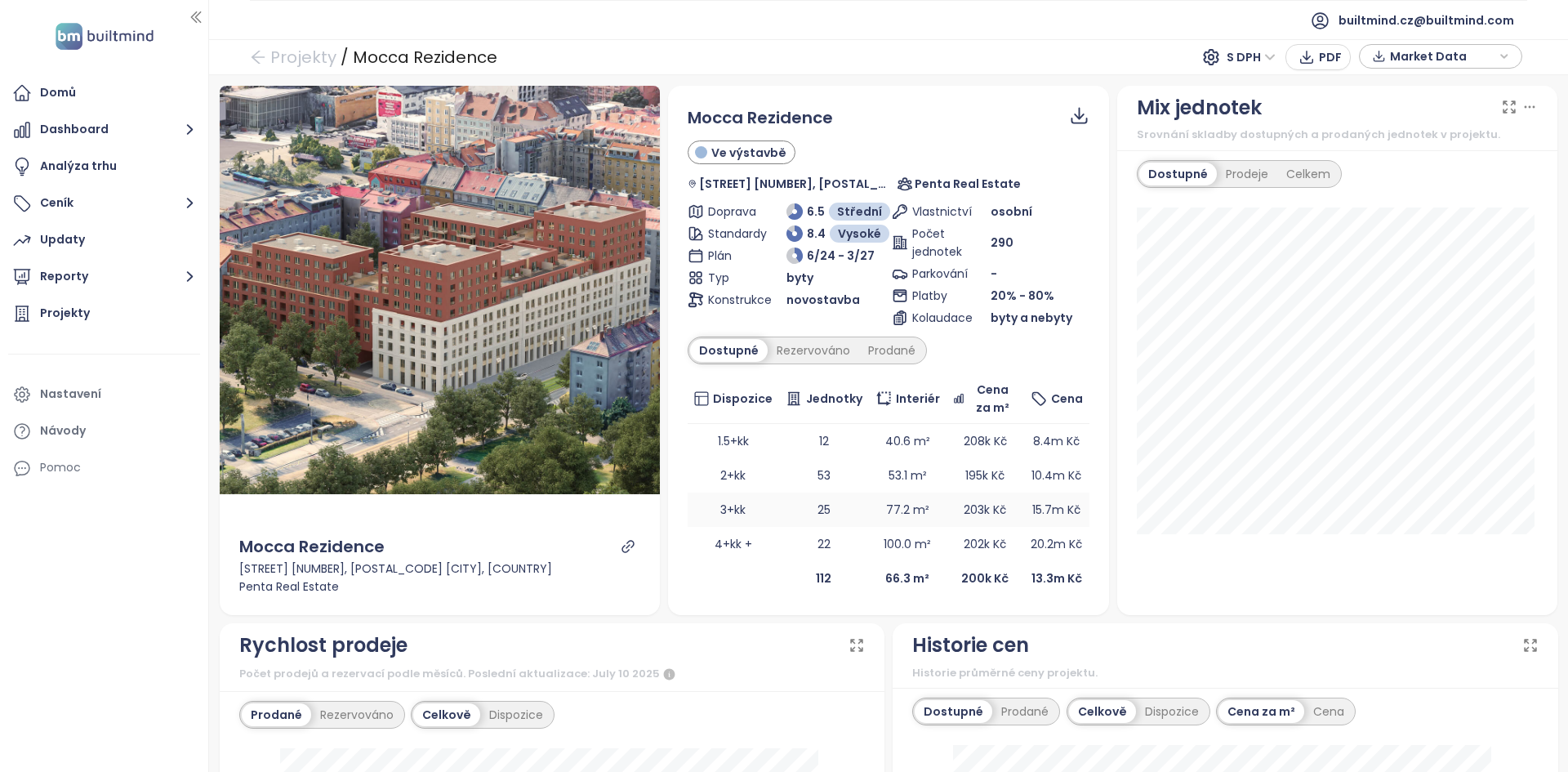 click on "77.2 m²" at bounding box center [907, 510] 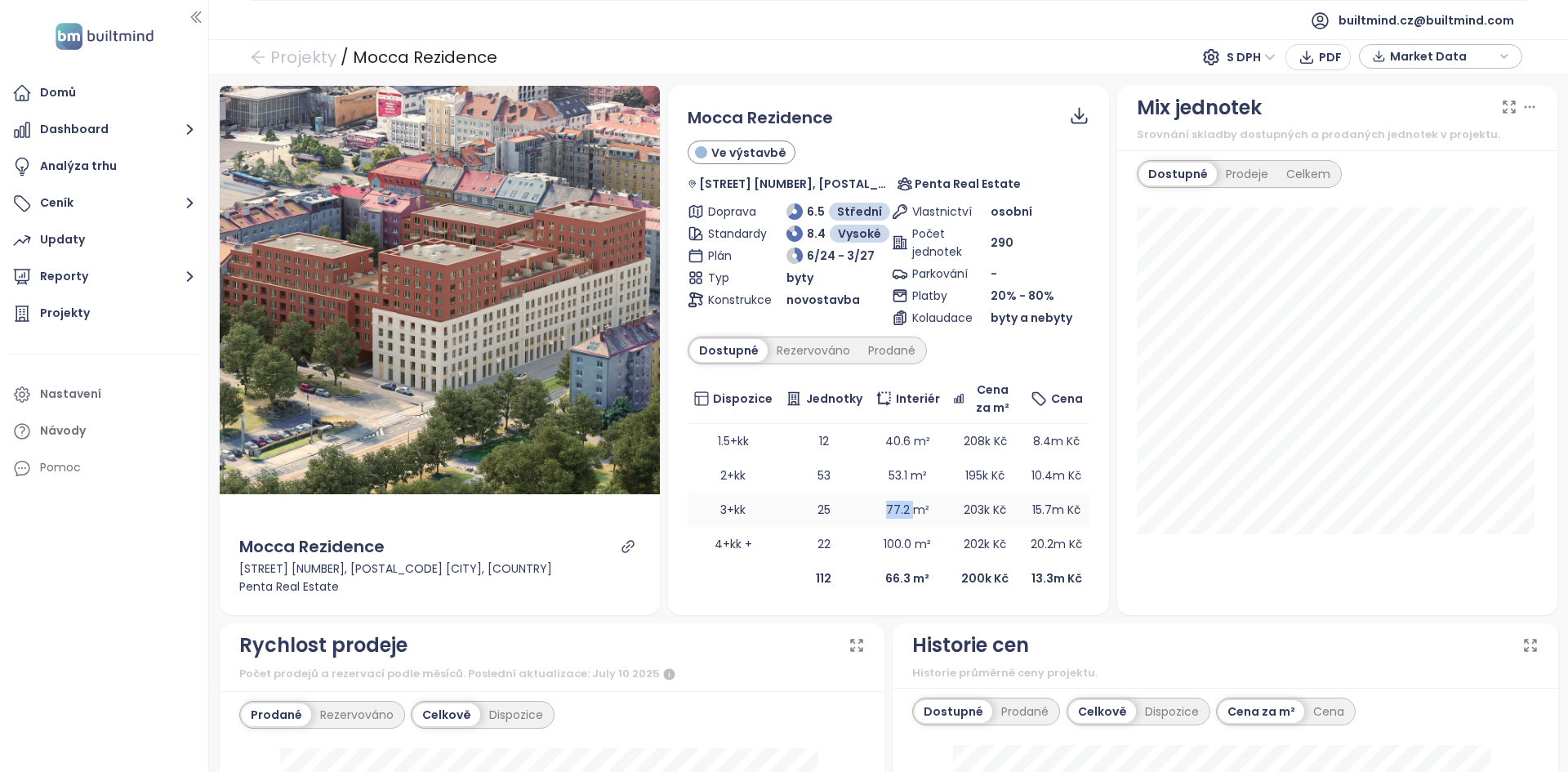 click on "77.2 m²" at bounding box center [907, 510] 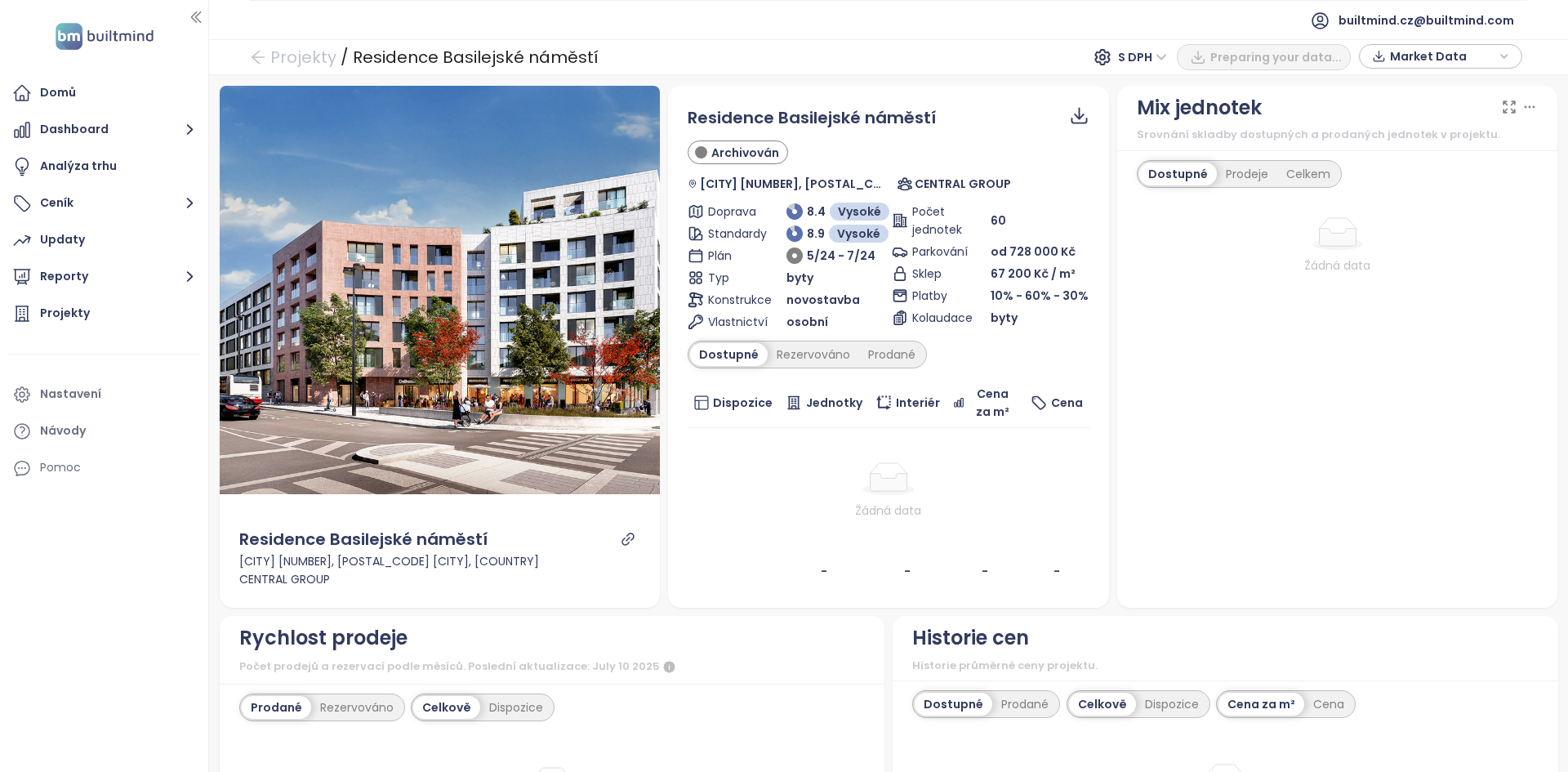 scroll, scrollTop: 0, scrollLeft: 0, axis: both 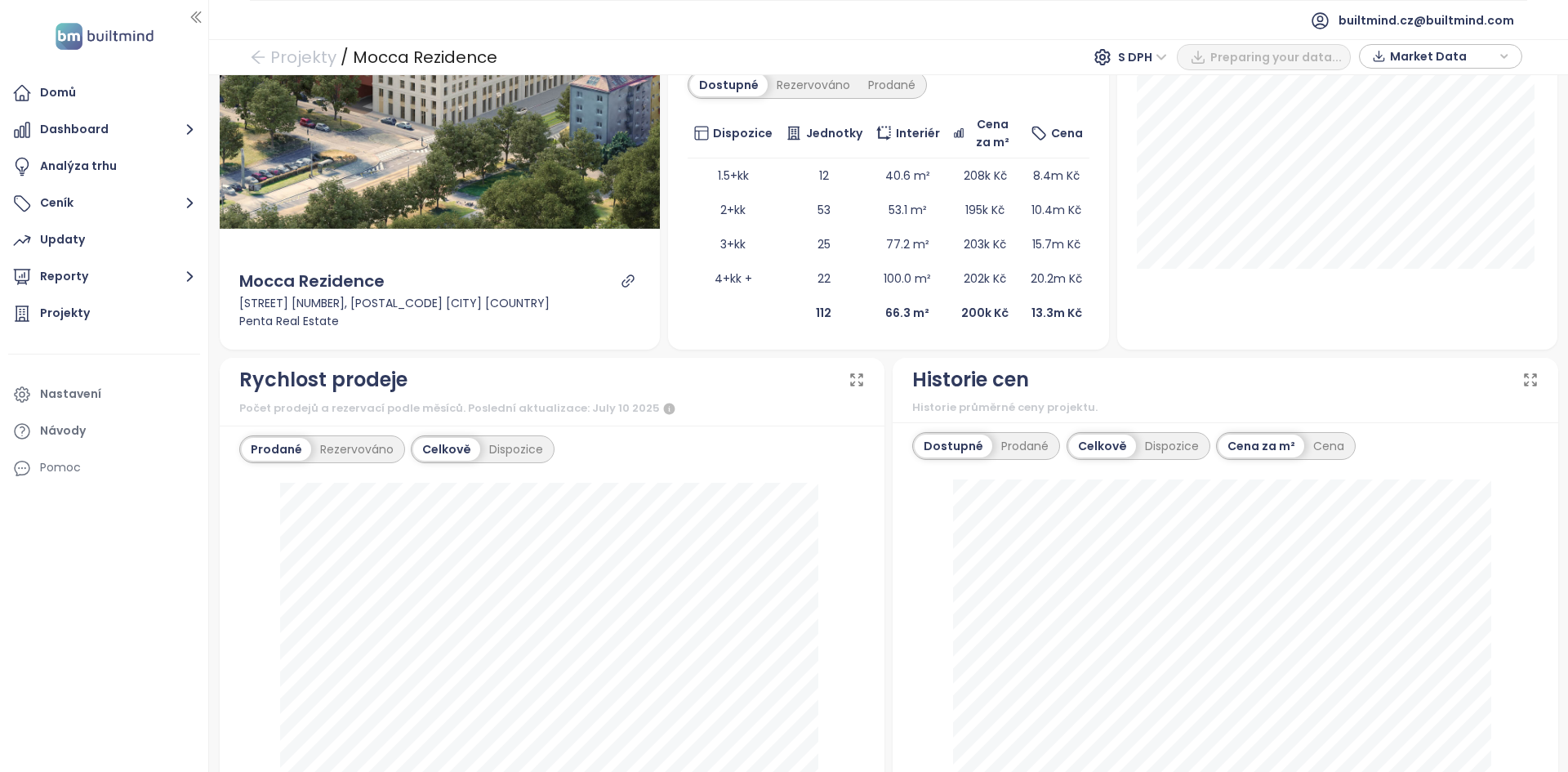 drag, startPoint x: 1035, startPoint y: 374, endPoint x: 901, endPoint y: 374, distance: 134 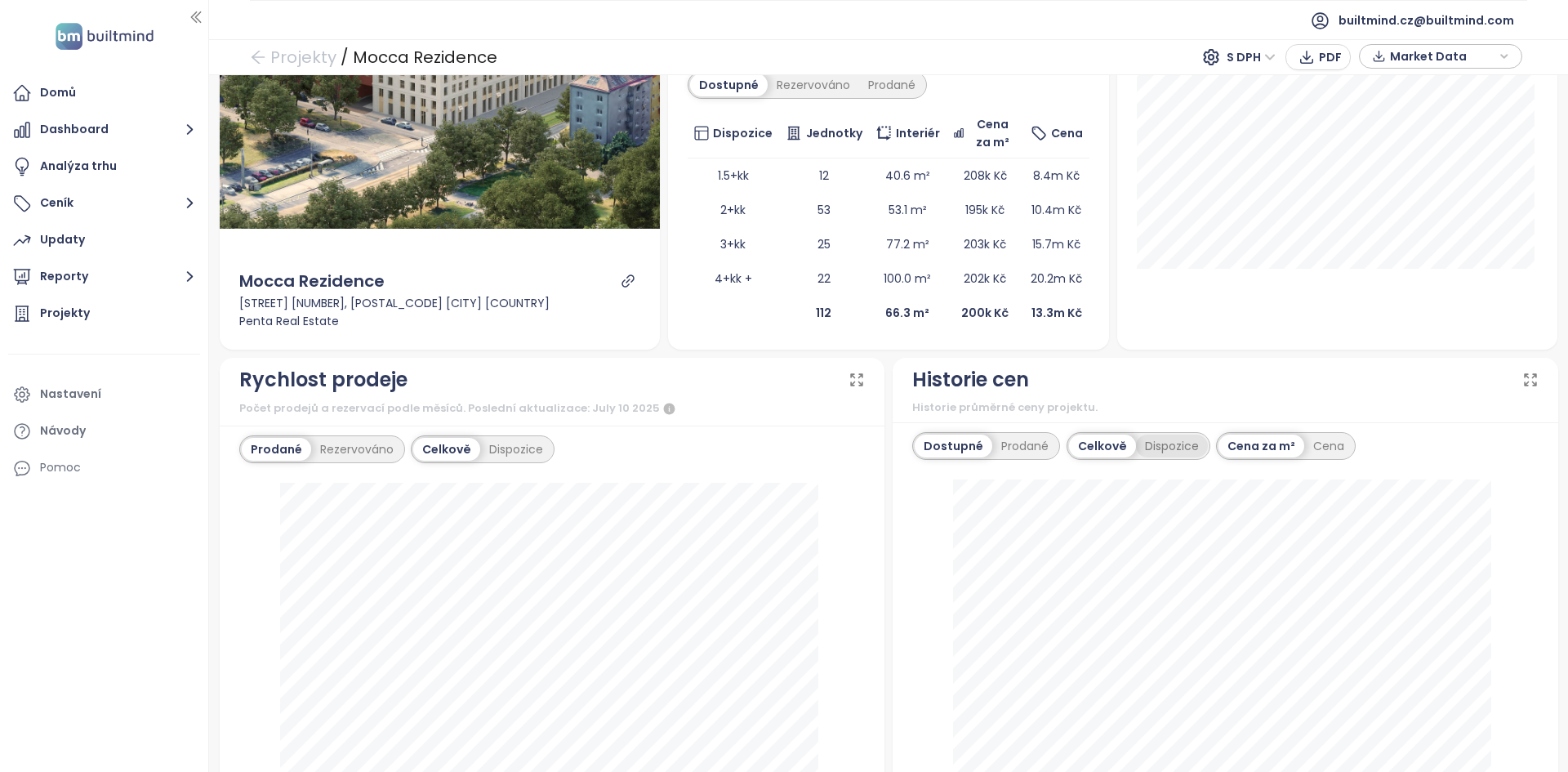 click on "Dispozice" at bounding box center (1172, 446) 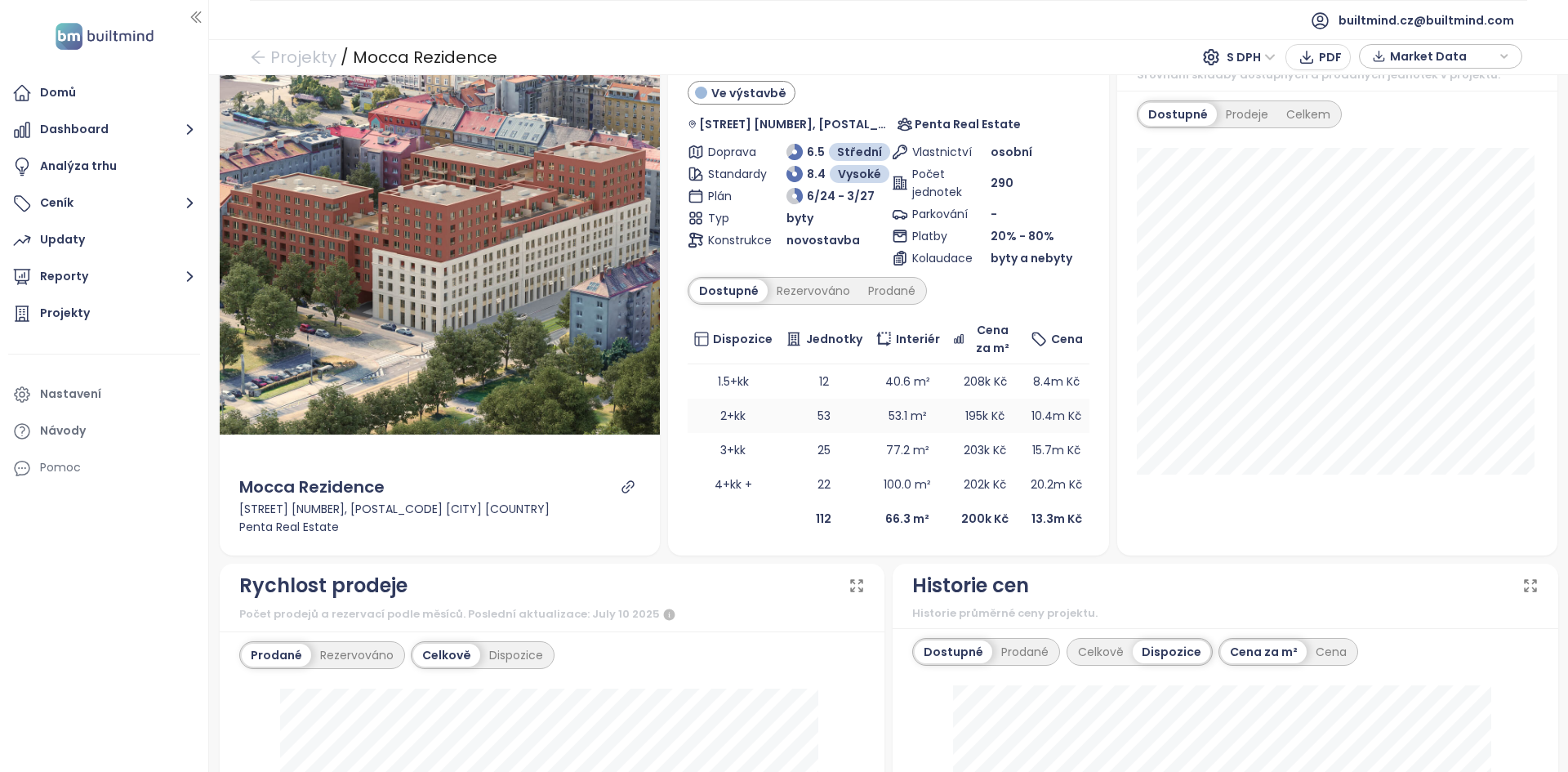 scroll, scrollTop: 63, scrollLeft: 0, axis: vertical 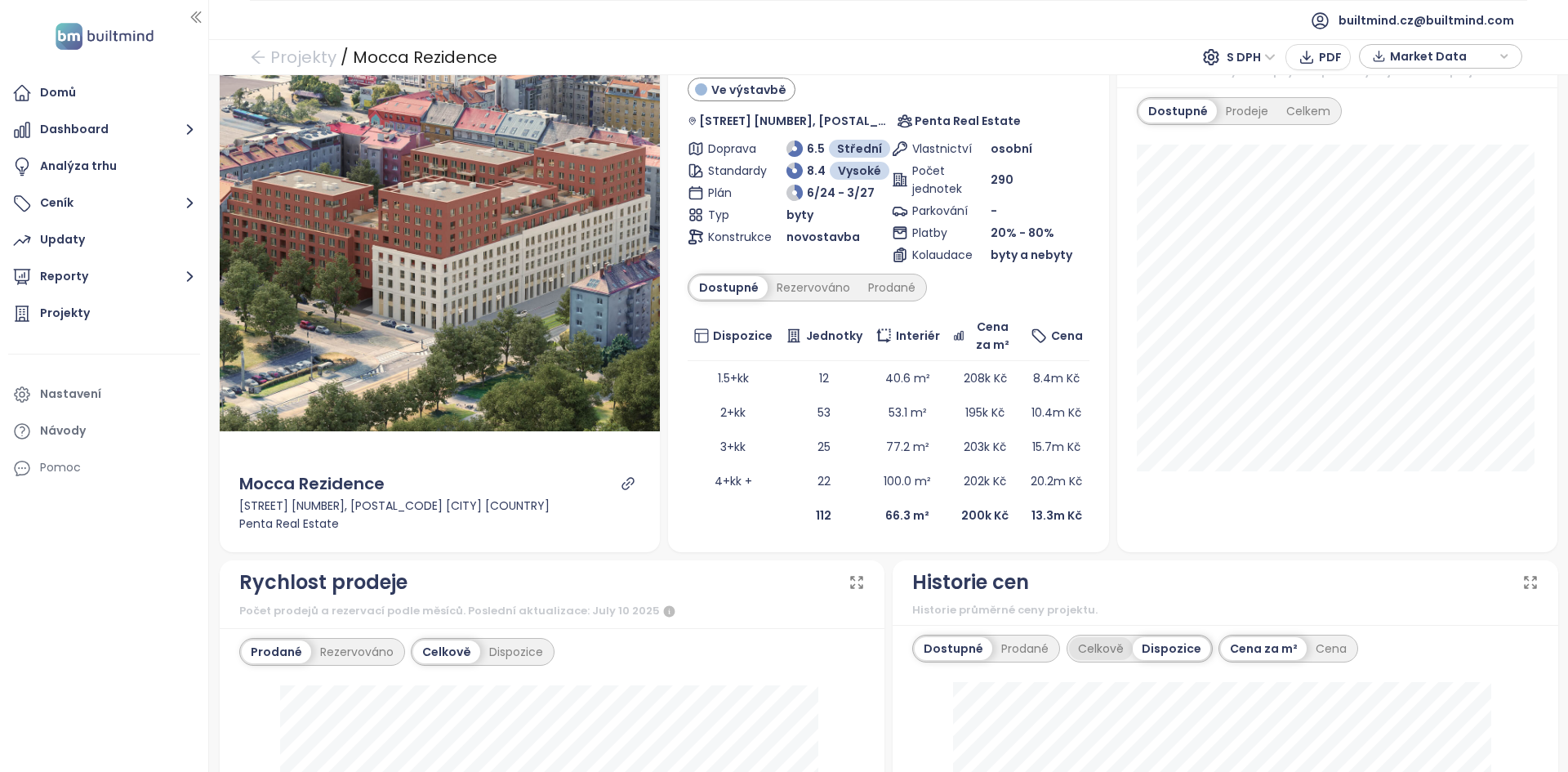 click on "Celkově" at bounding box center (1101, 649) 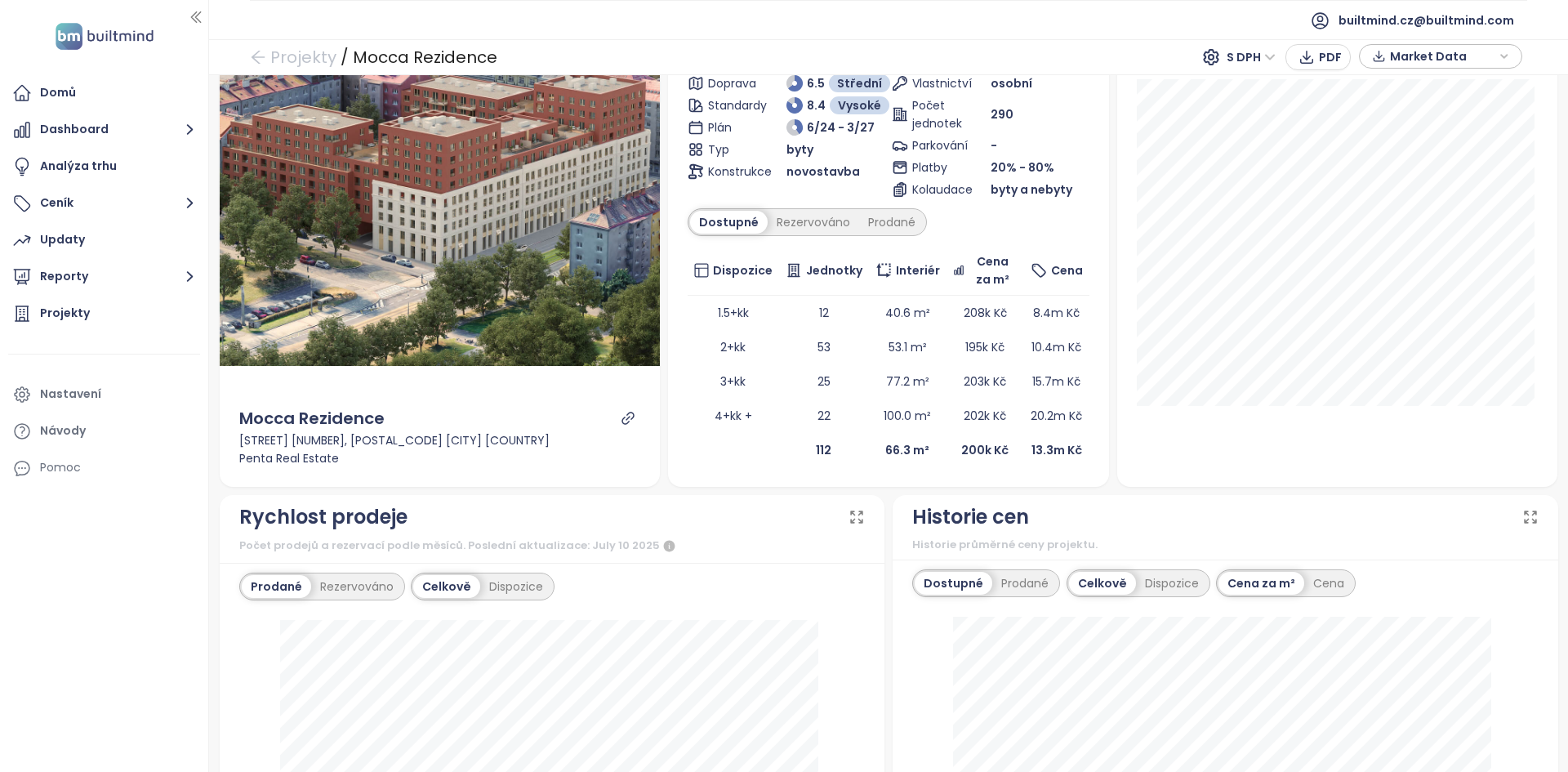 scroll, scrollTop: 0, scrollLeft: 0, axis: both 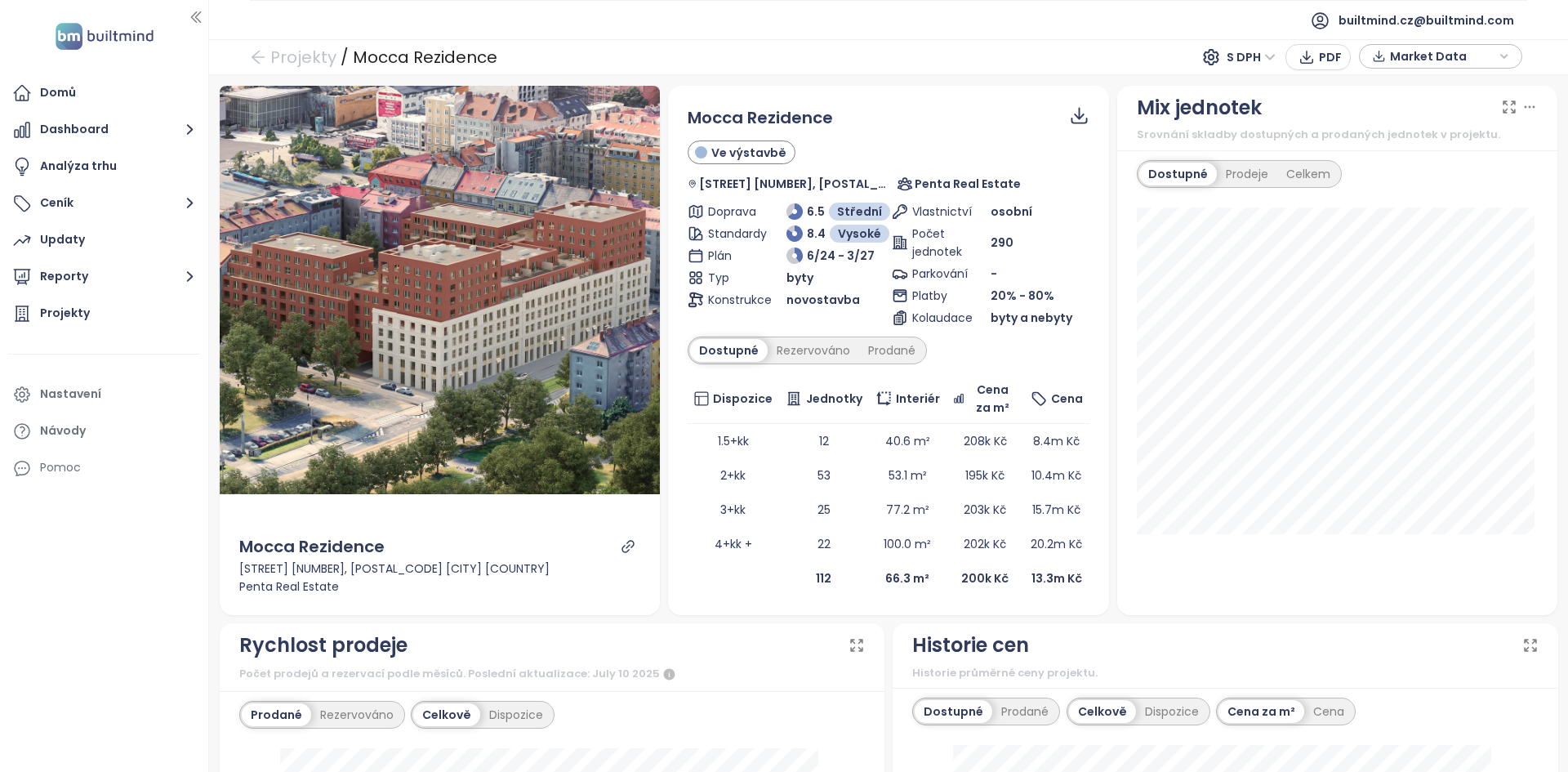 click on "Market Data" at bounding box center [1442, 56] 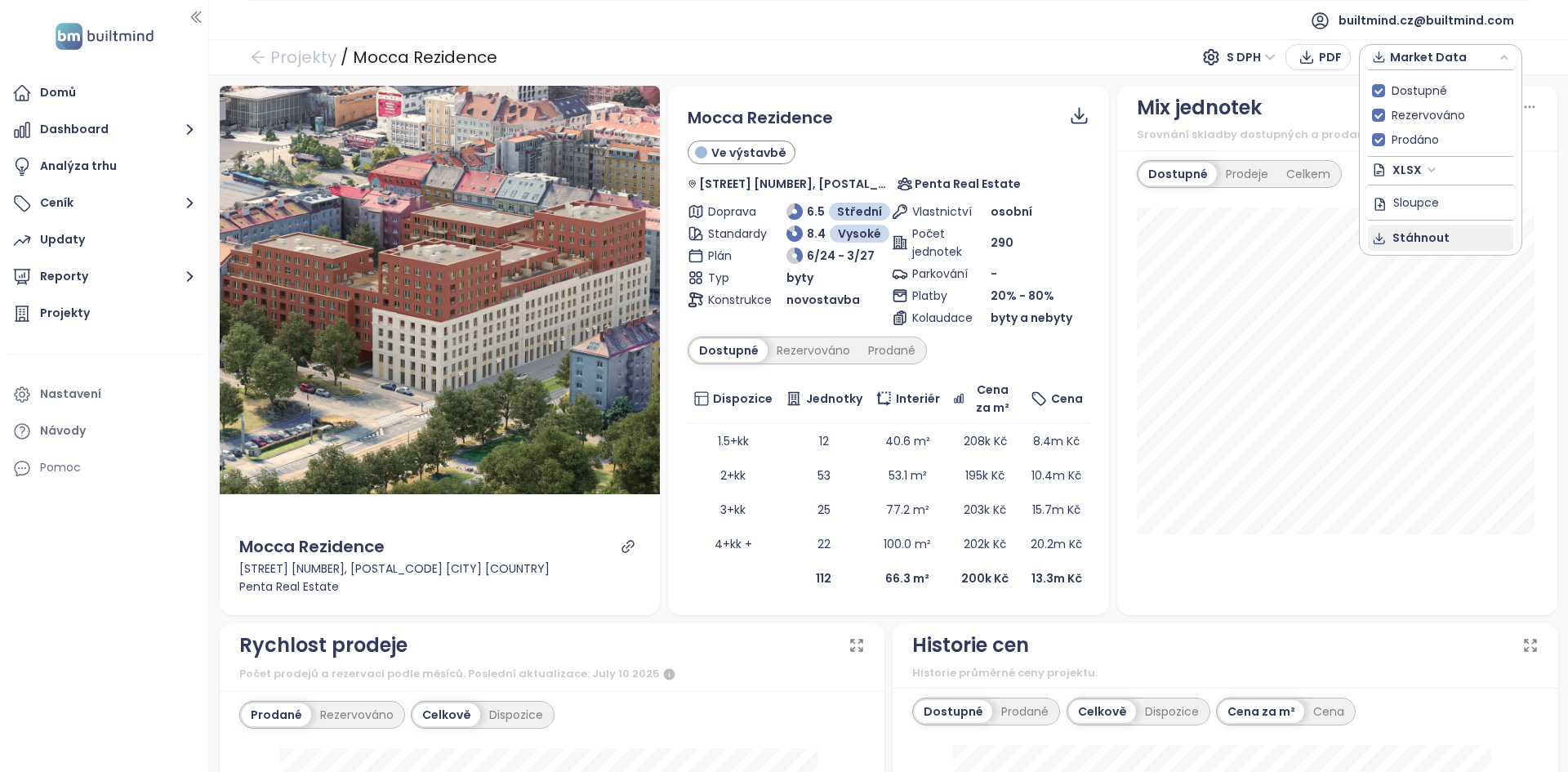 click on "Stáhnout" at bounding box center [1421, 238] 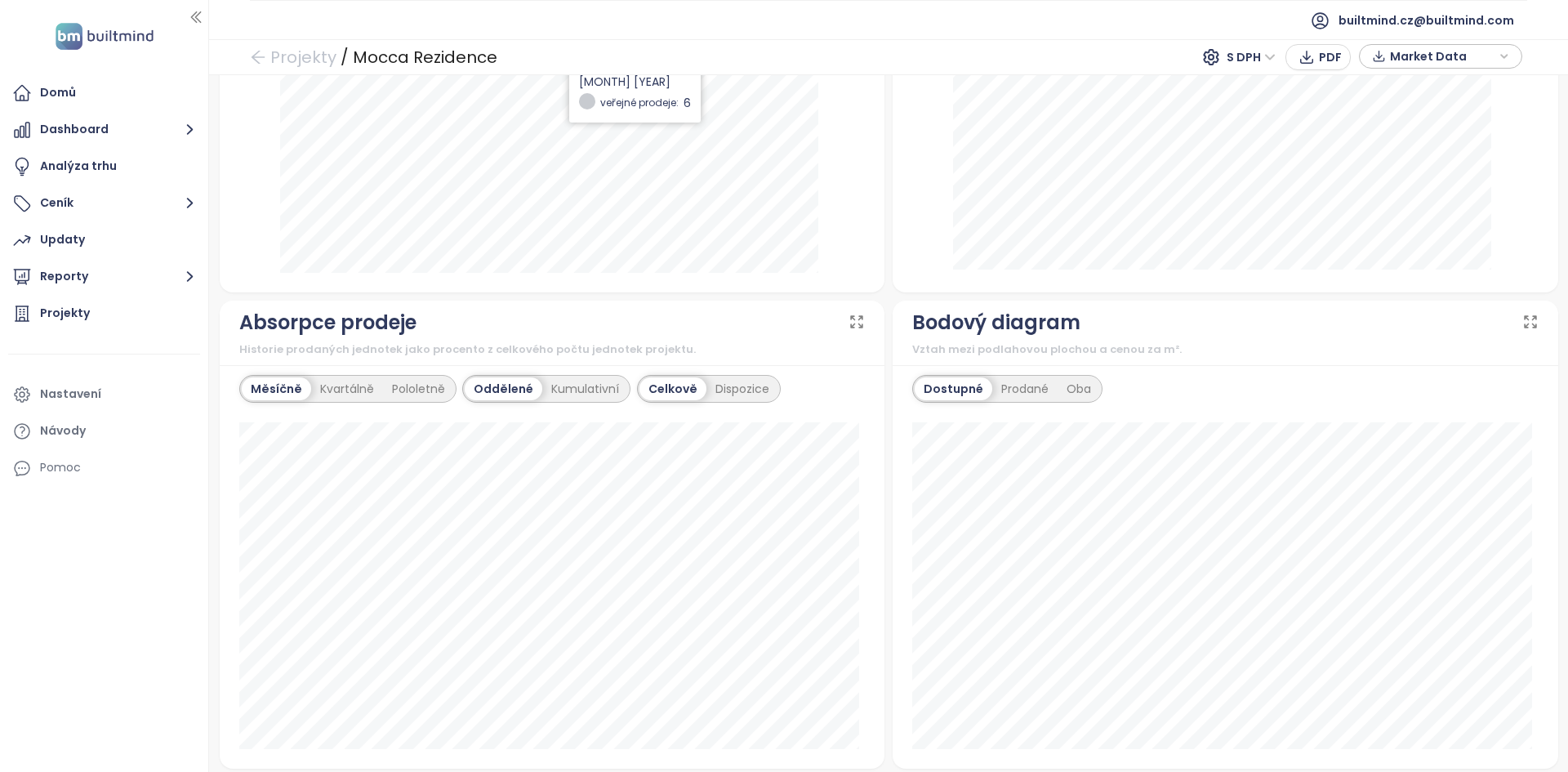 scroll, scrollTop: 804, scrollLeft: 0, axis: vertical 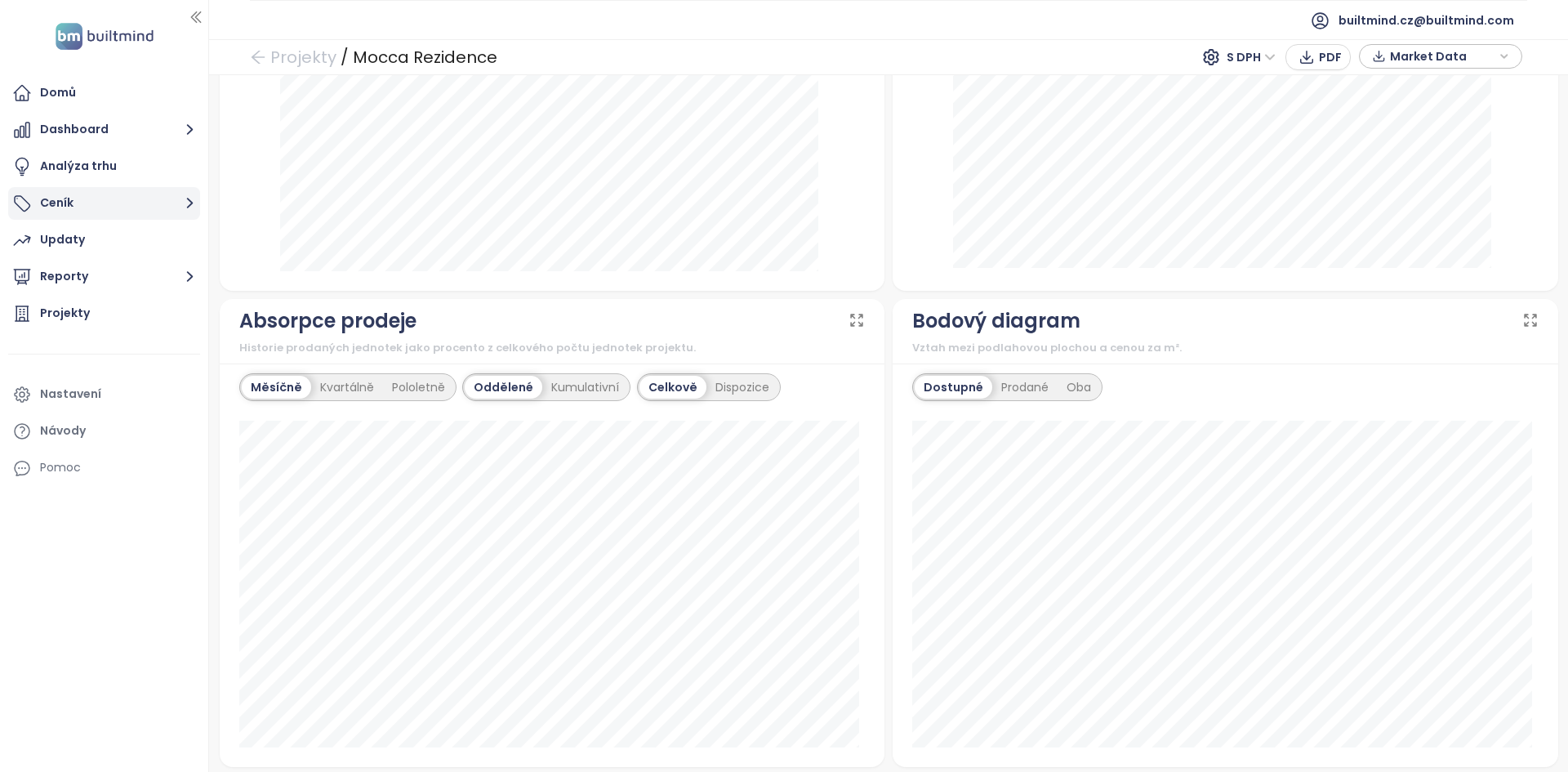 click on "Ceník" at bounding box center (104, 203) 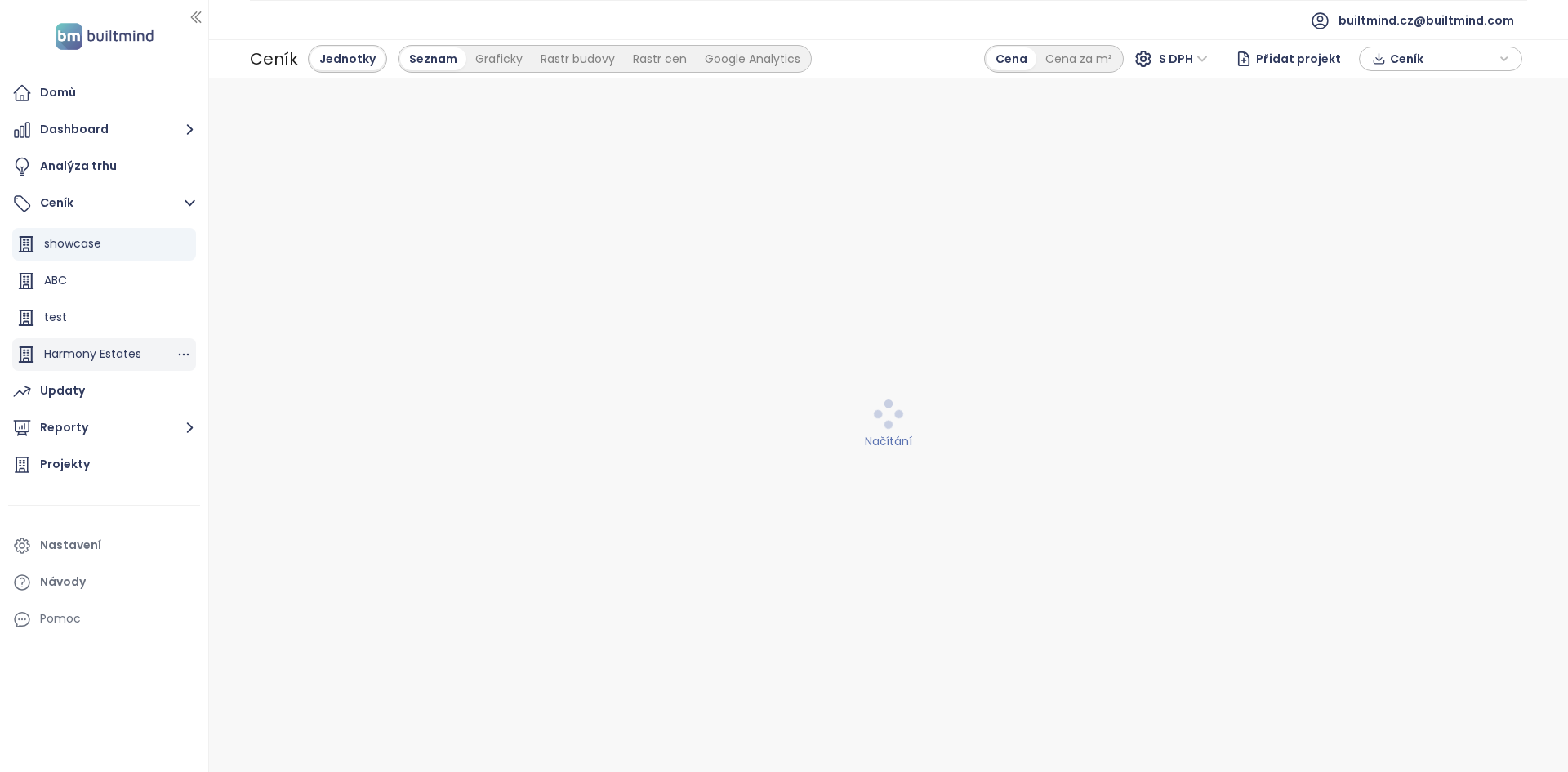 click on "Harmony Estates" at bounding box center [92, 354] 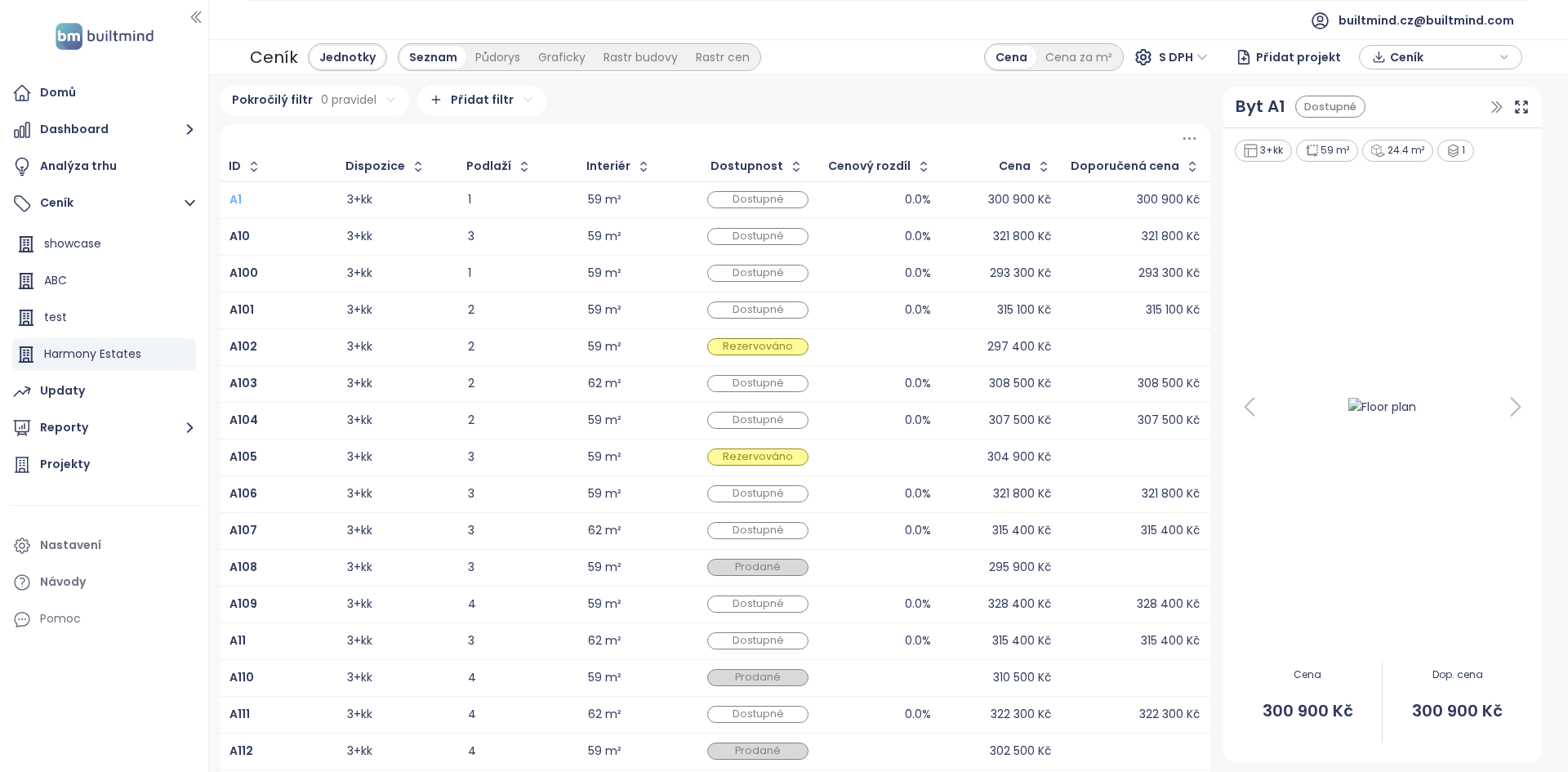 click on "A1" at bounding box center [235, 199] 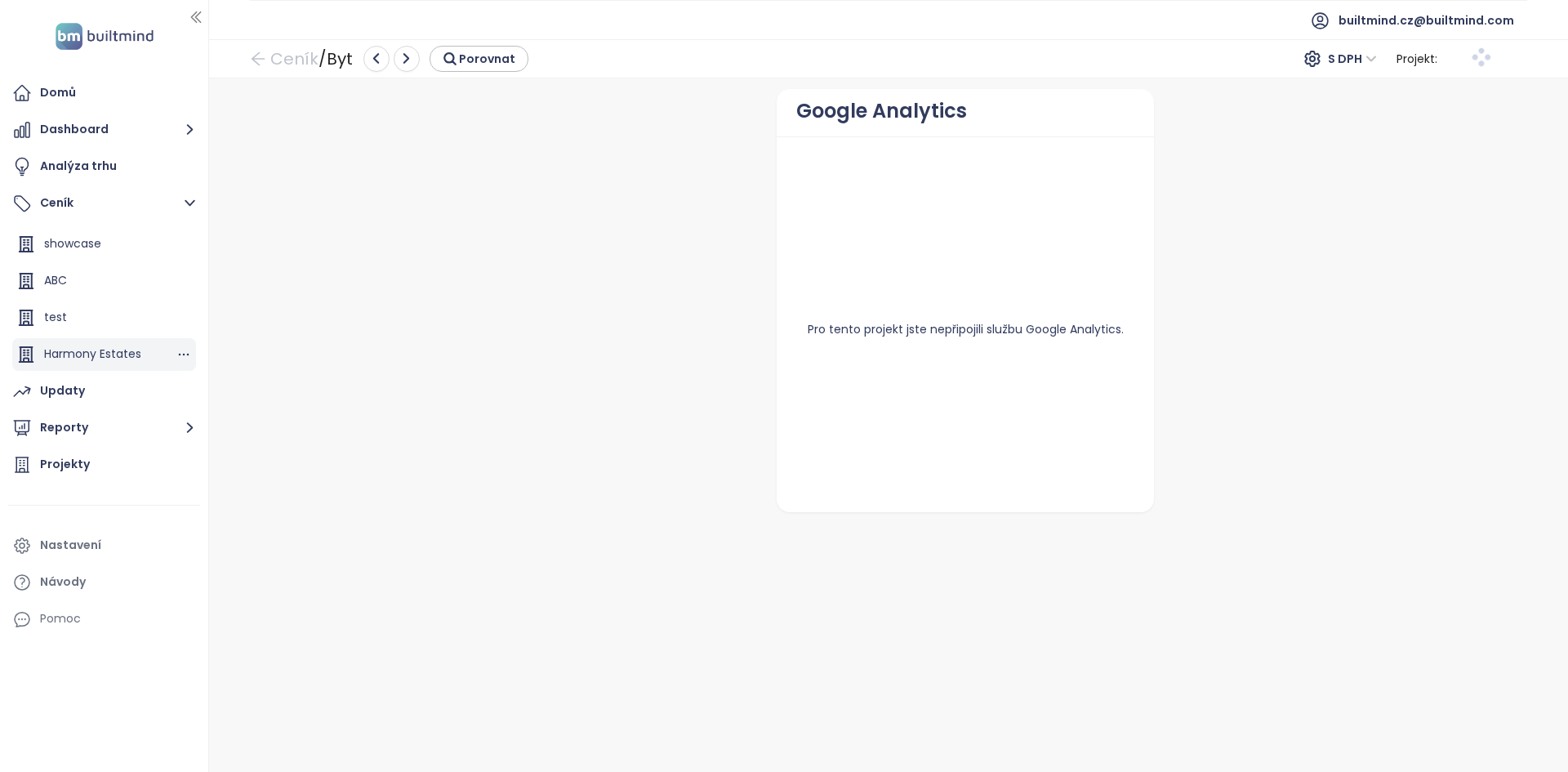 click on "Harmony Estates" at bounding box center [92, 354] 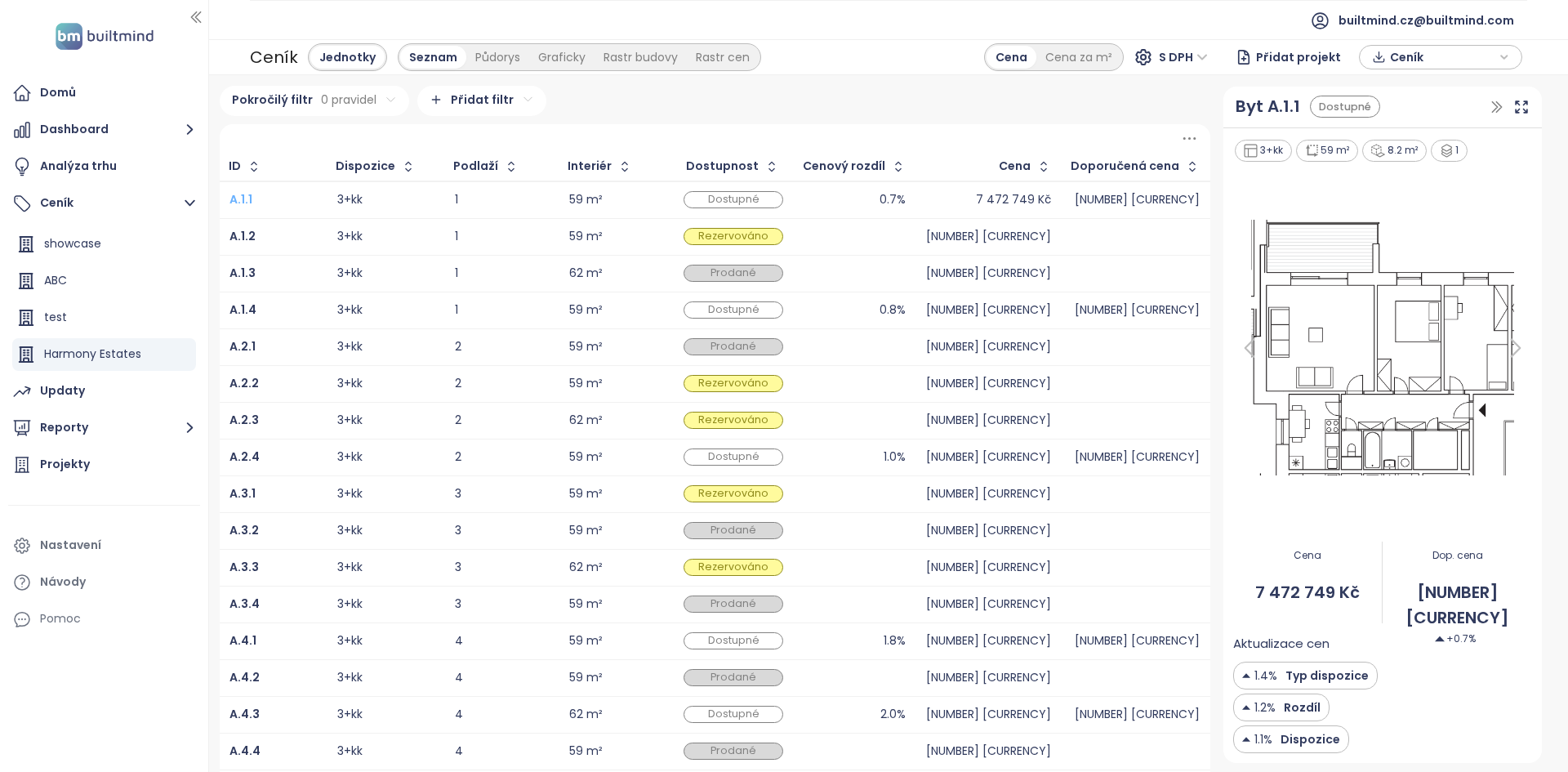 click on "A.1.1" at bounding box center [241, 199] 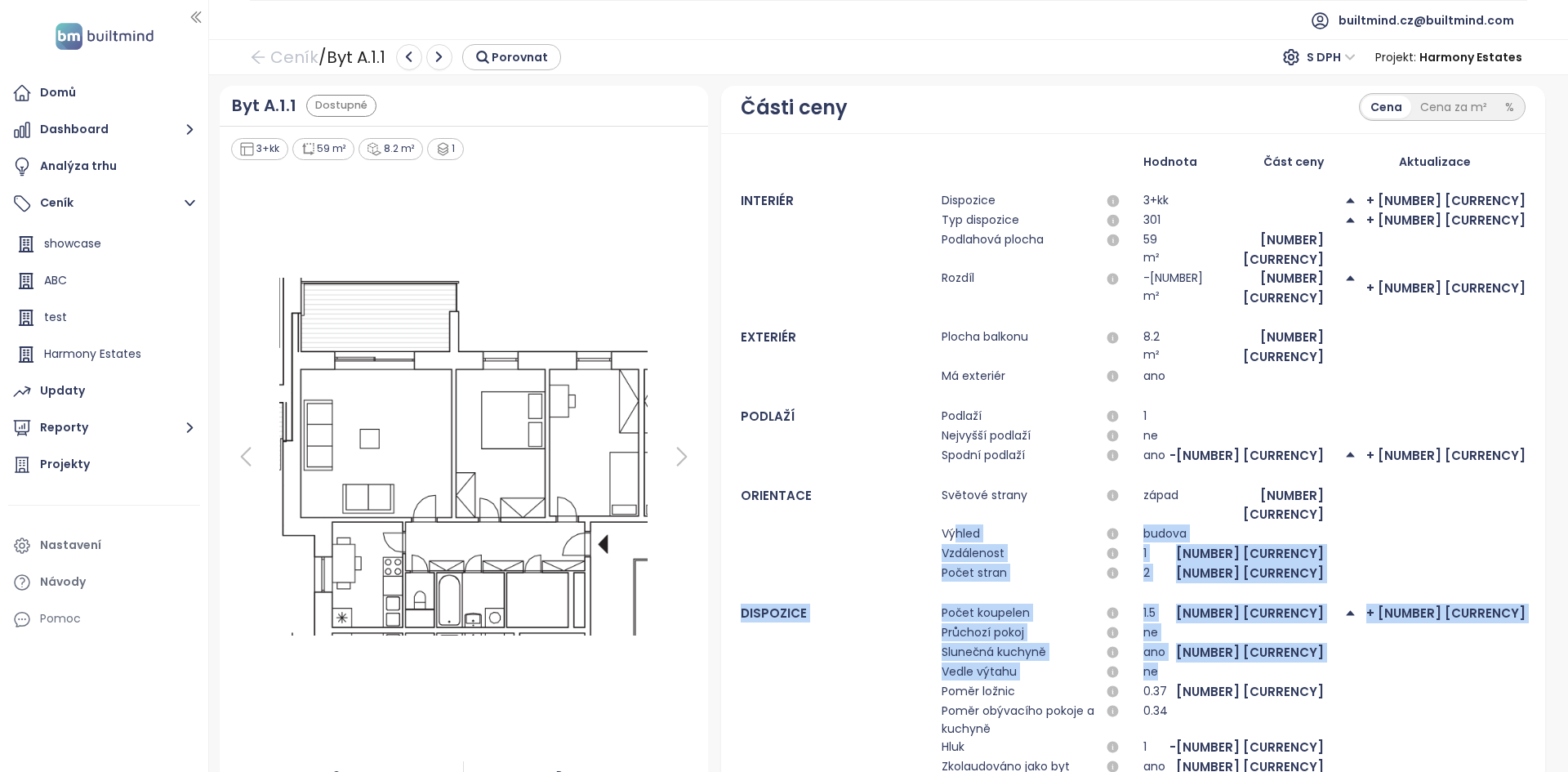 drag, startPoint x: 951, startPoint y: 449, endPoint x: 1229, endPoint y: 596, distance: 314.47257 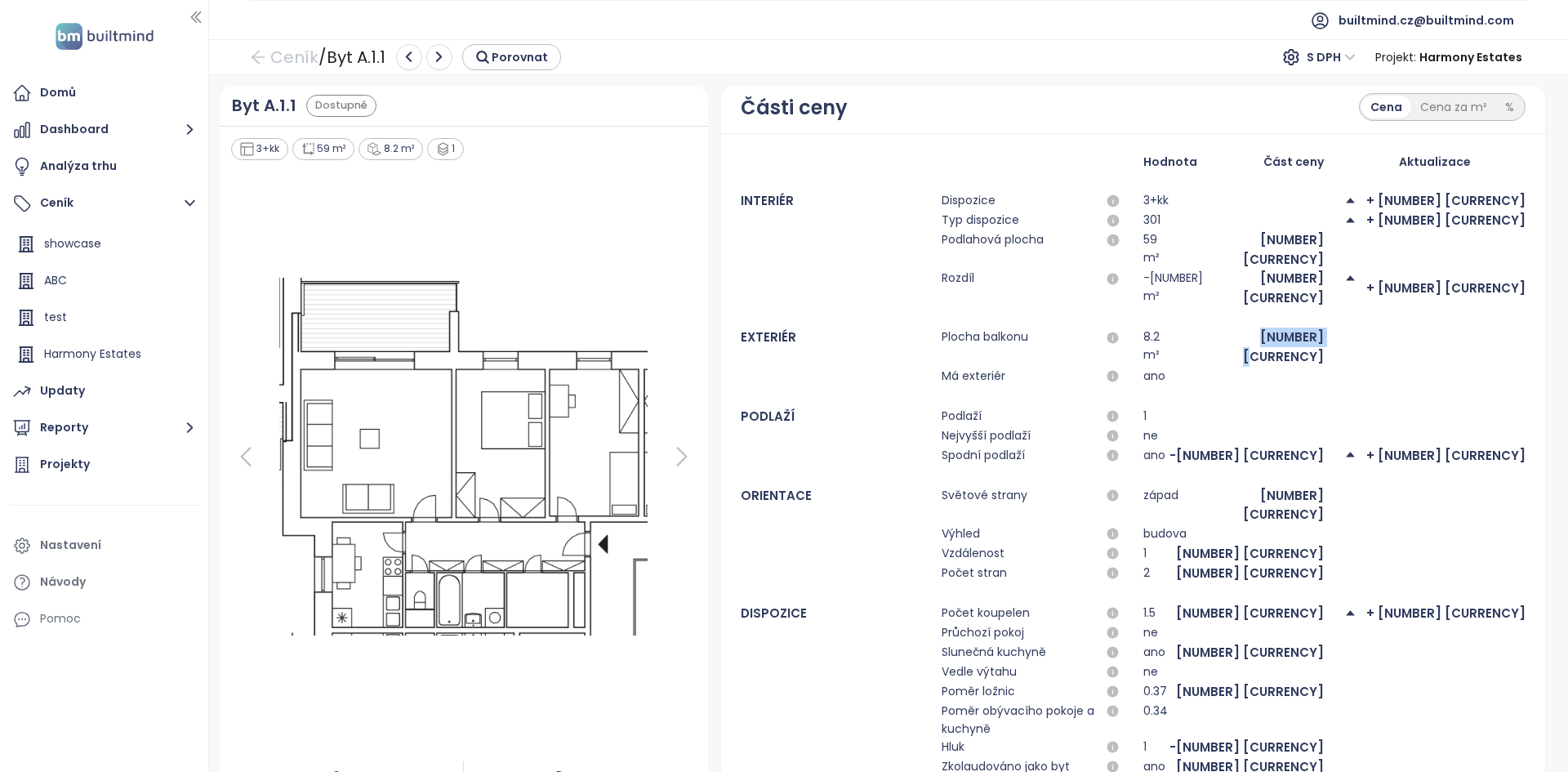 drag, startPoint x: 1331, startPoint y: 302, endPoint x: 1228, endPoint y: 293, distance: 103.39246 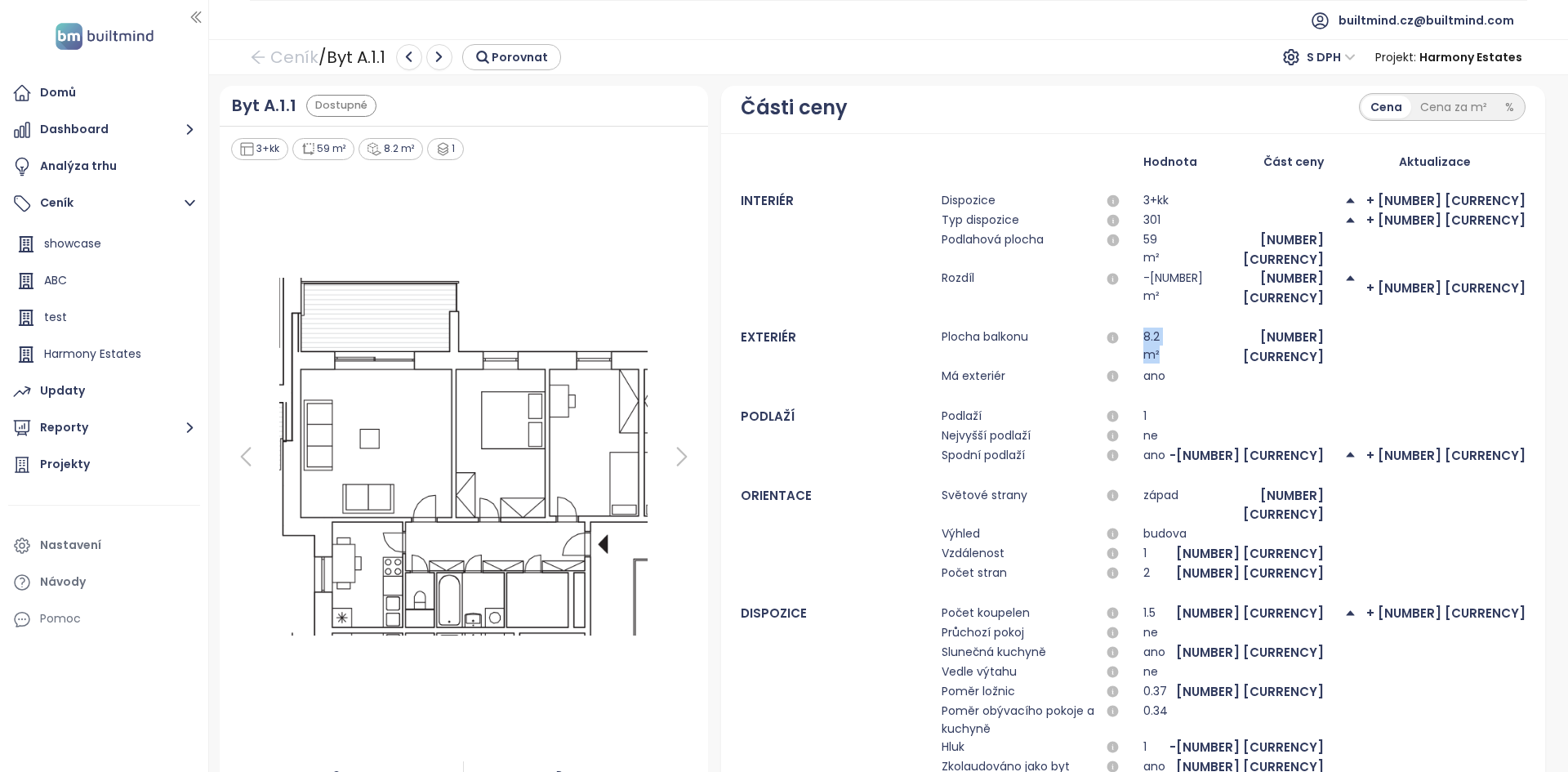 drag, startPoint x: 1181, startPoint y: 302, endPoint x: 1126, endPoint y: 298, distance: 55.14526 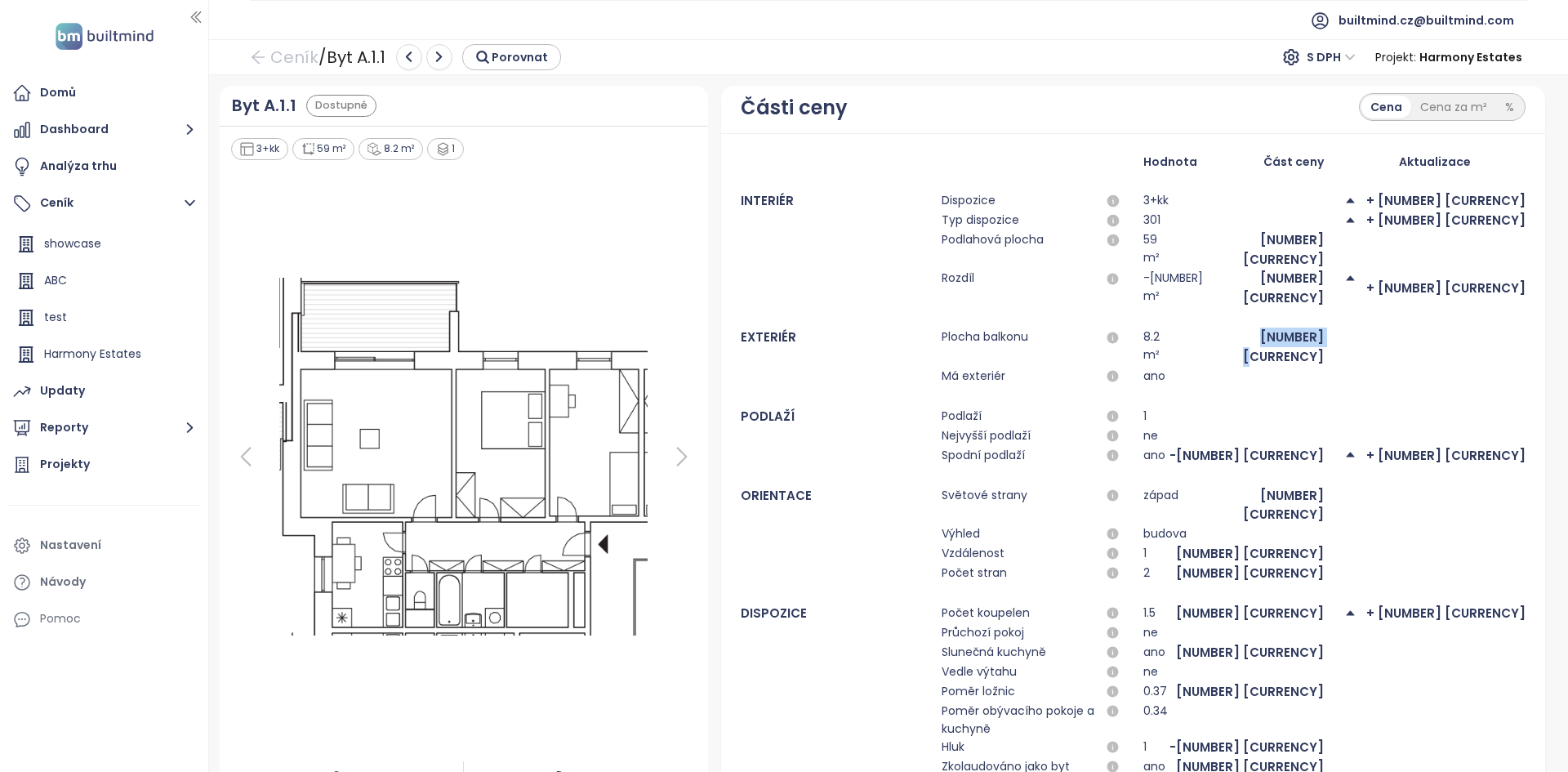 drag, startPoint x: 1336, startPoint y: 306, endPoint x: 1242, endPoint y: 289, distance: 95.52487 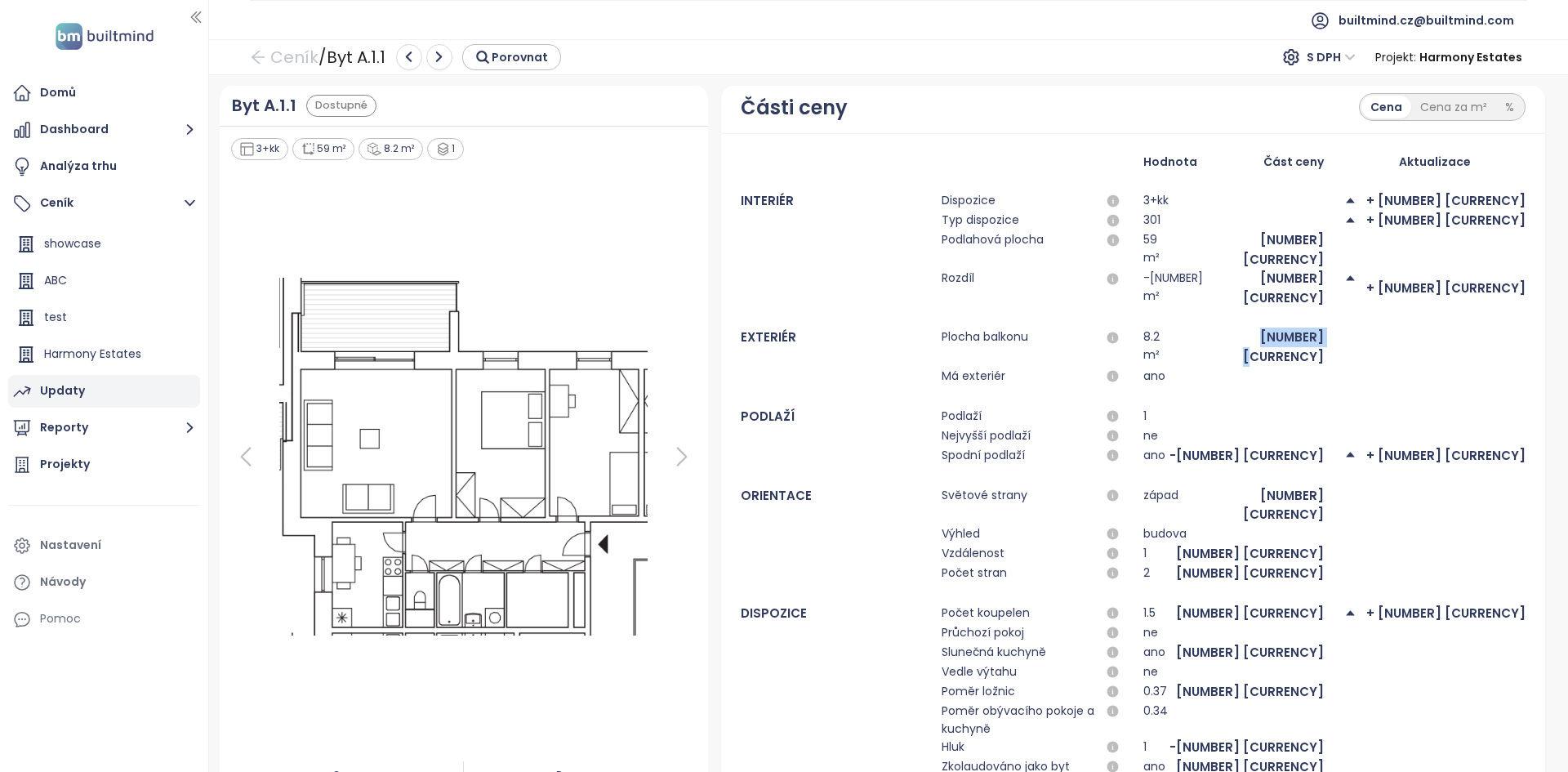 click on "Updaty" at bounding box center [104, 391] 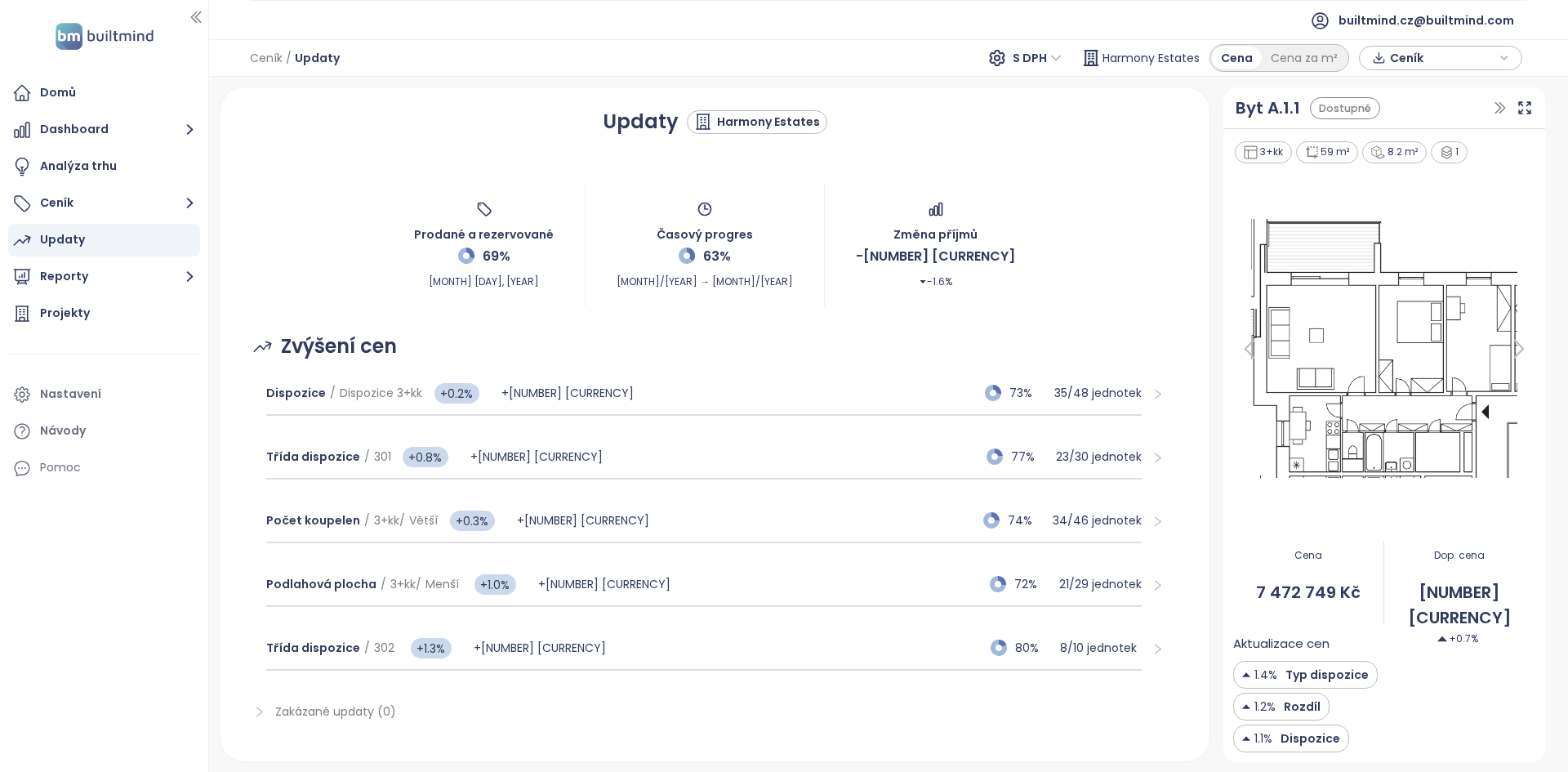 click on "Ceník" at bounding box center [1442, 58] 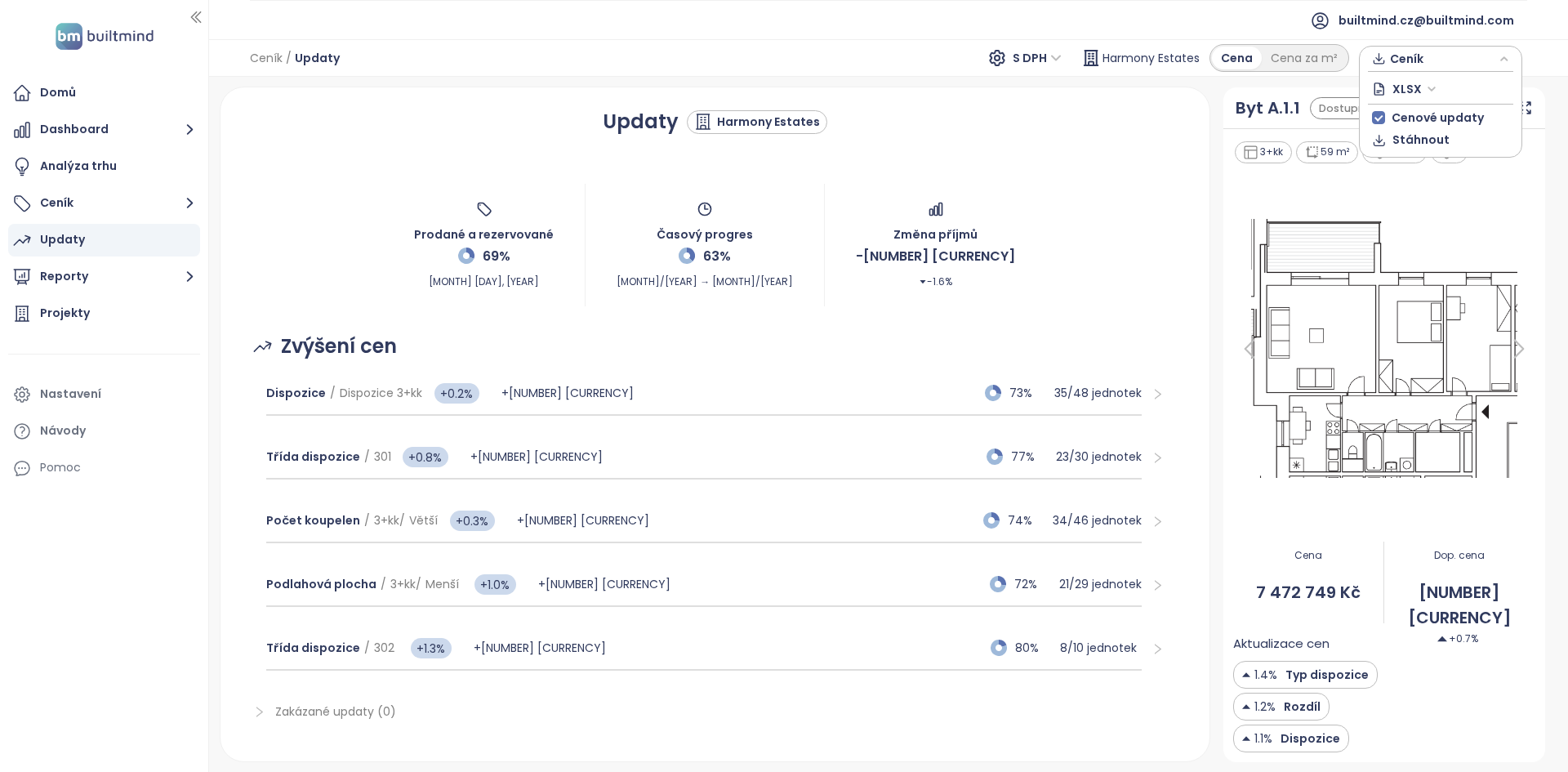 click on "XLSX" at bounding box center (1414, 89) 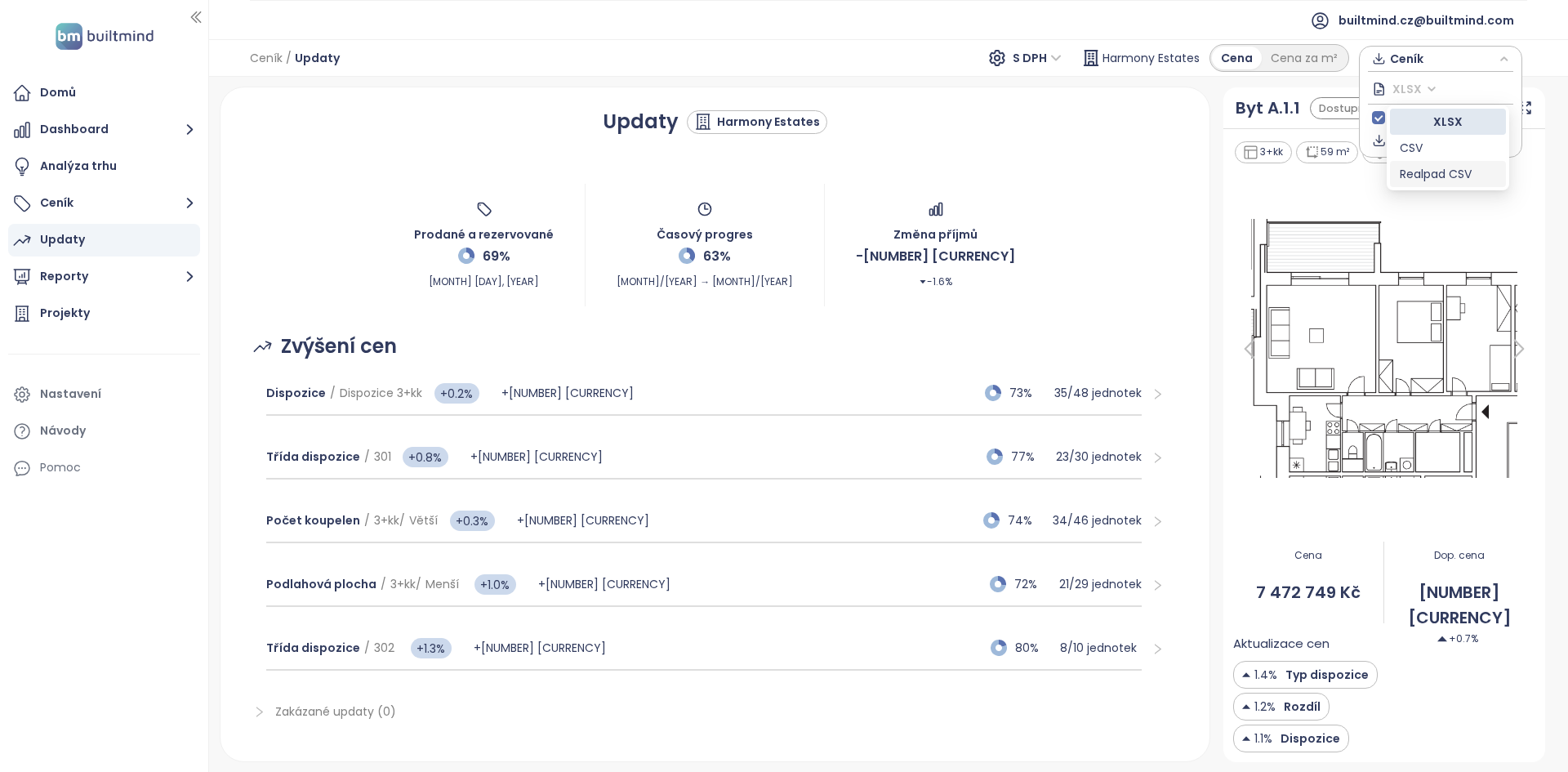 click on "Realpad CSV" at bounding box center [1448, 174] 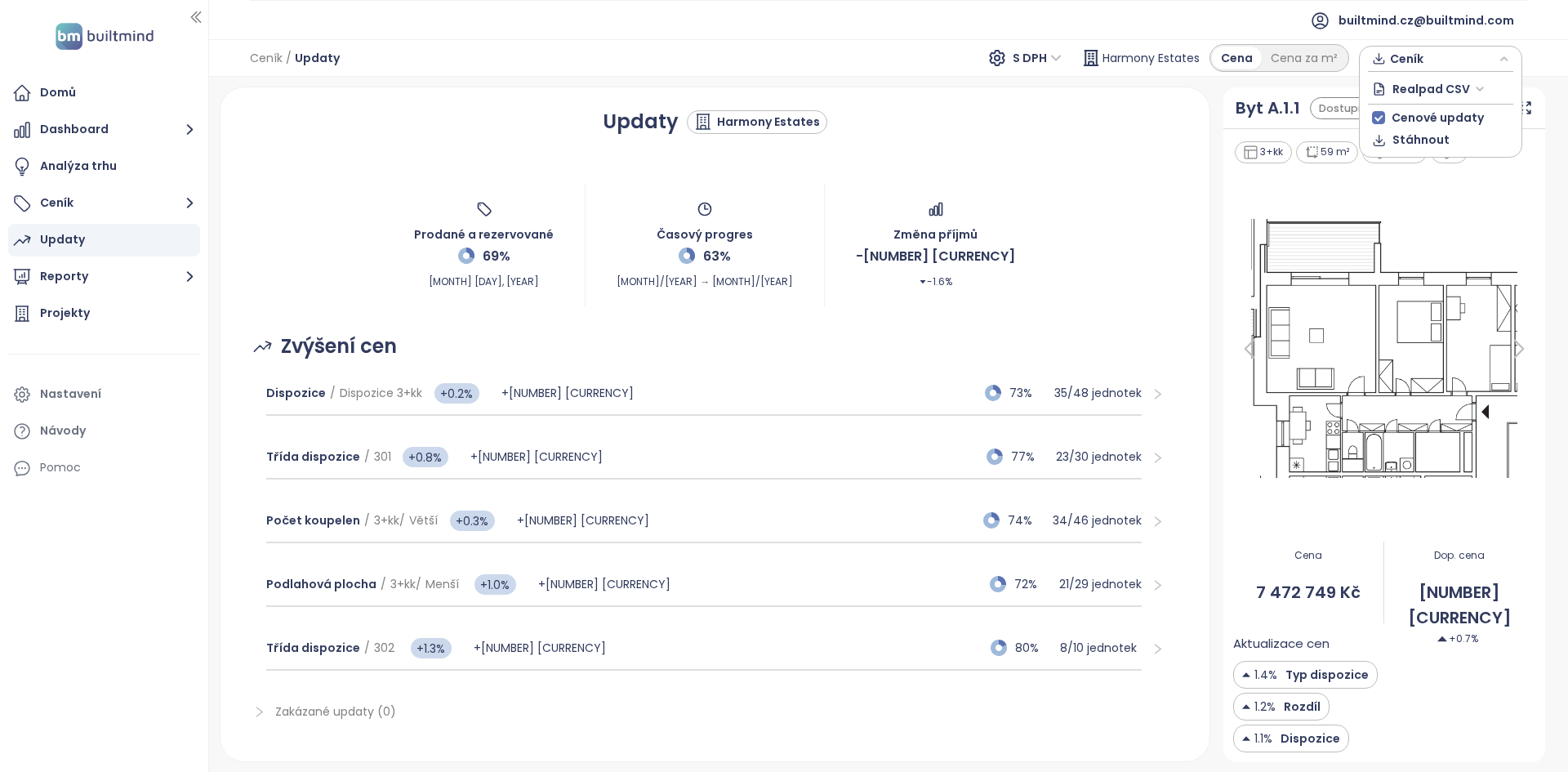 click on "Realpad CSV" at bounding box center (1438, 89) 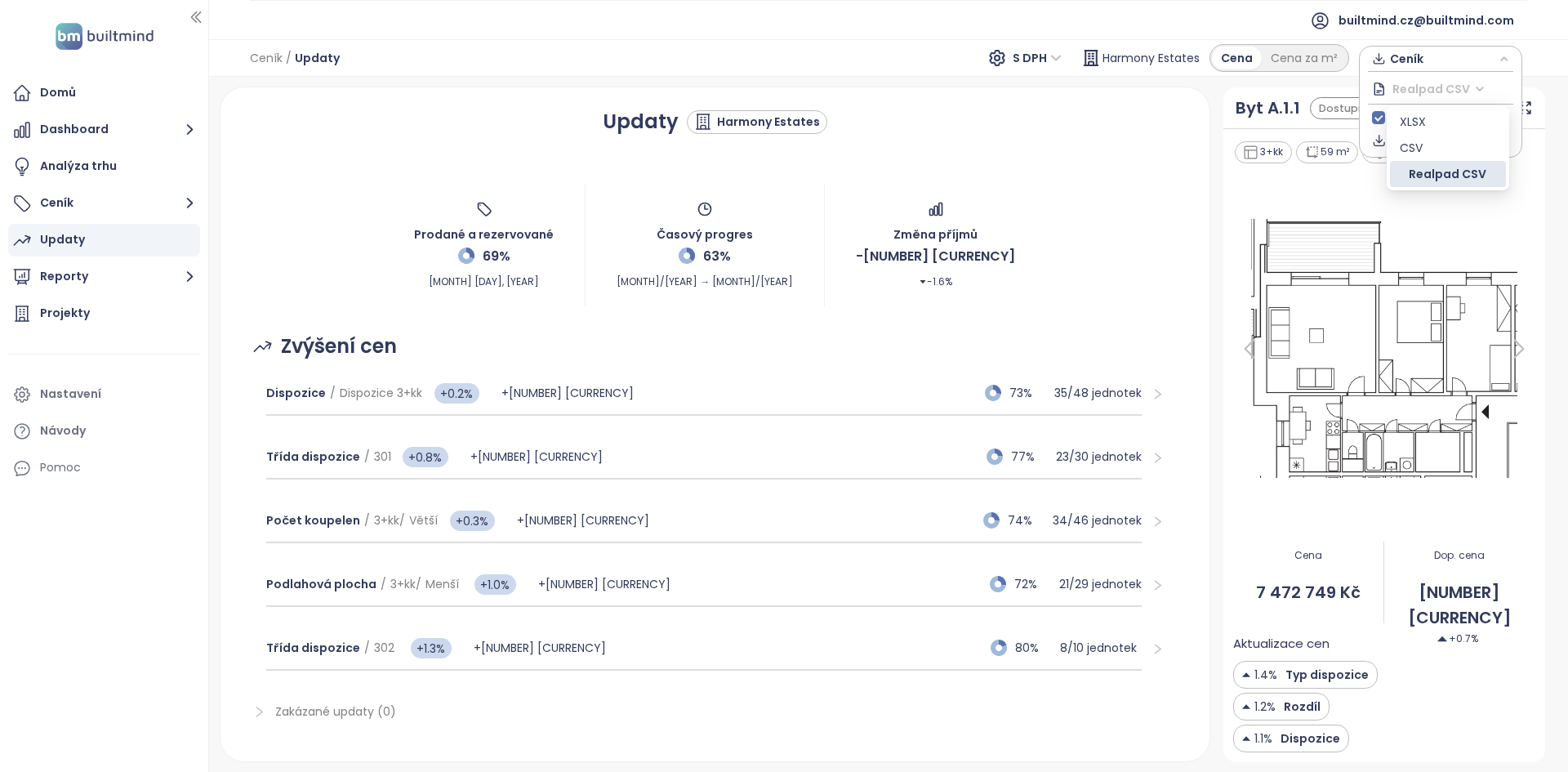click on "Realpad CSV" at bounding box center [1448, 174] 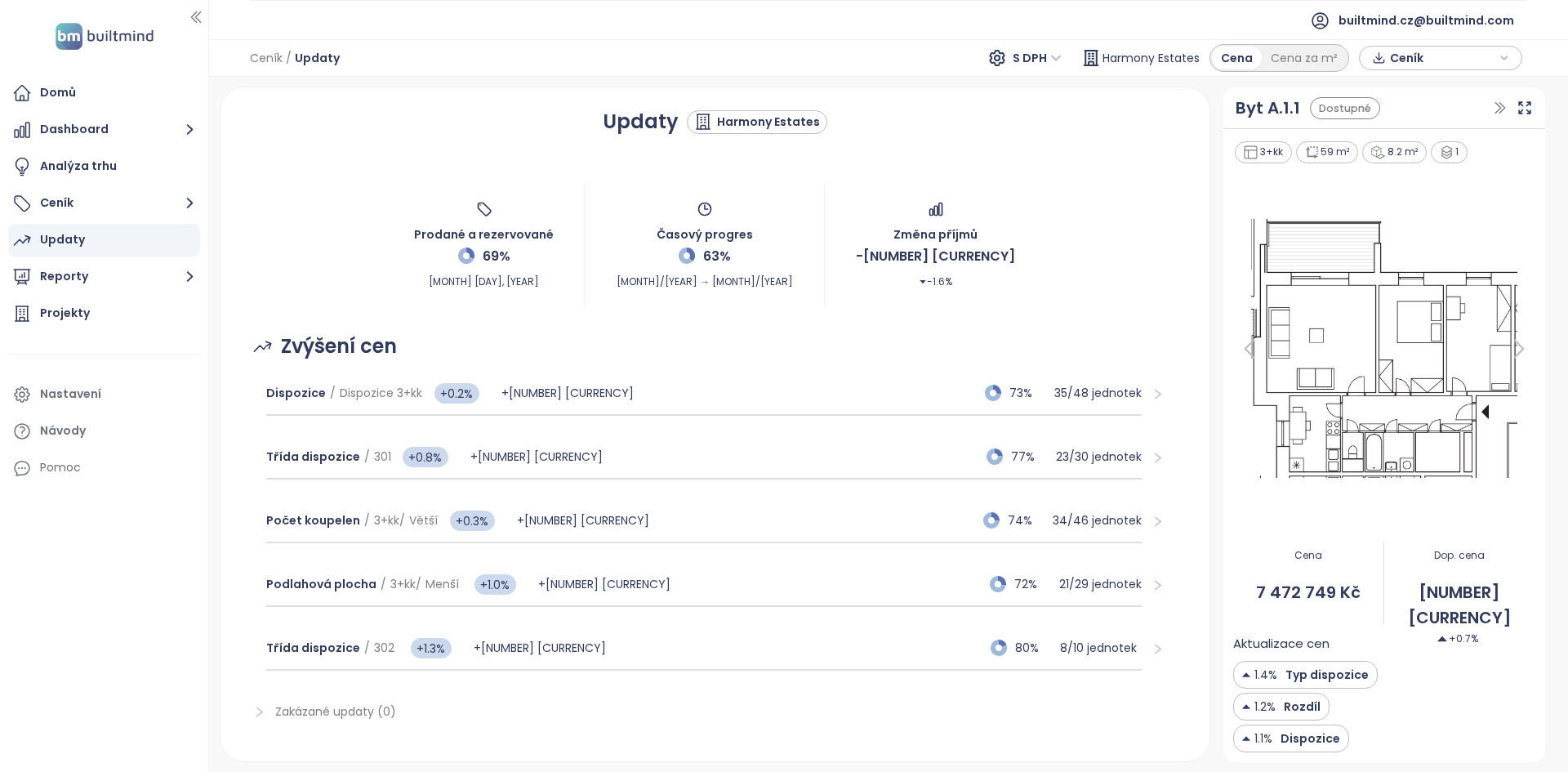click on "Ceník" at bounding box center [1442, 58] 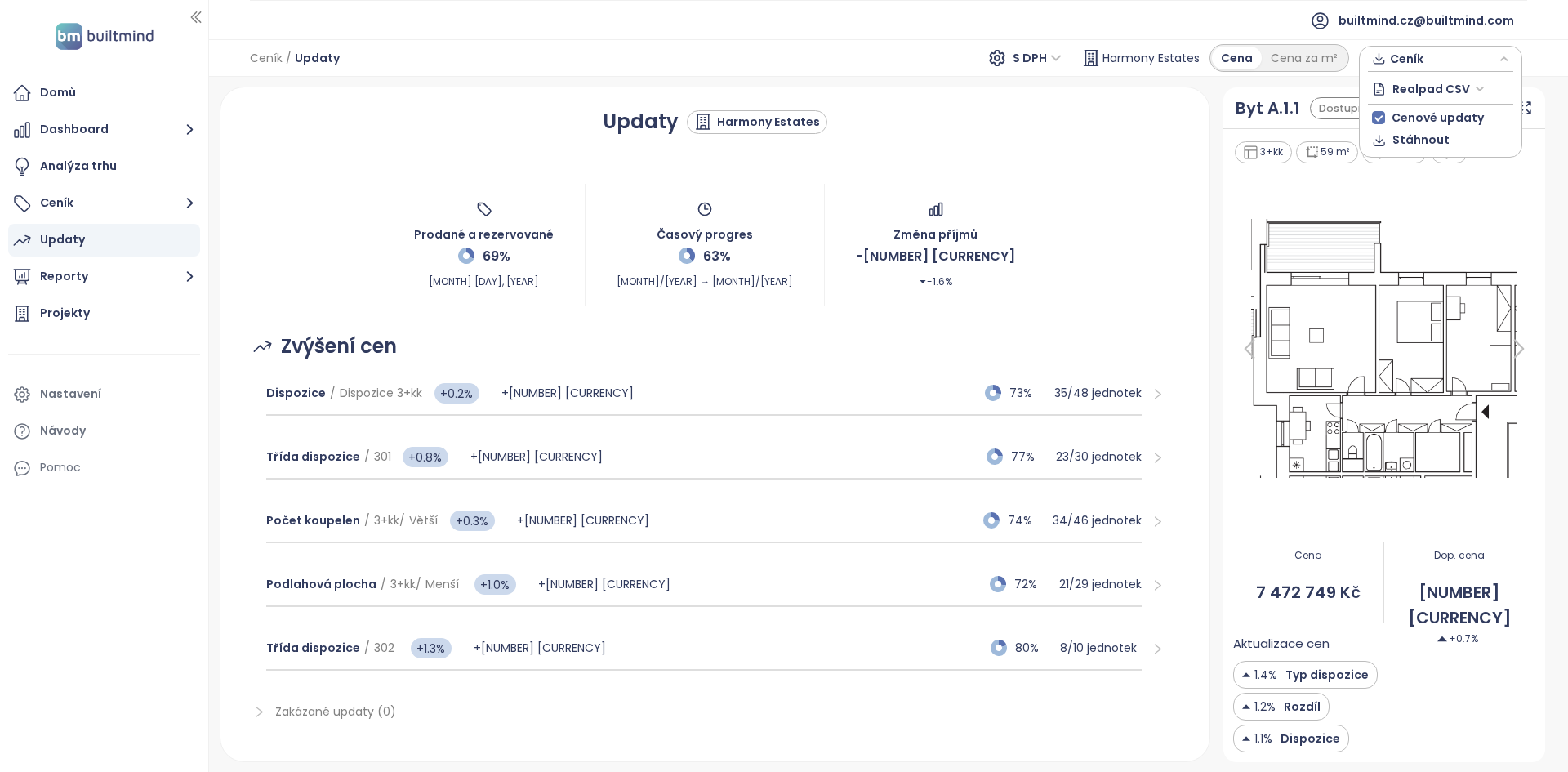 click on "S DPH Harmony Estates Cena Cena za m² Ceník Realpad CSV Cenové updaty Stáhnout" at bounding box center [1255, 58] 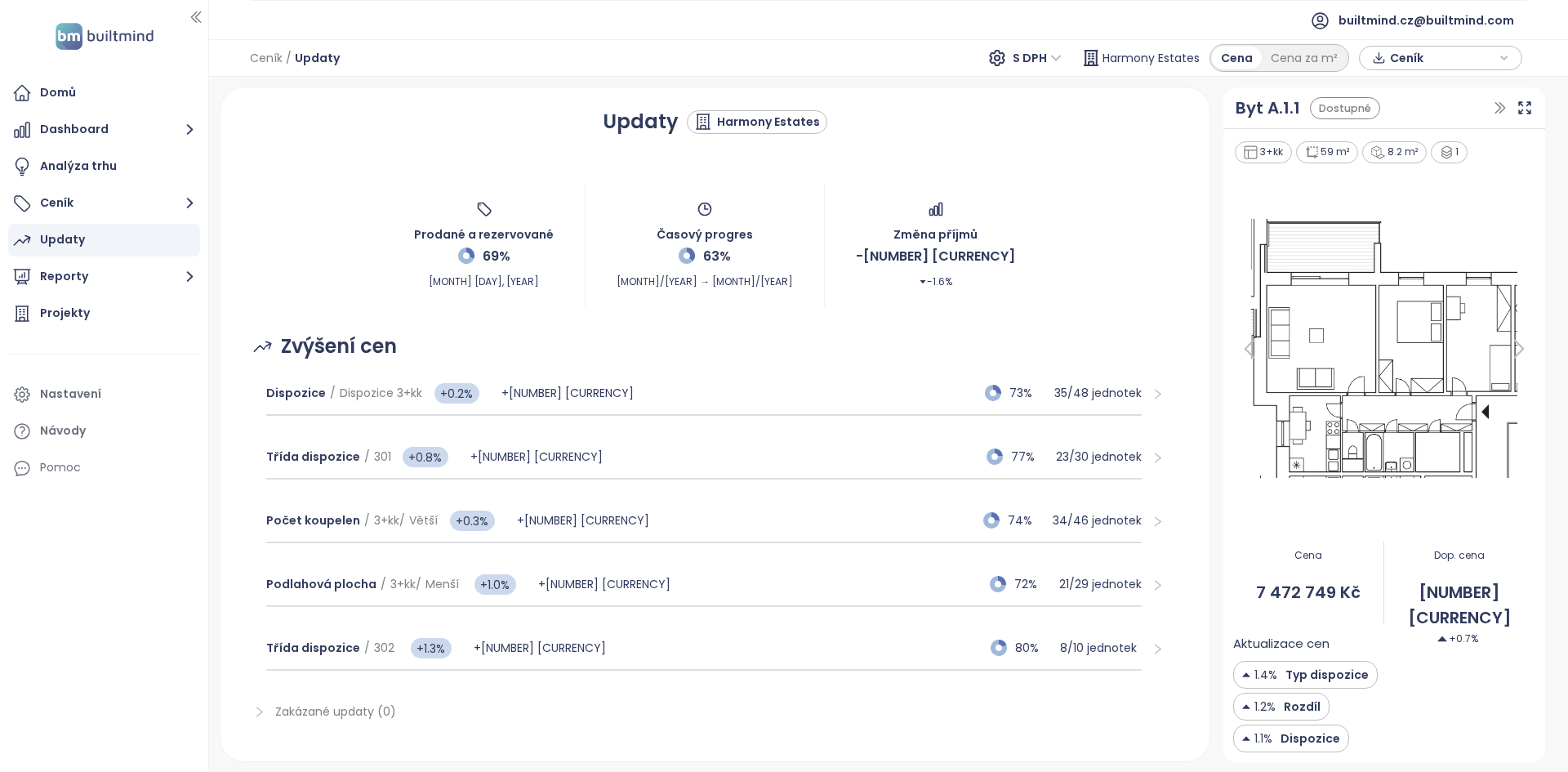 click on "Ceník" at bounding box center [1442, 58] 